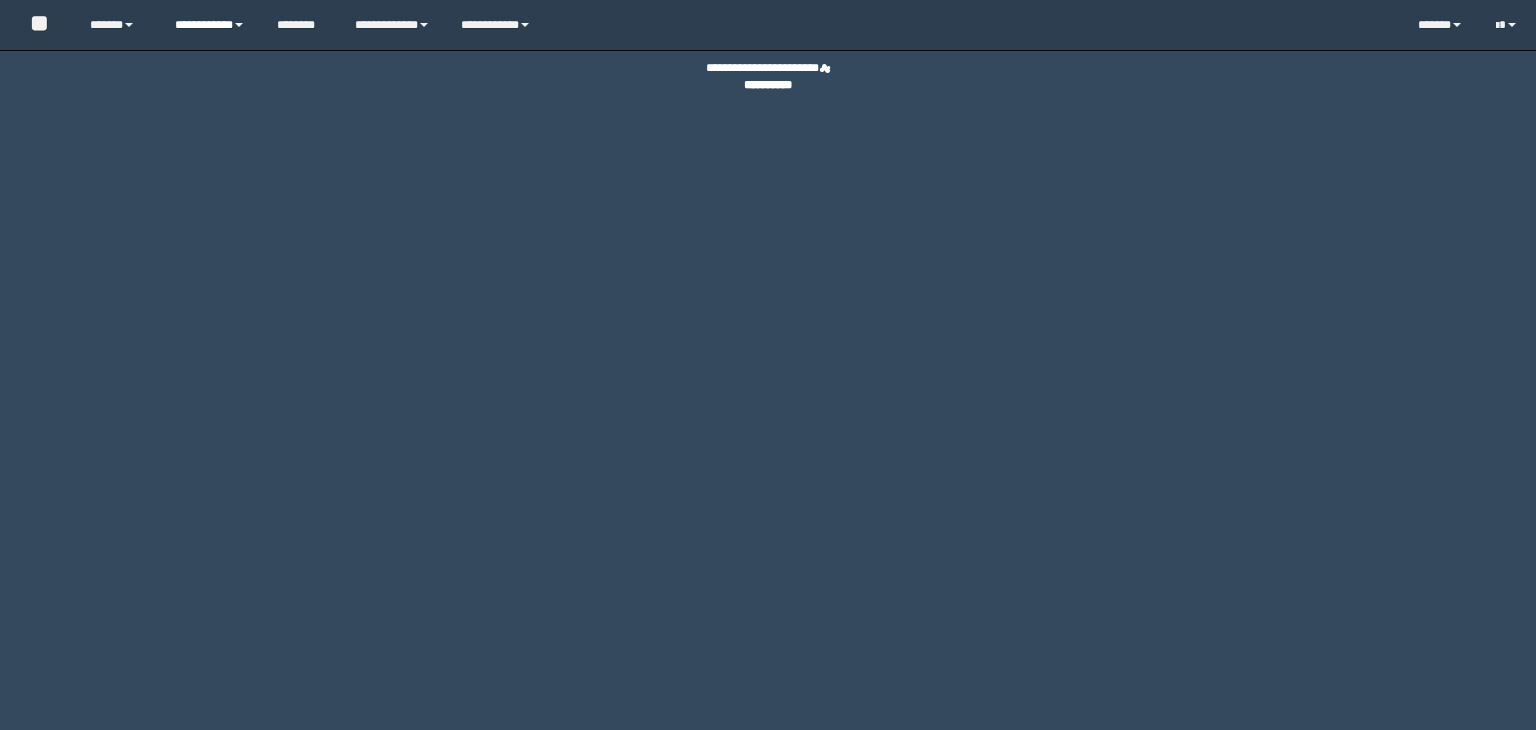 scroll, scrollTop: 0, scrollLeft: 0, axis: both 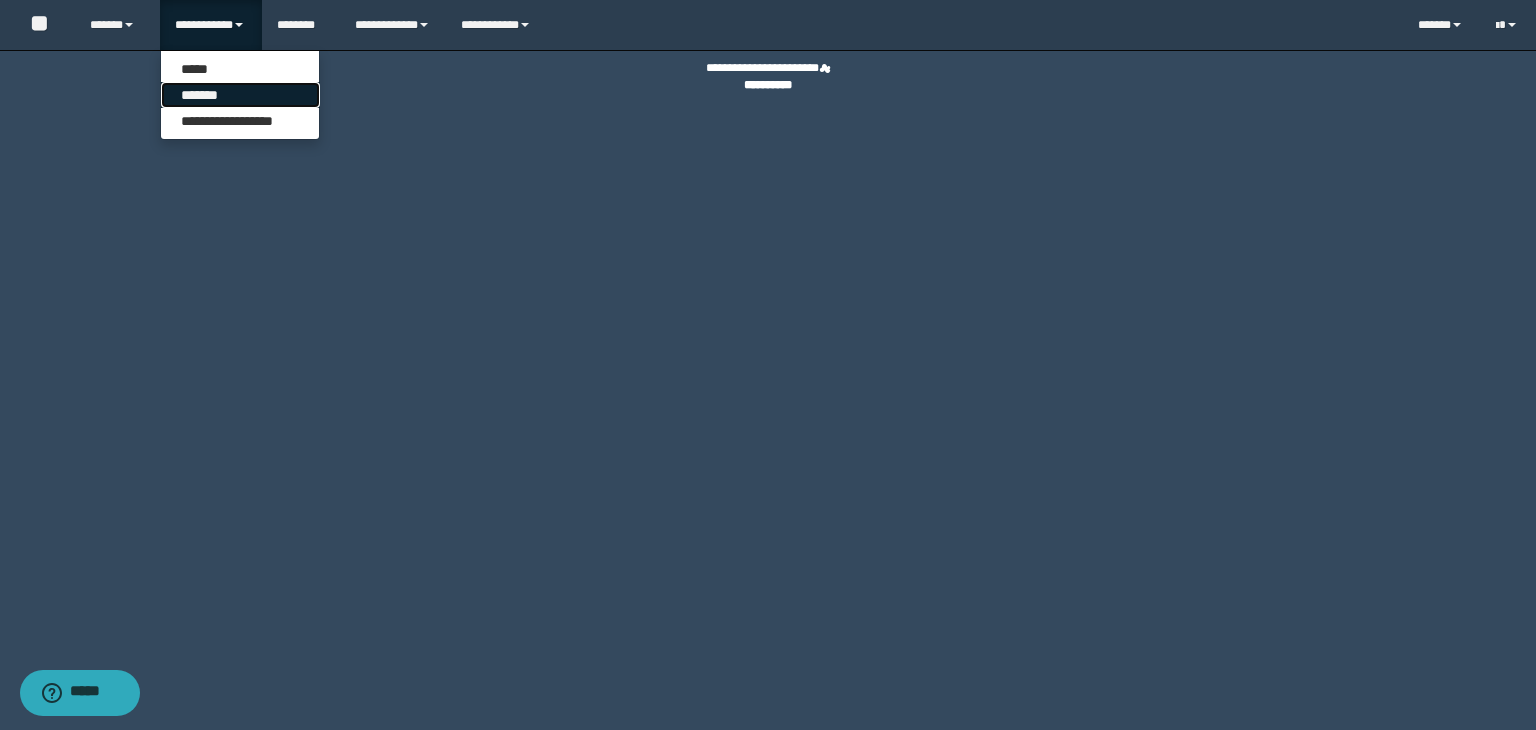 click on "*******" at bounding box center (240, 95) 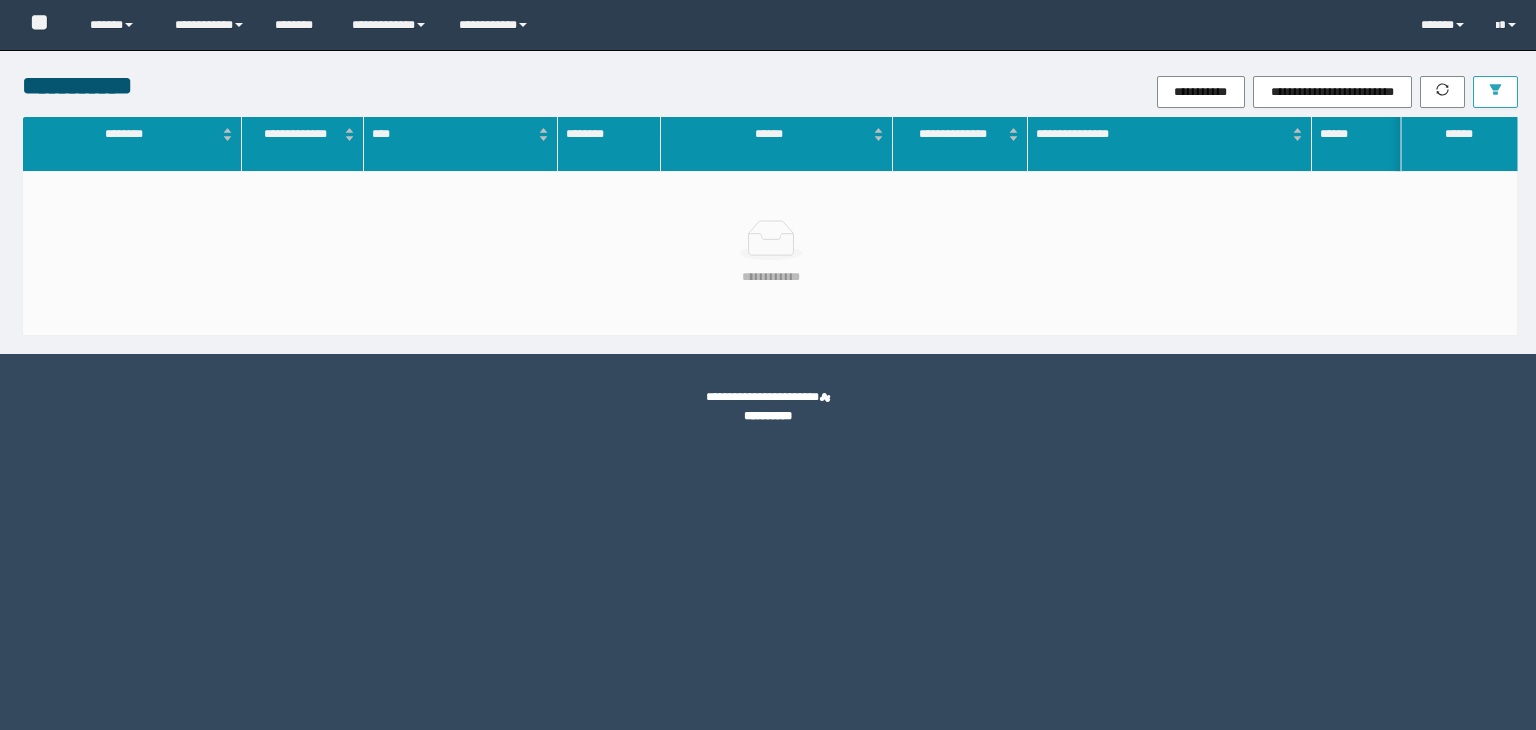 scroll, scrollTop: 0, scrollLeft: 0, axis: both 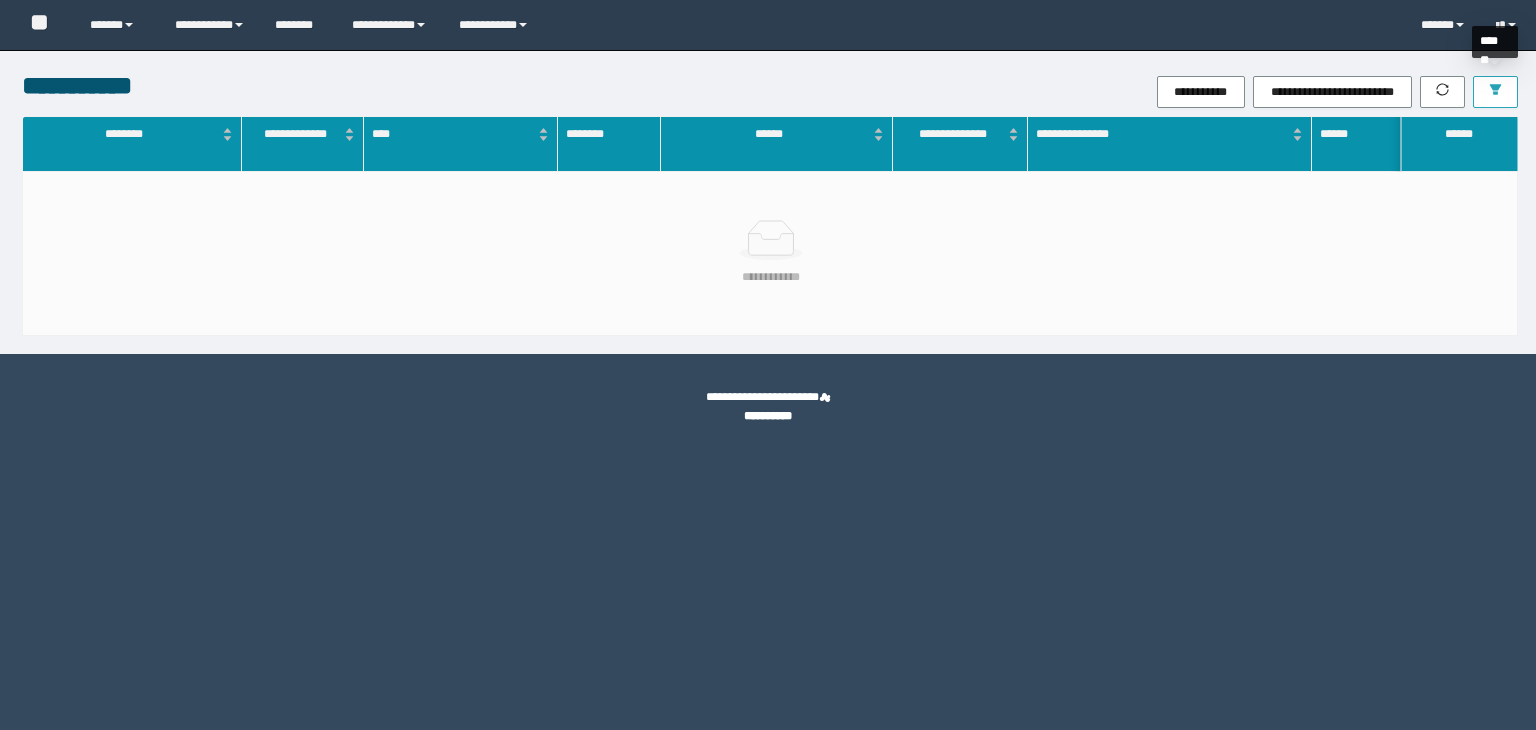 click at bounding box center (1495, 92) 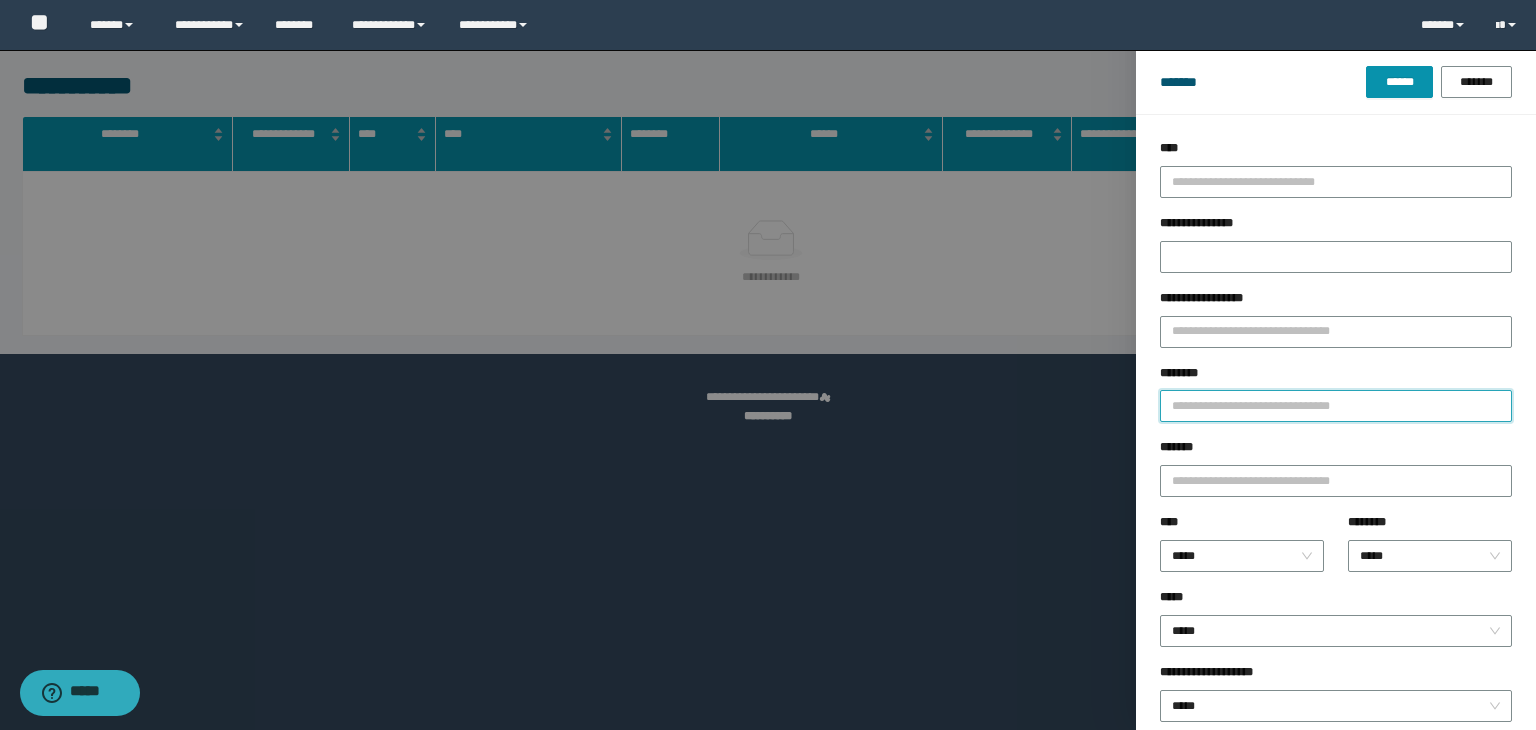 drag, startPoint x: 1265, startPoint y: 393, endPoint x: 1255, endPoint y: 402, distance: 13.453624 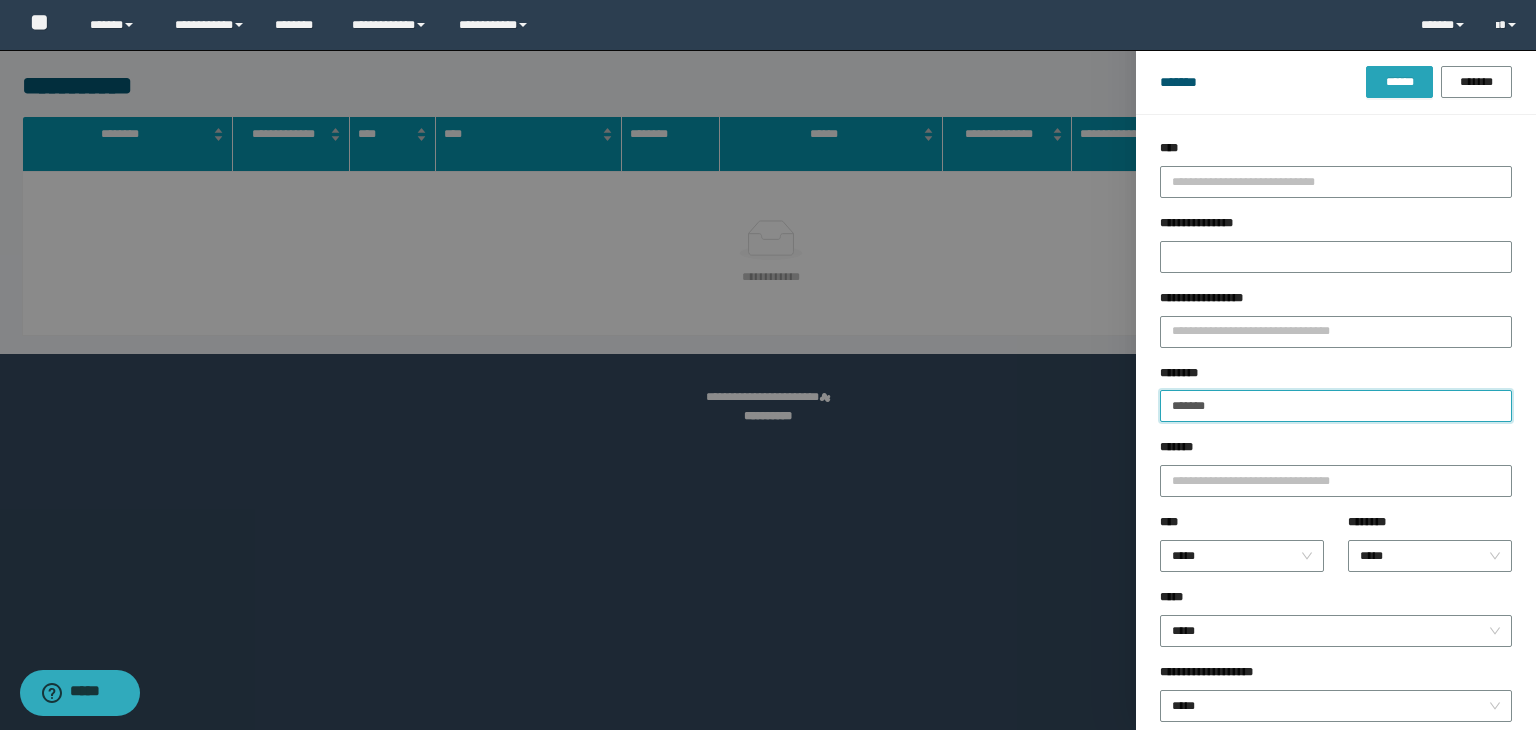 type on "*******" 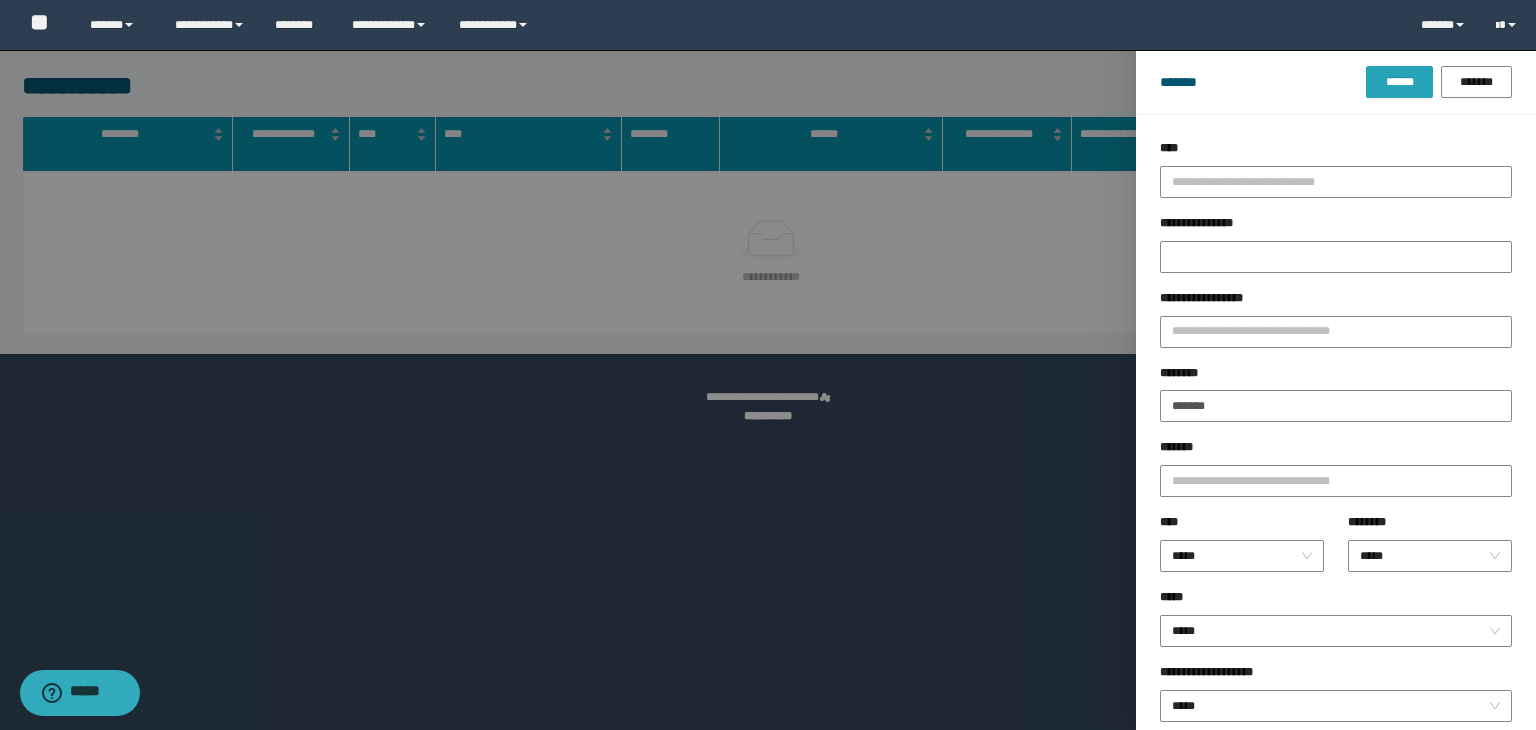 click on "******" at bounding box center [1399, 82] 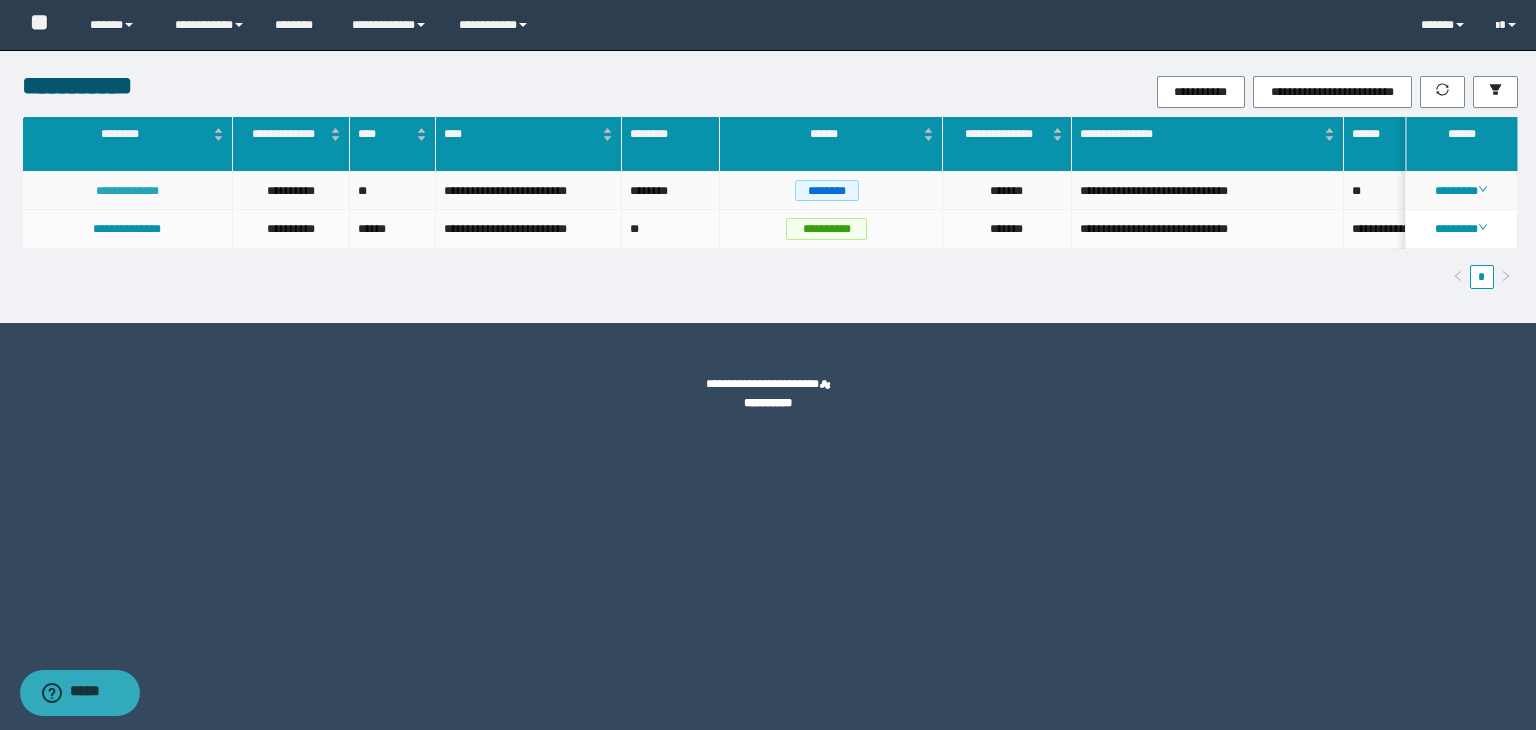 click on "**********" at bounding box center (127, 191) 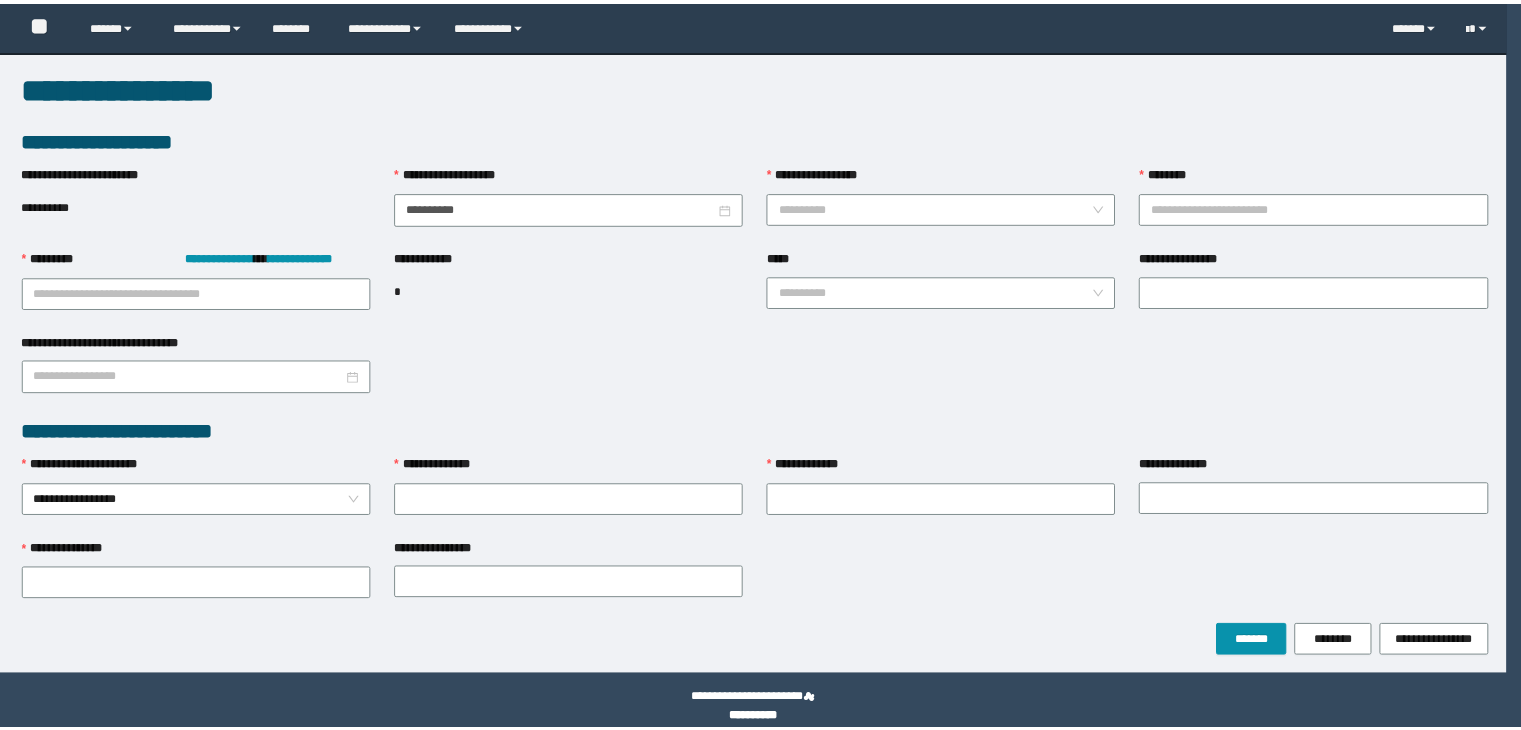 scroll, scrollTop: 0, scrollLeft: 0, axis: both 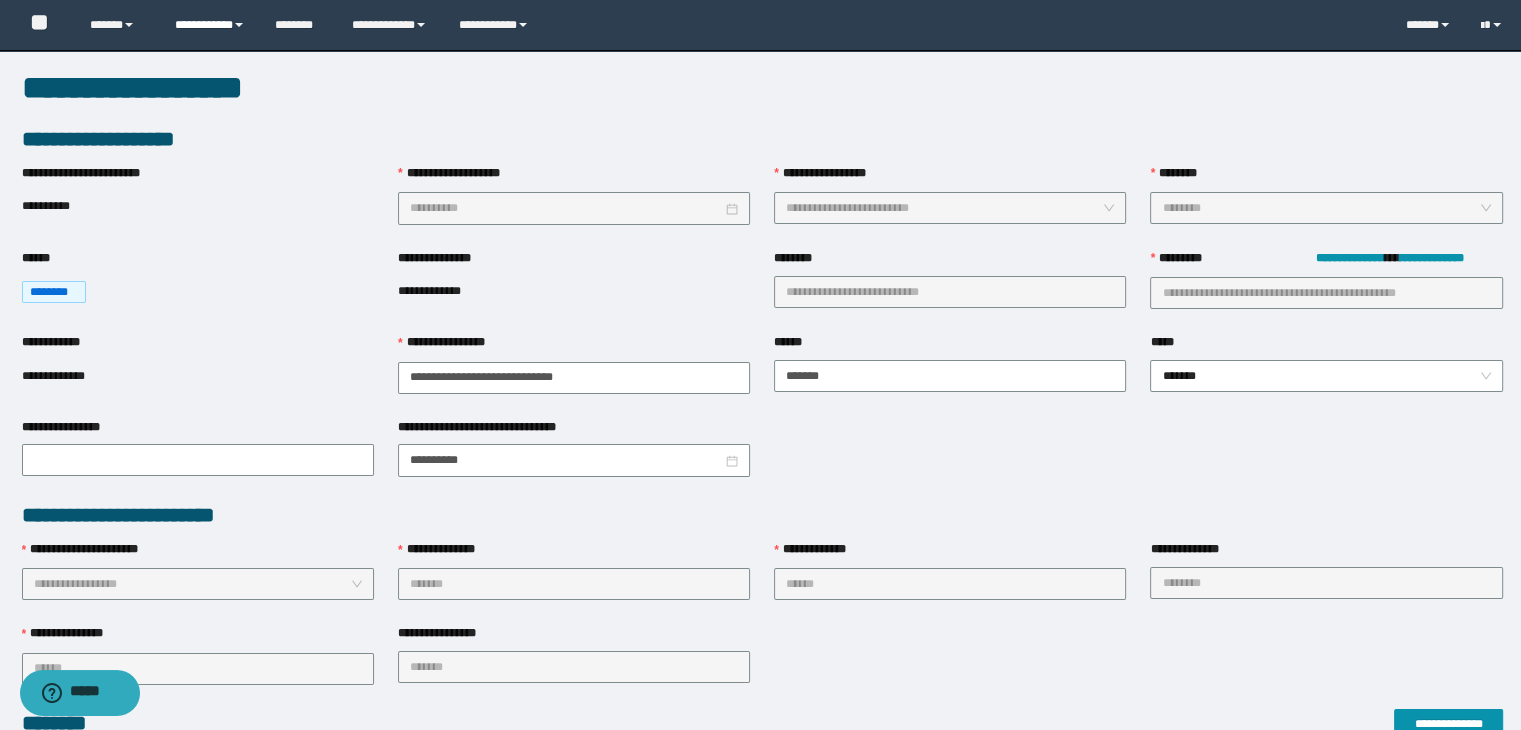 click on "**********" at bounding box center (210, 25) 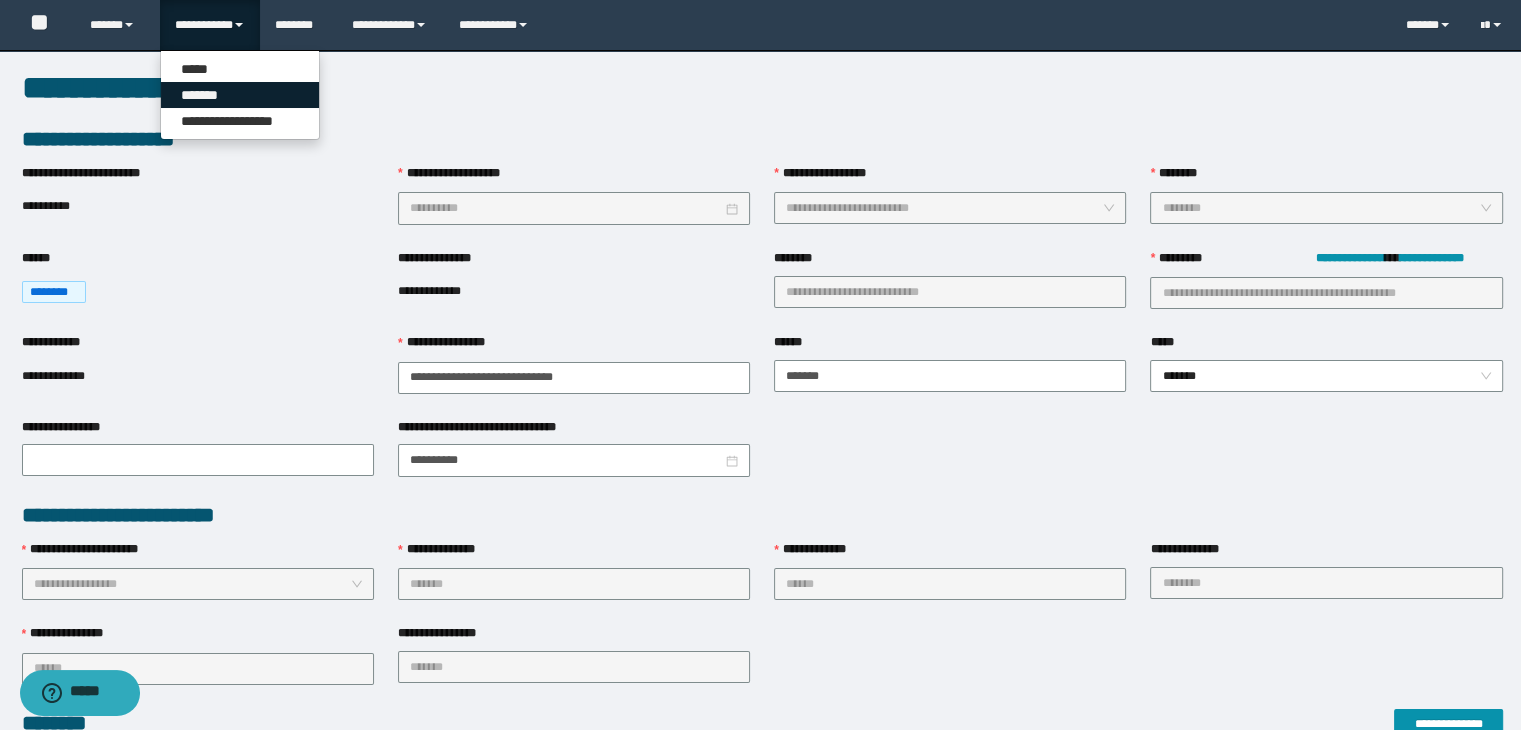 drag, startPoint x: 207, startPoint y: 88, endPoint x: 219, endPoint y: 89, distance: 12.0415945 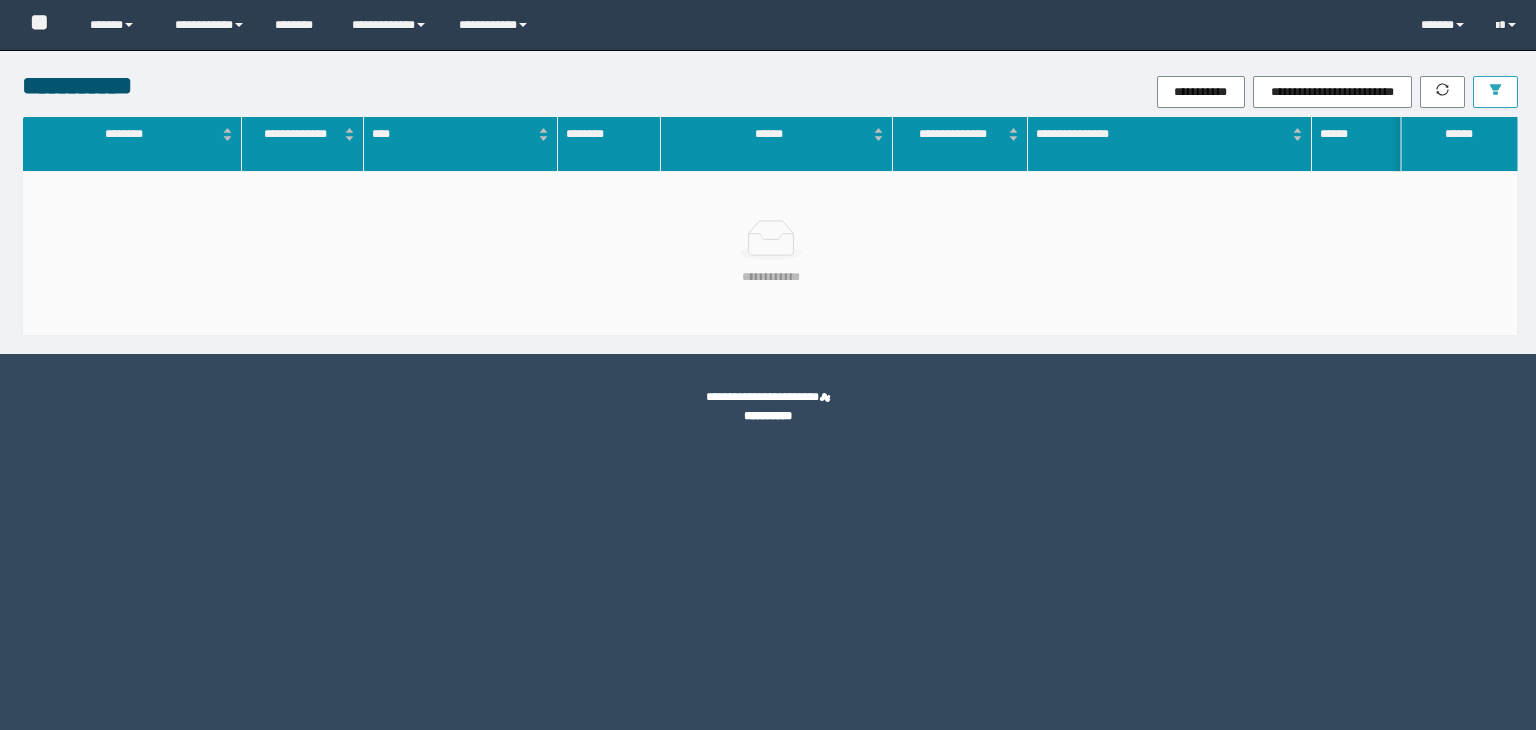 scroll, scrollTop: 0, scrollLeft: 0, axis: both 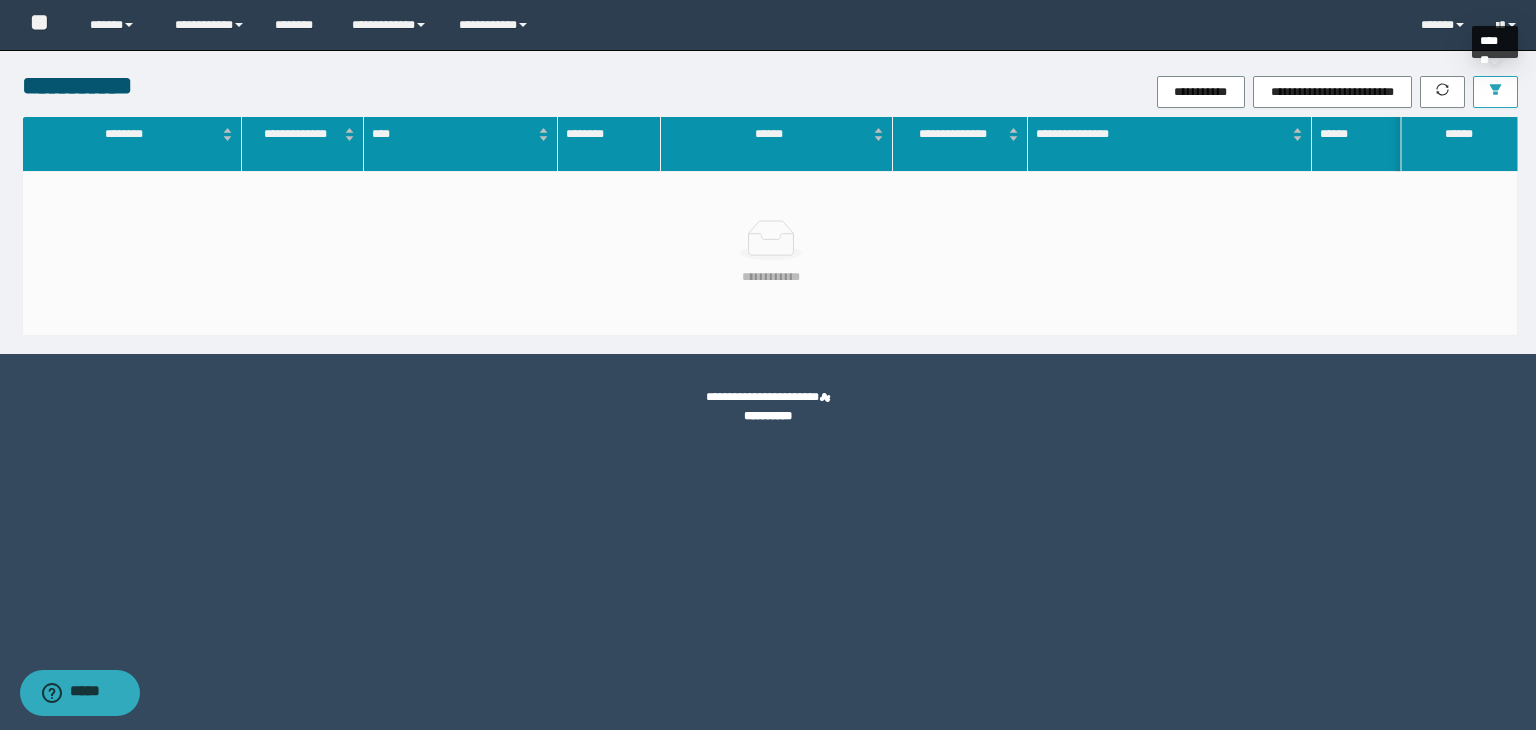 click at bounding box center [1495, 92] 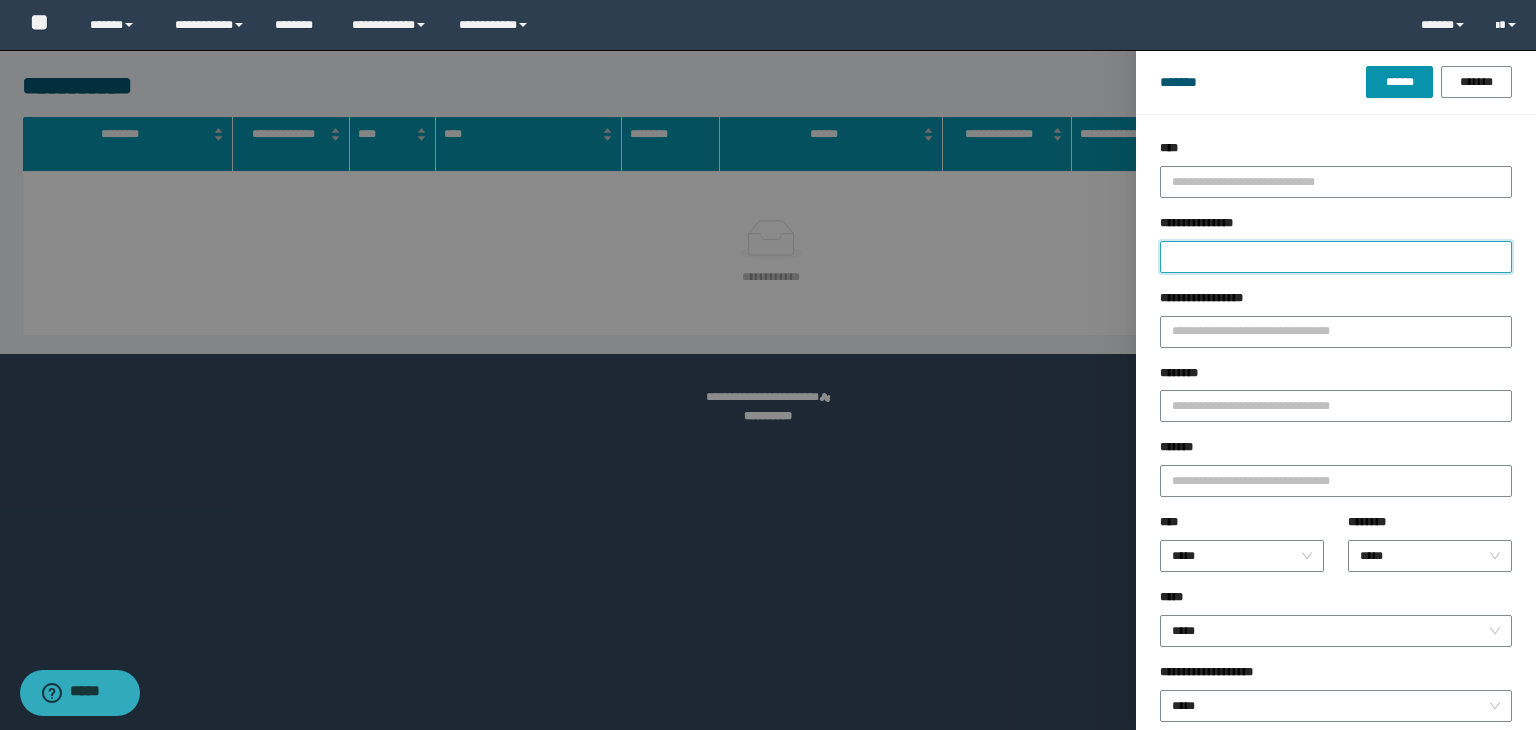drag, startPoint x: 1247, startPoint y: 251, endPoint x: 1249, endPoint y: 261, distance: 10.198039 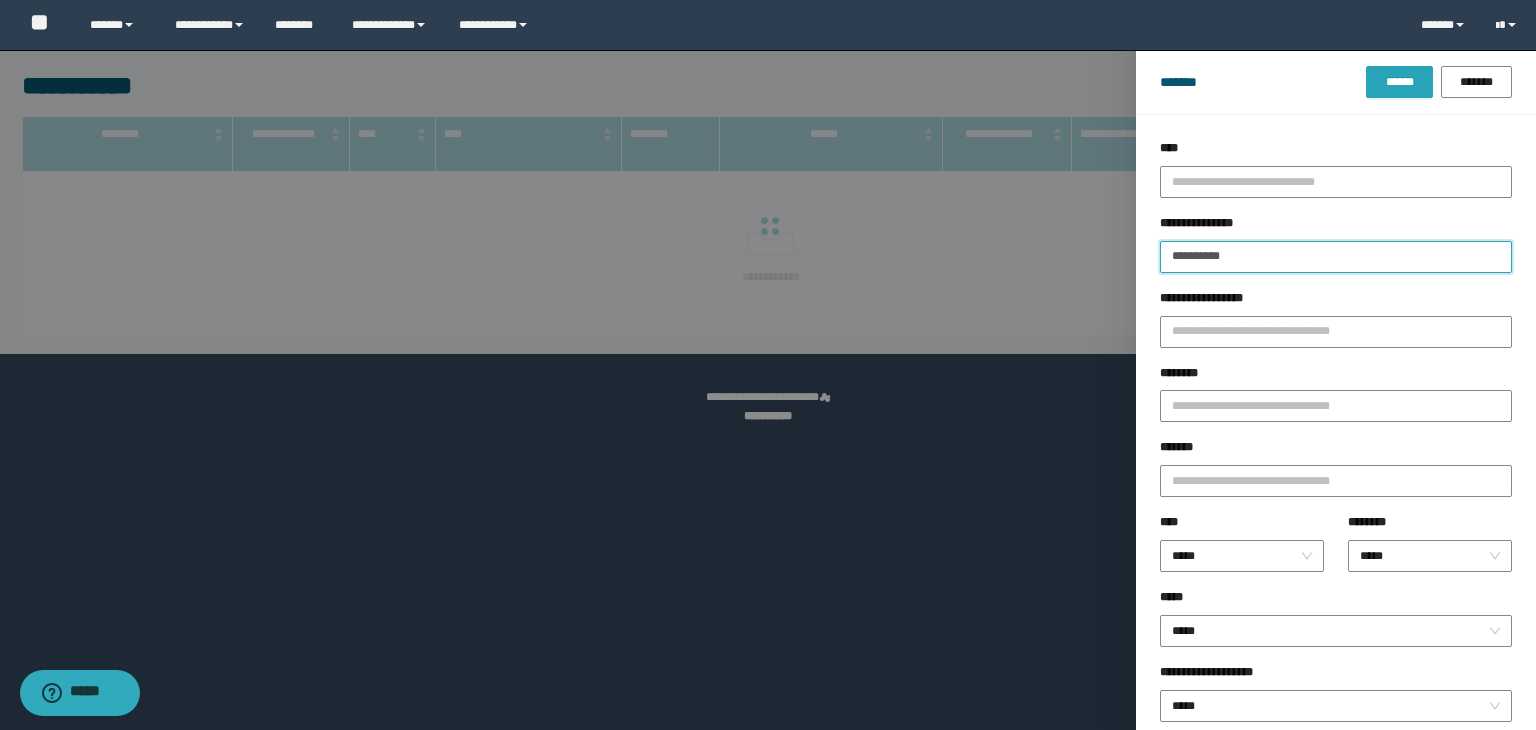 type on "**********" 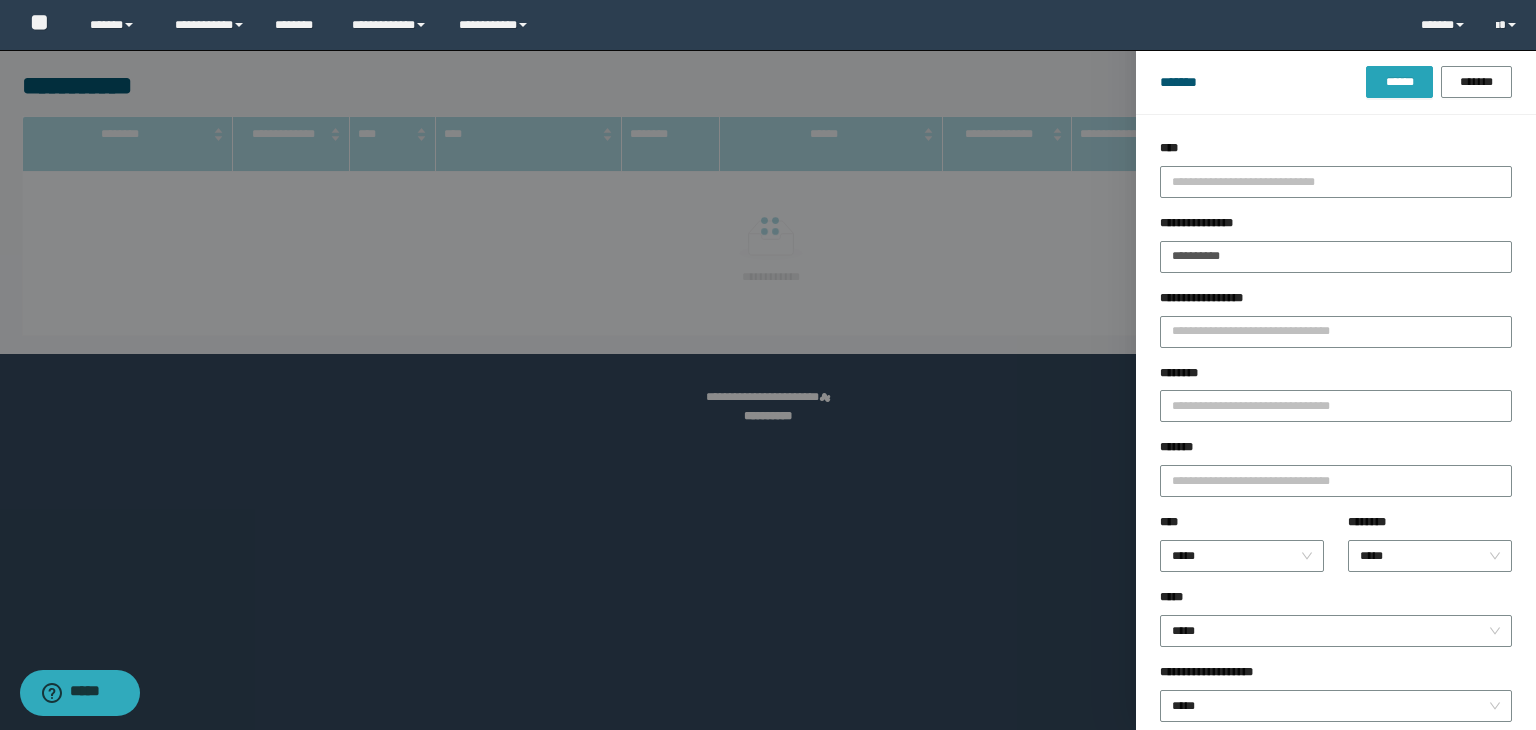 click on "******" at bounding box center [1399, 82] 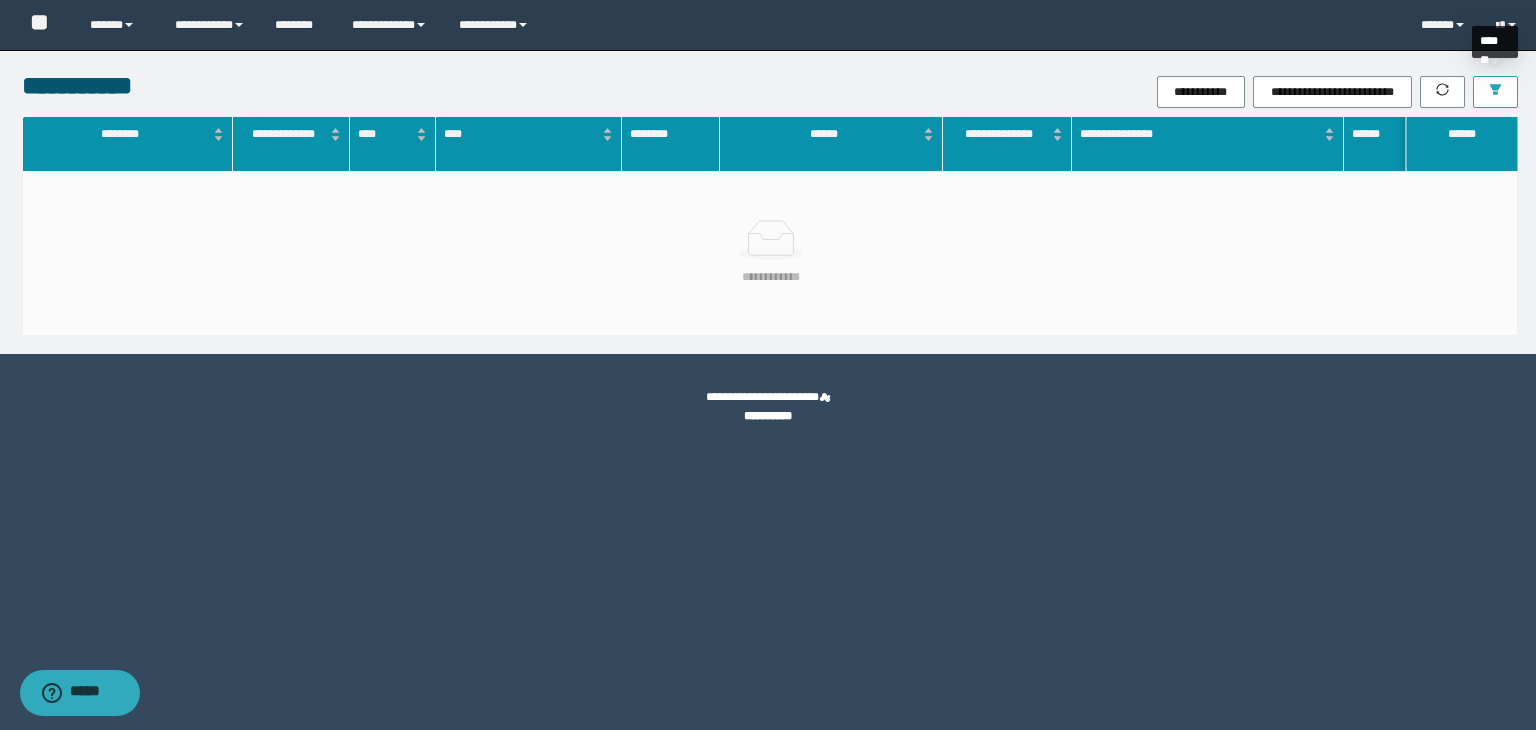 click at bounding box center [1495, 92] 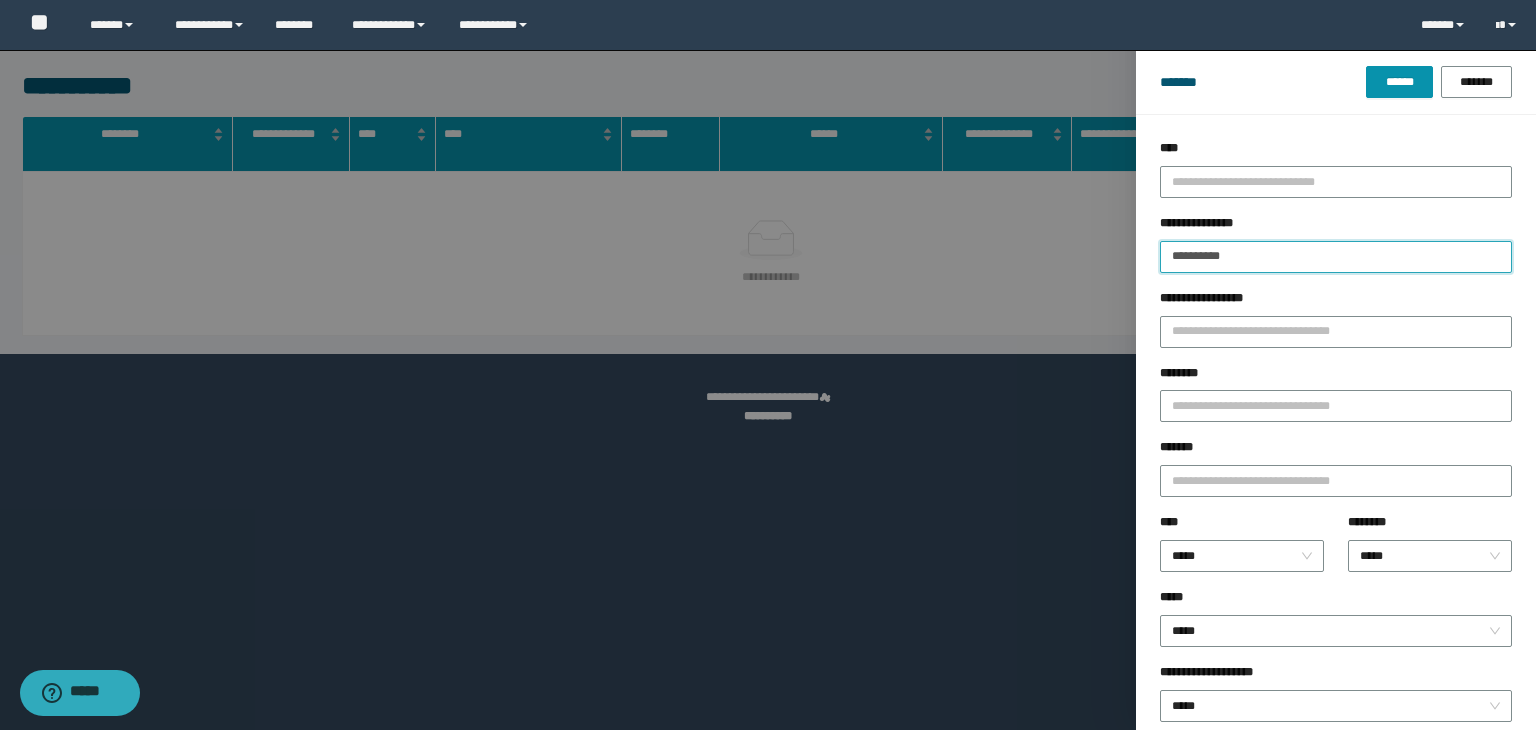 drag, startPoint x: 808, startPoint y: 240, endPoint x: 424, endPoint y: 230, distance: 384.1302 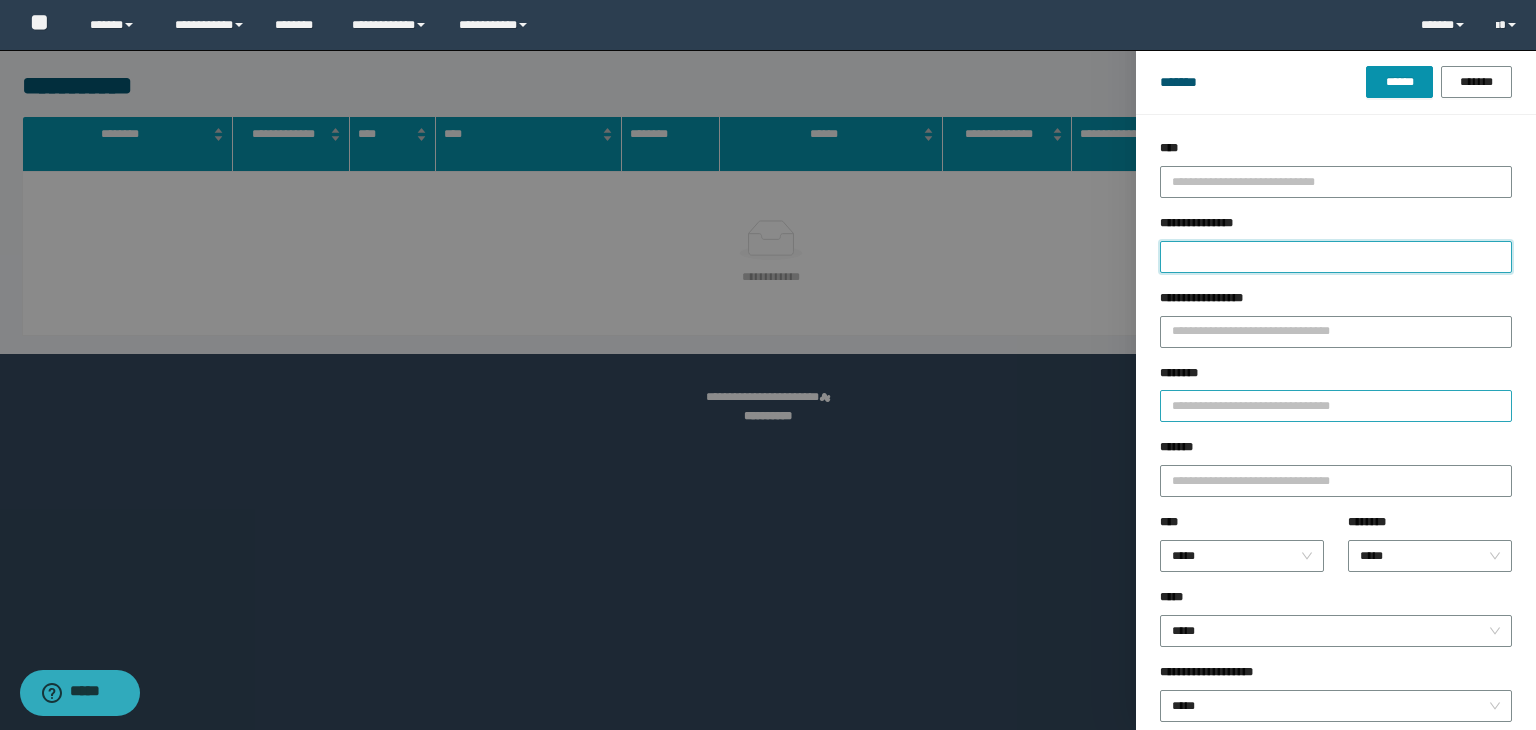 type 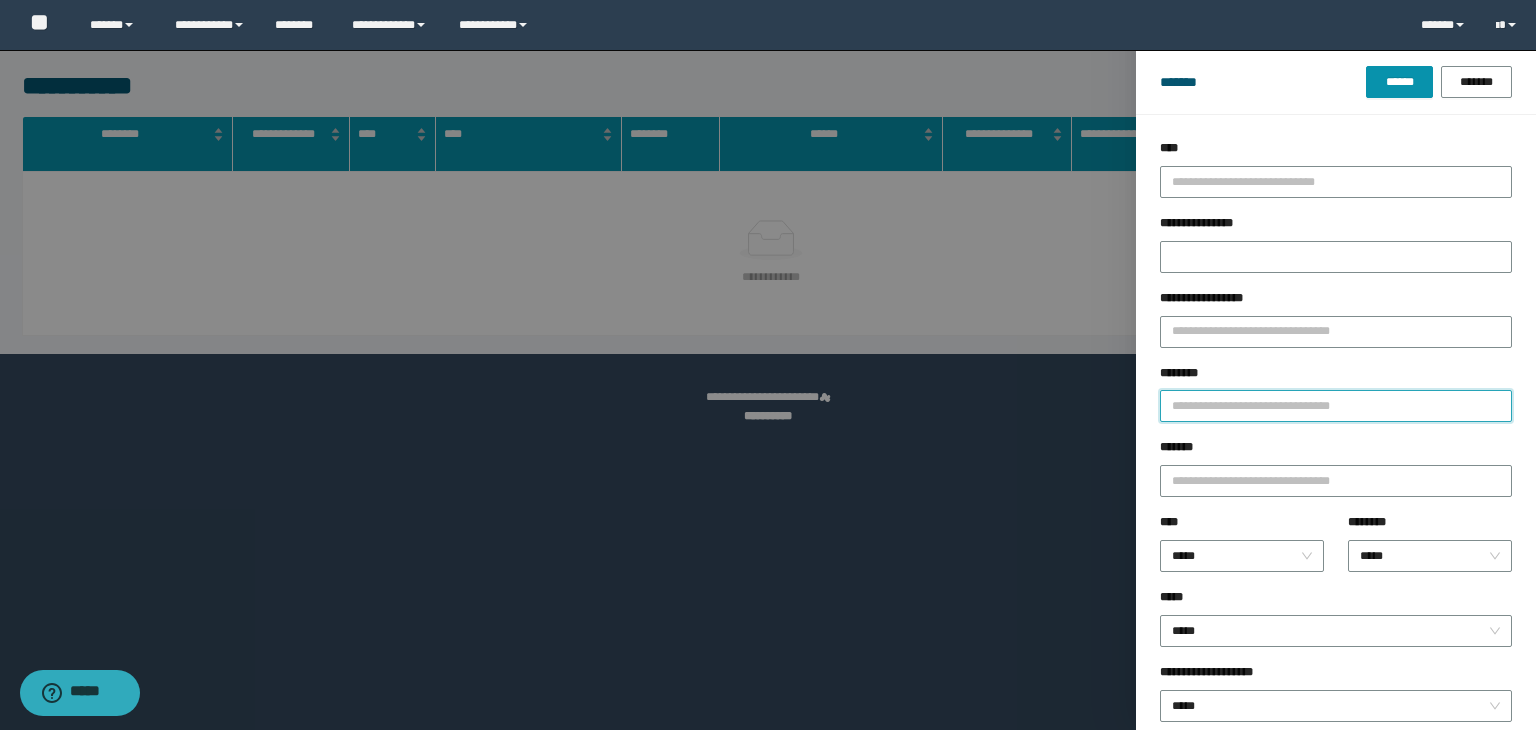 click on "********" at bounding box center [1336, 406] 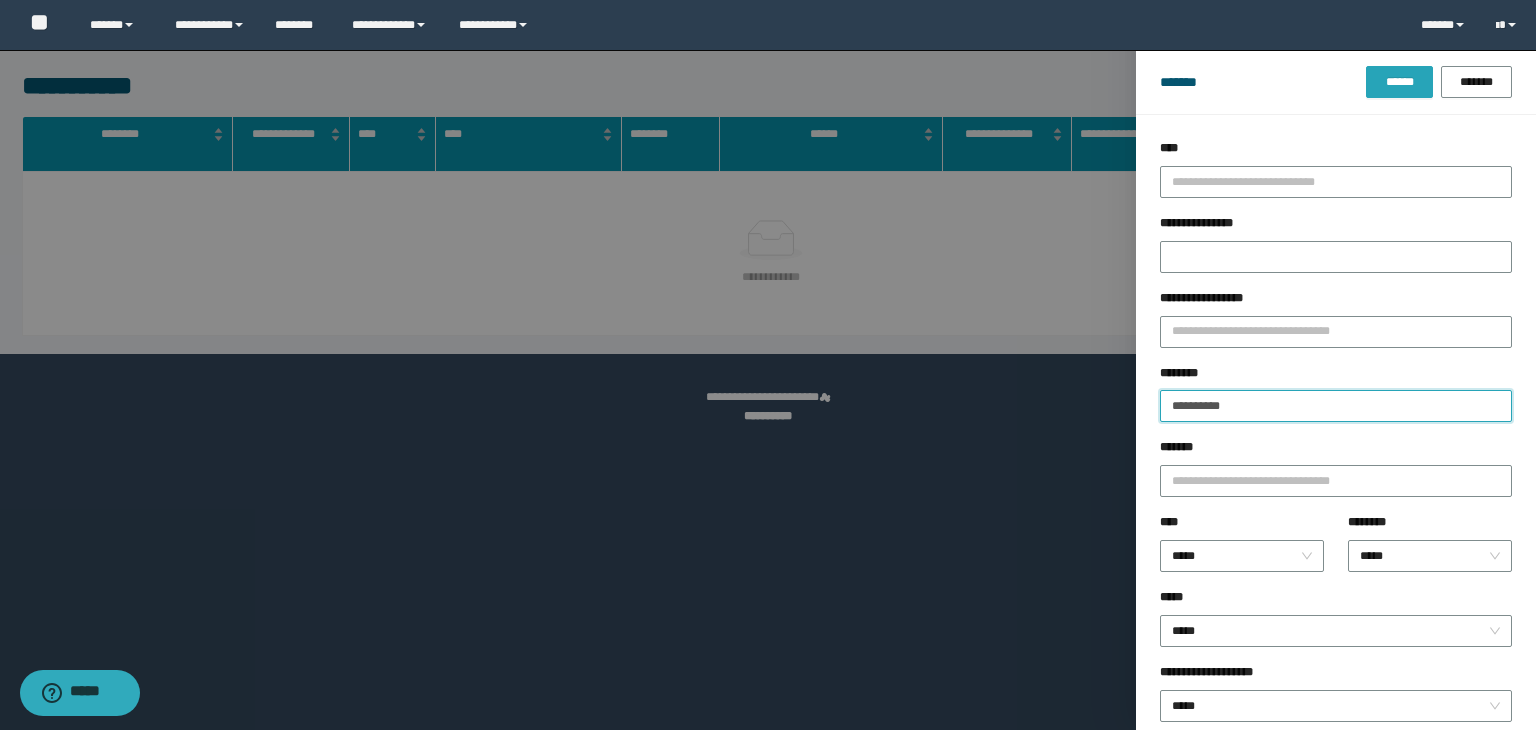 type on "**********" 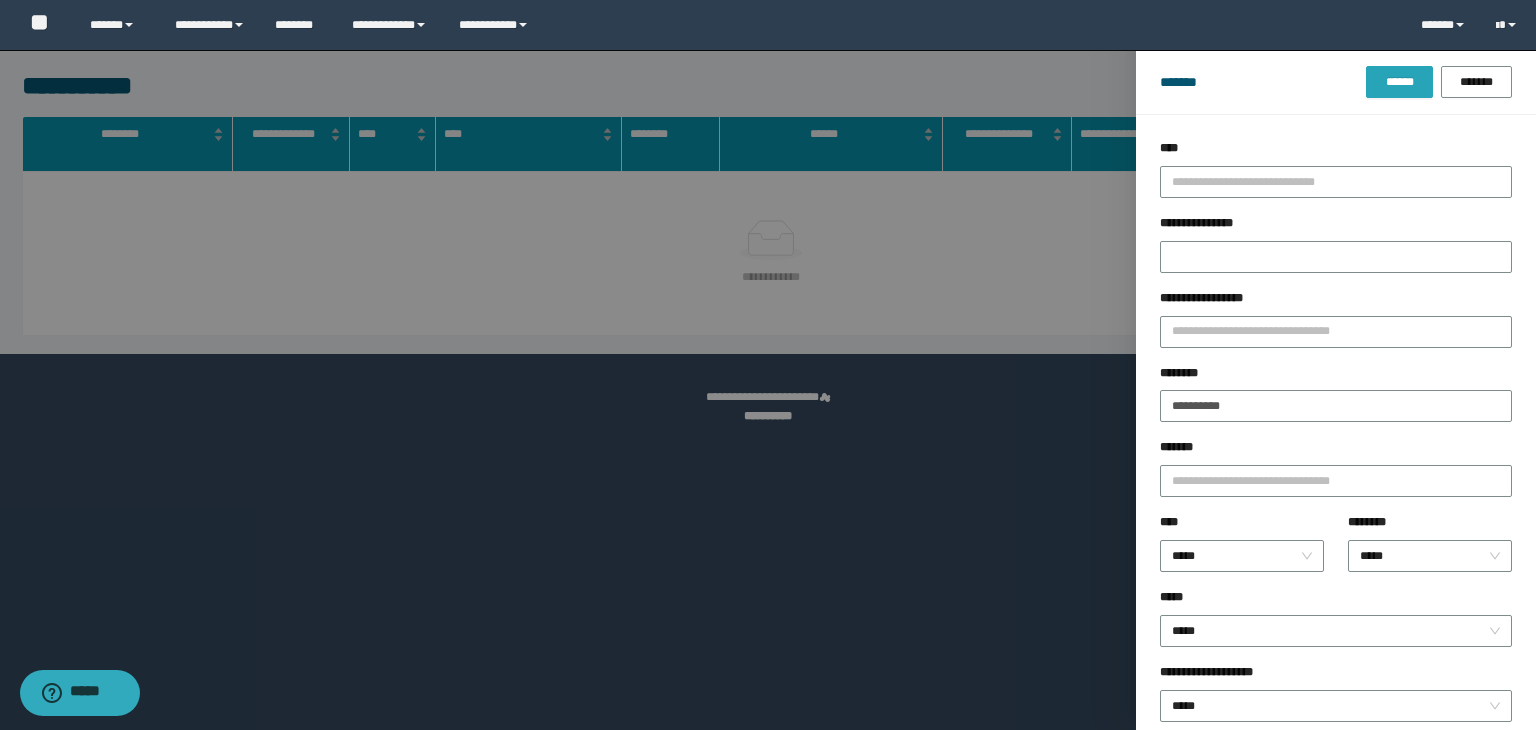 click on "******" at bounding box center (1399, 82) 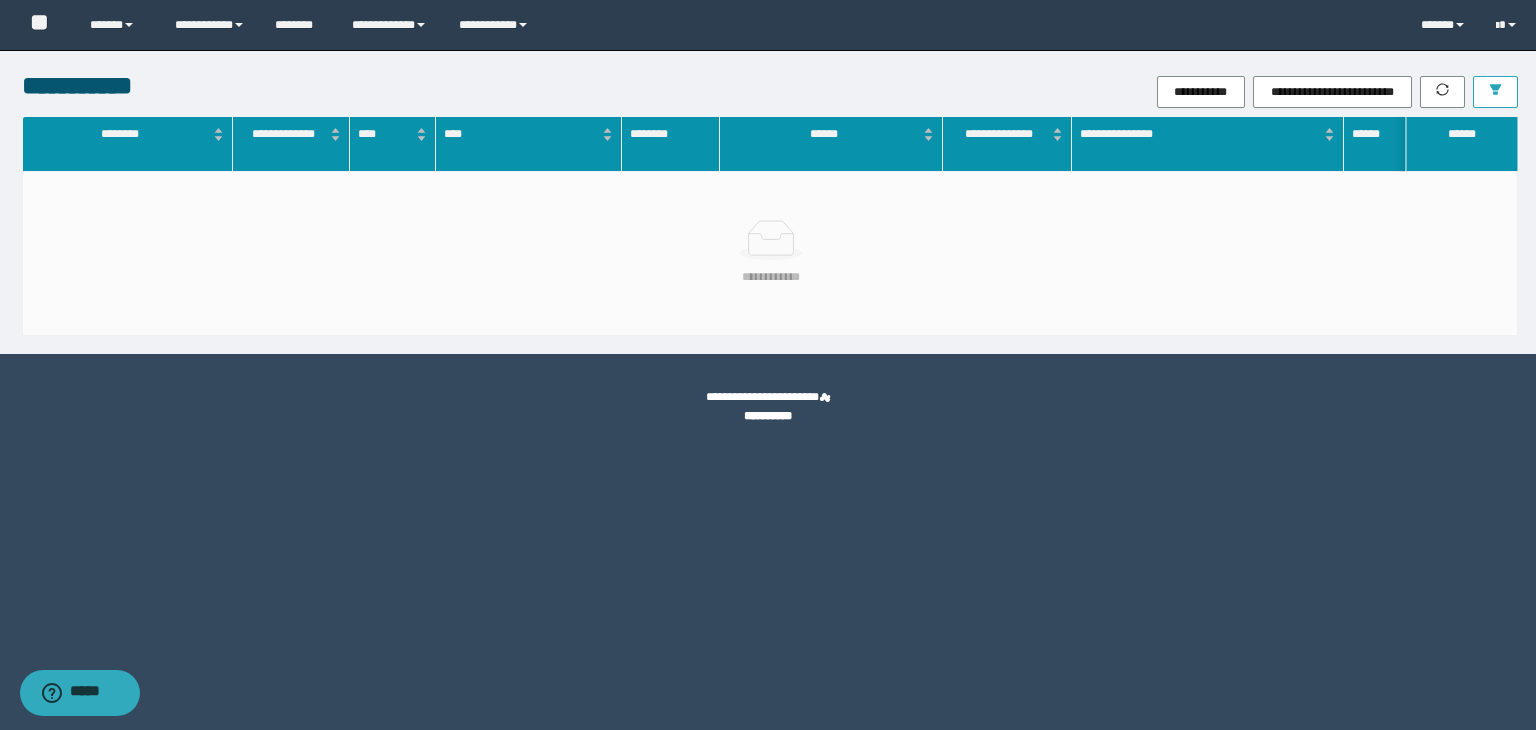 type 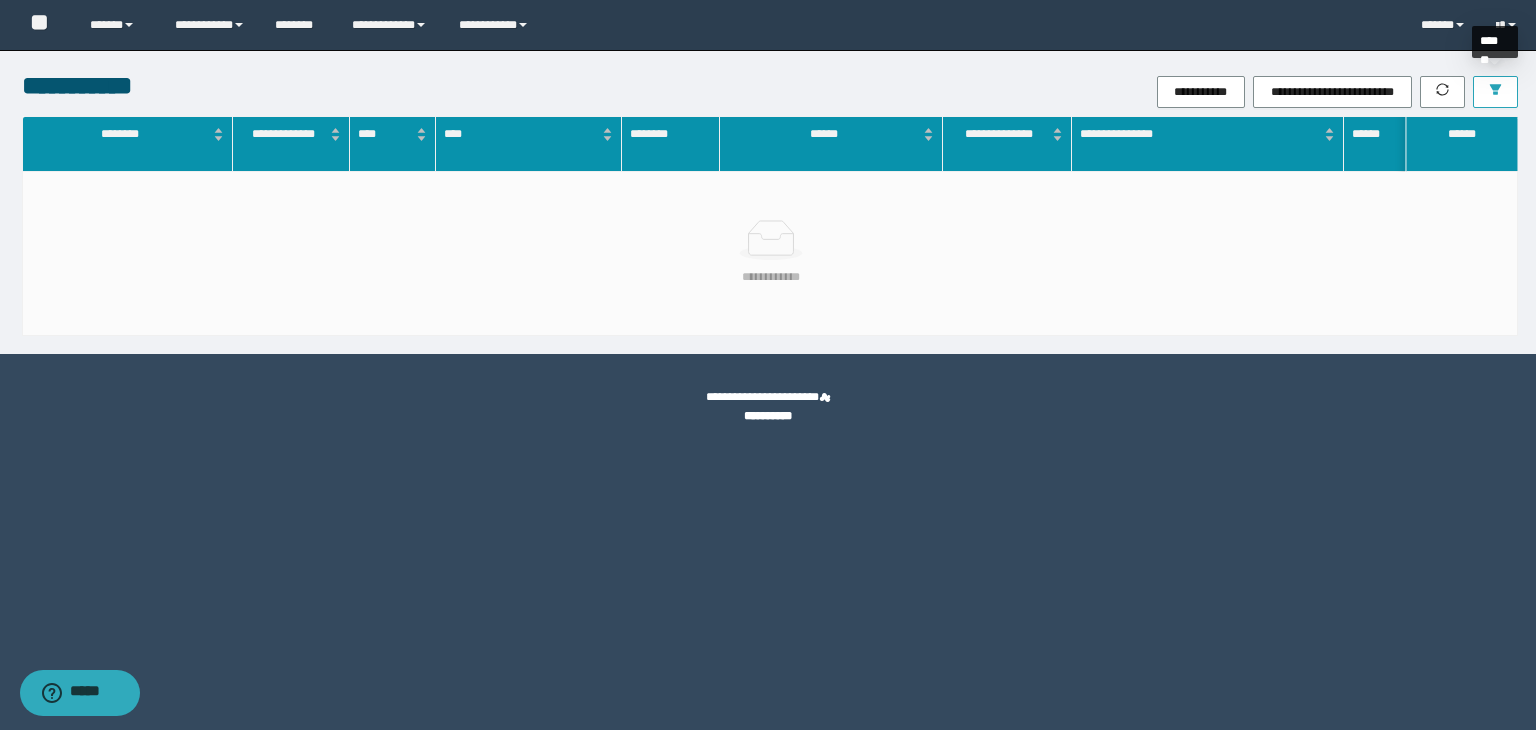 click 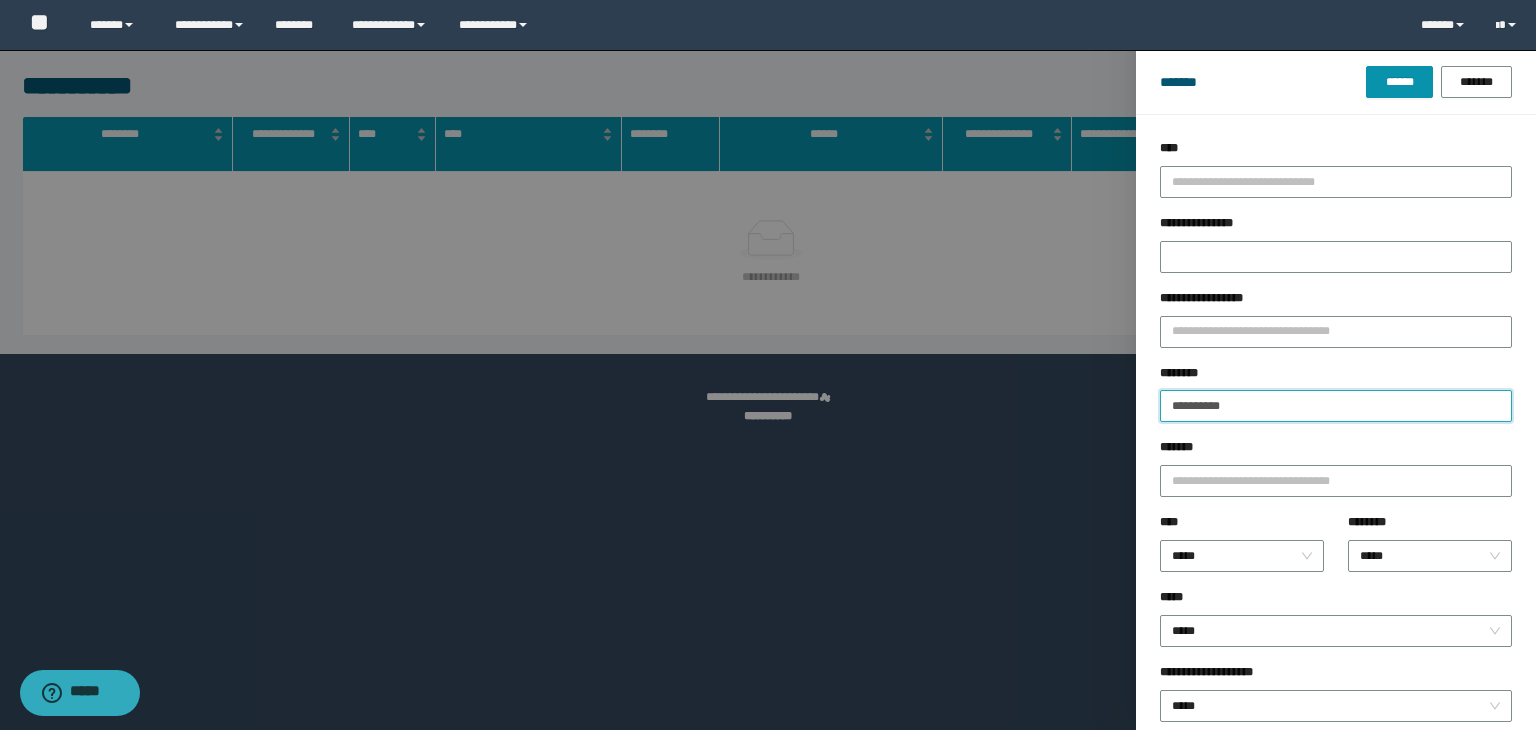 drag, startPoint x: 1200, startPoint y: 397, endPoint x: 947, endPoint y: 376, distance: 253.87004 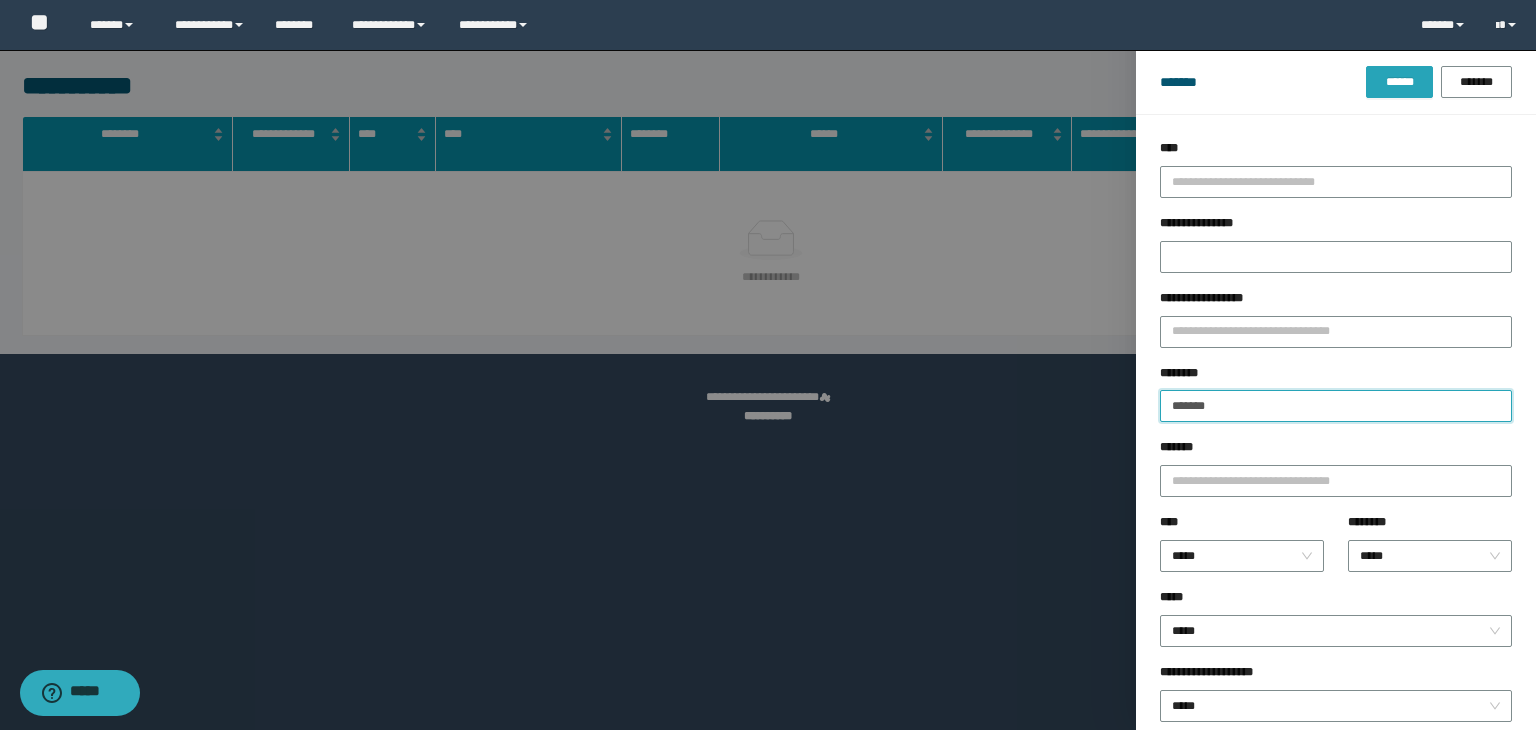 type on "*******" 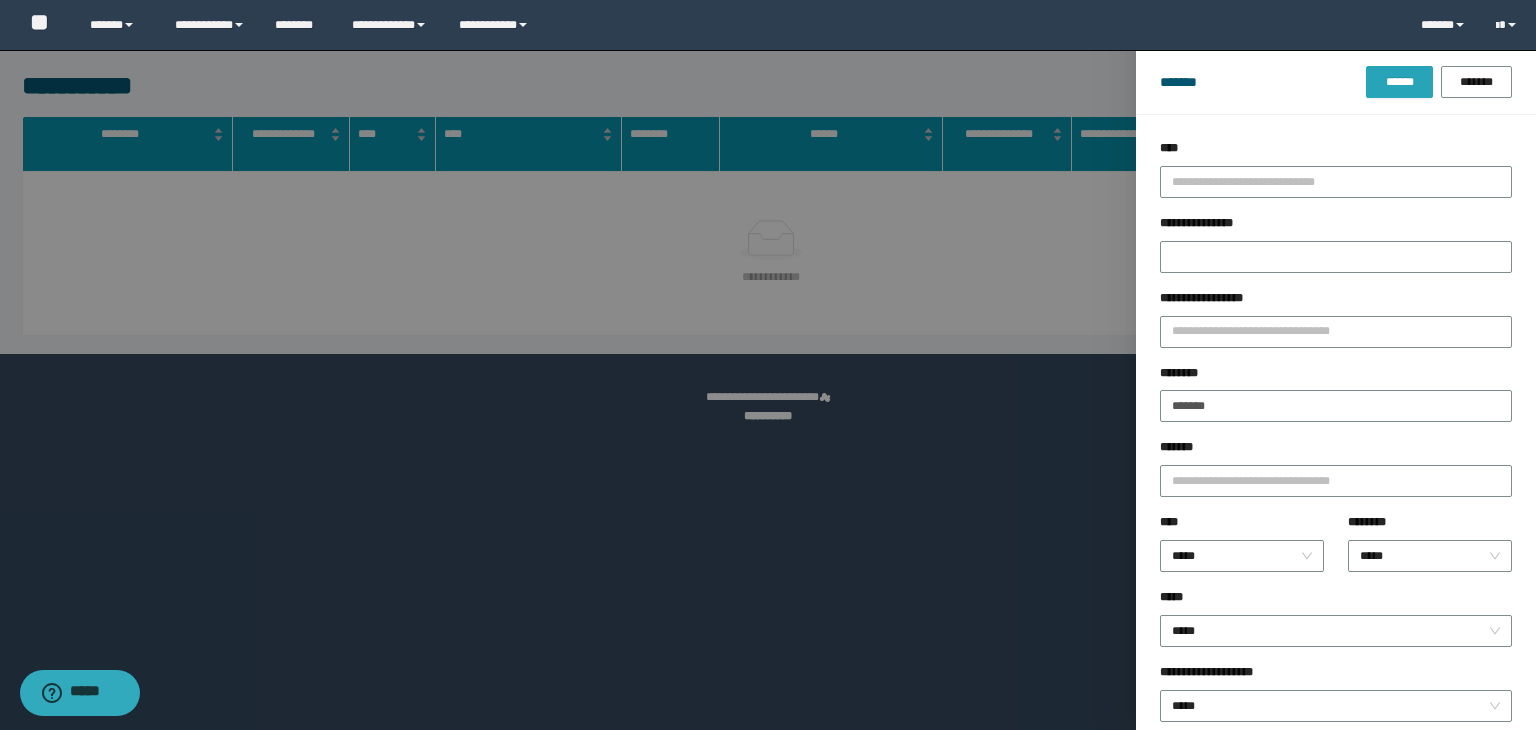 click on "******" at bounding box center [1399, 82] 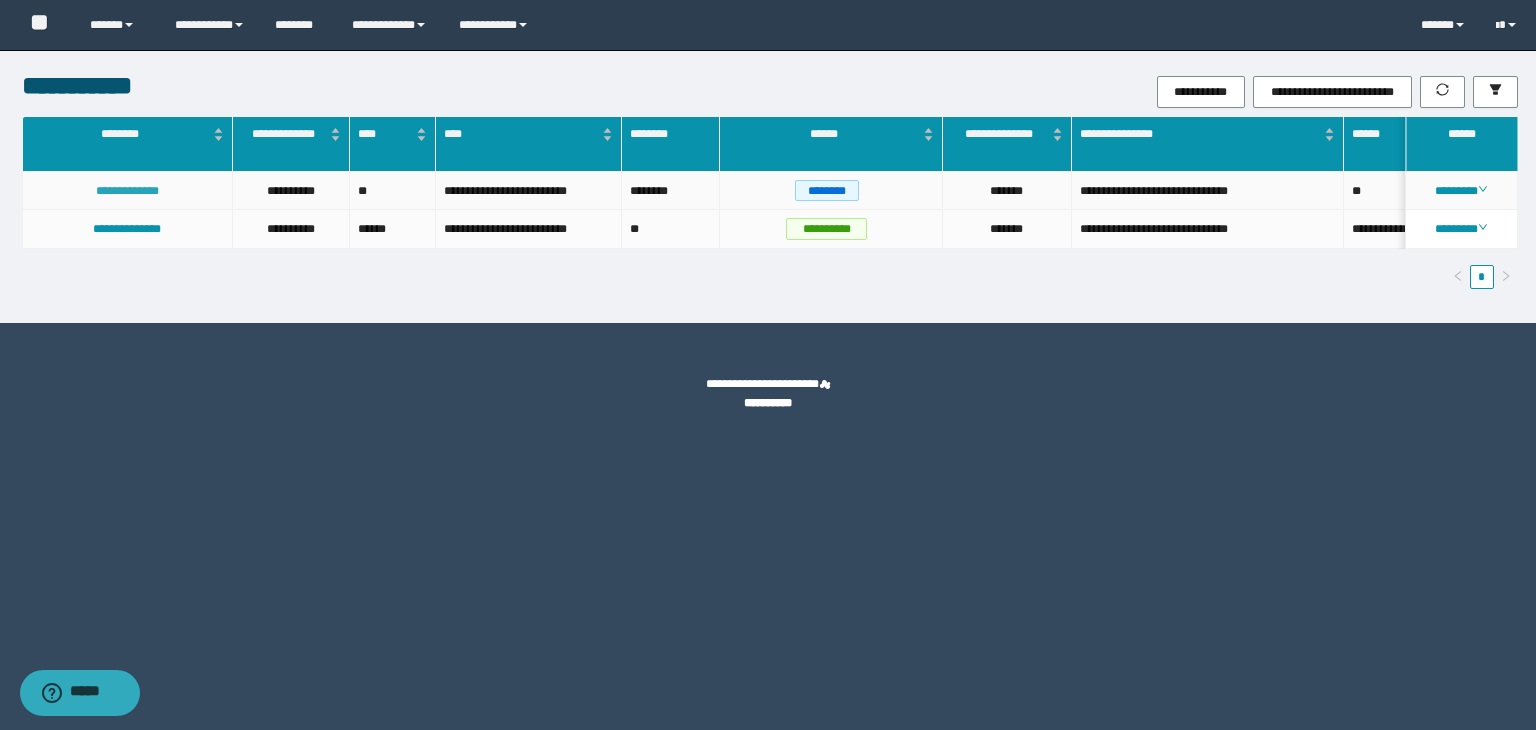 click on "**********" at bounding box center [127, 191] 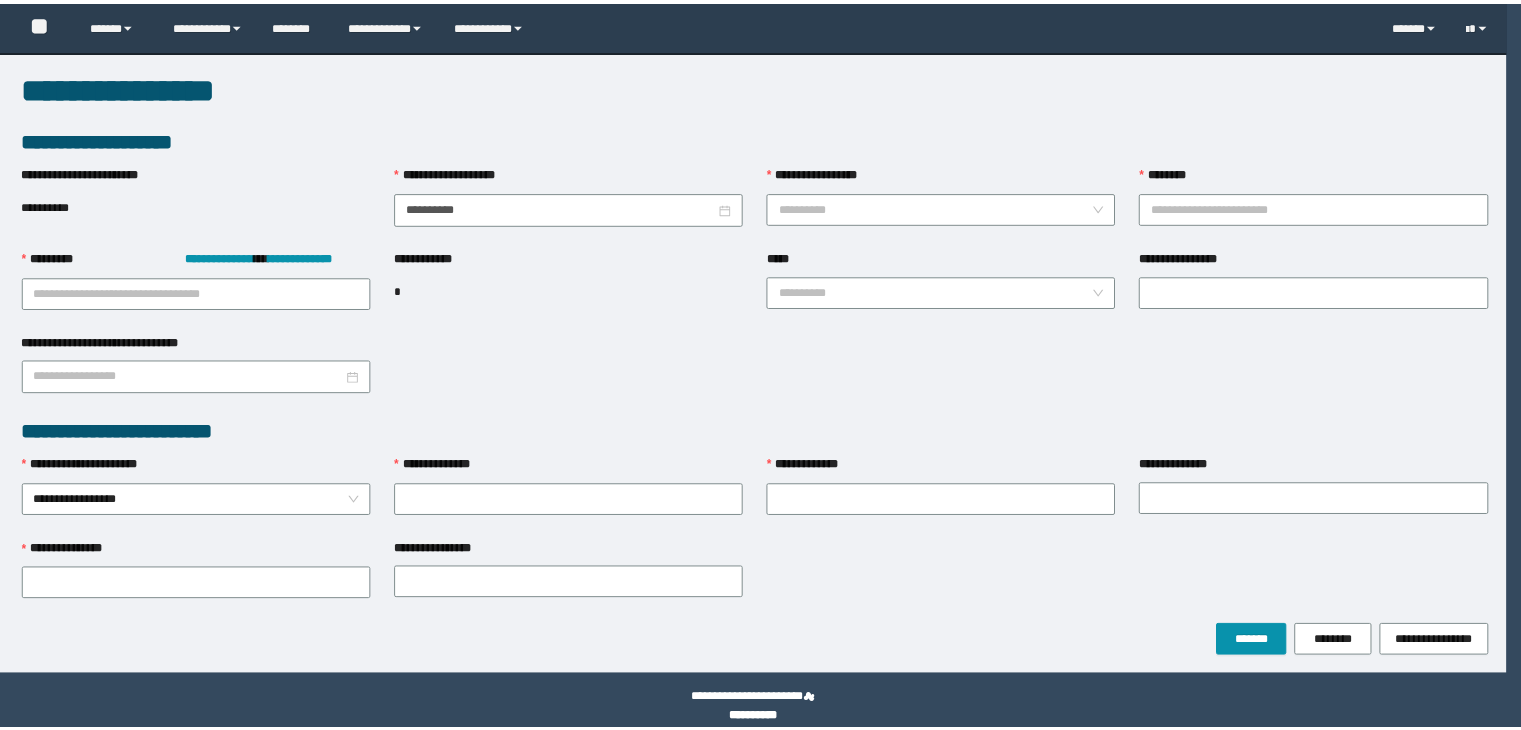 scroll, scrollTop: 0, scrollLeft: 0, axis: both 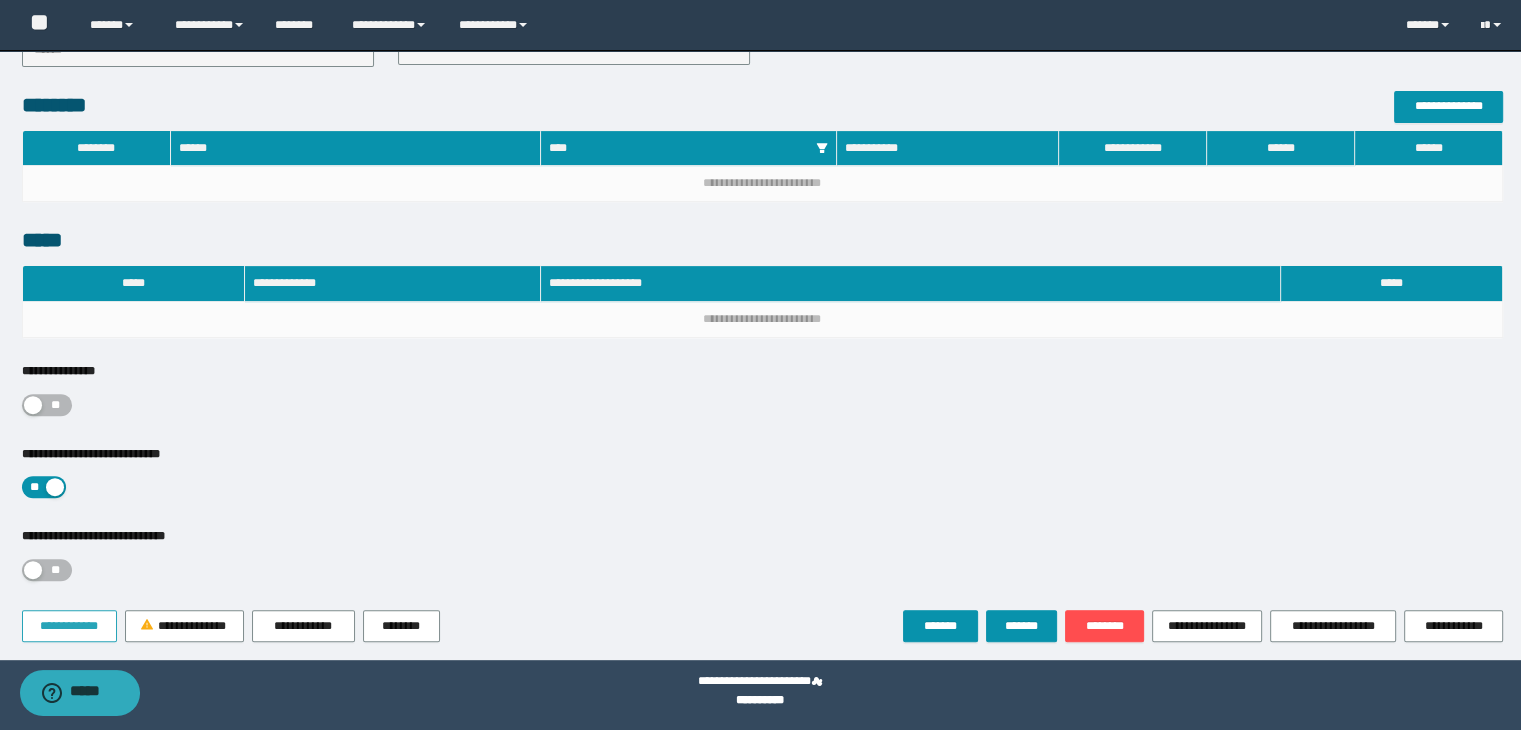 click on "**********" at bounding box center (69, 626) 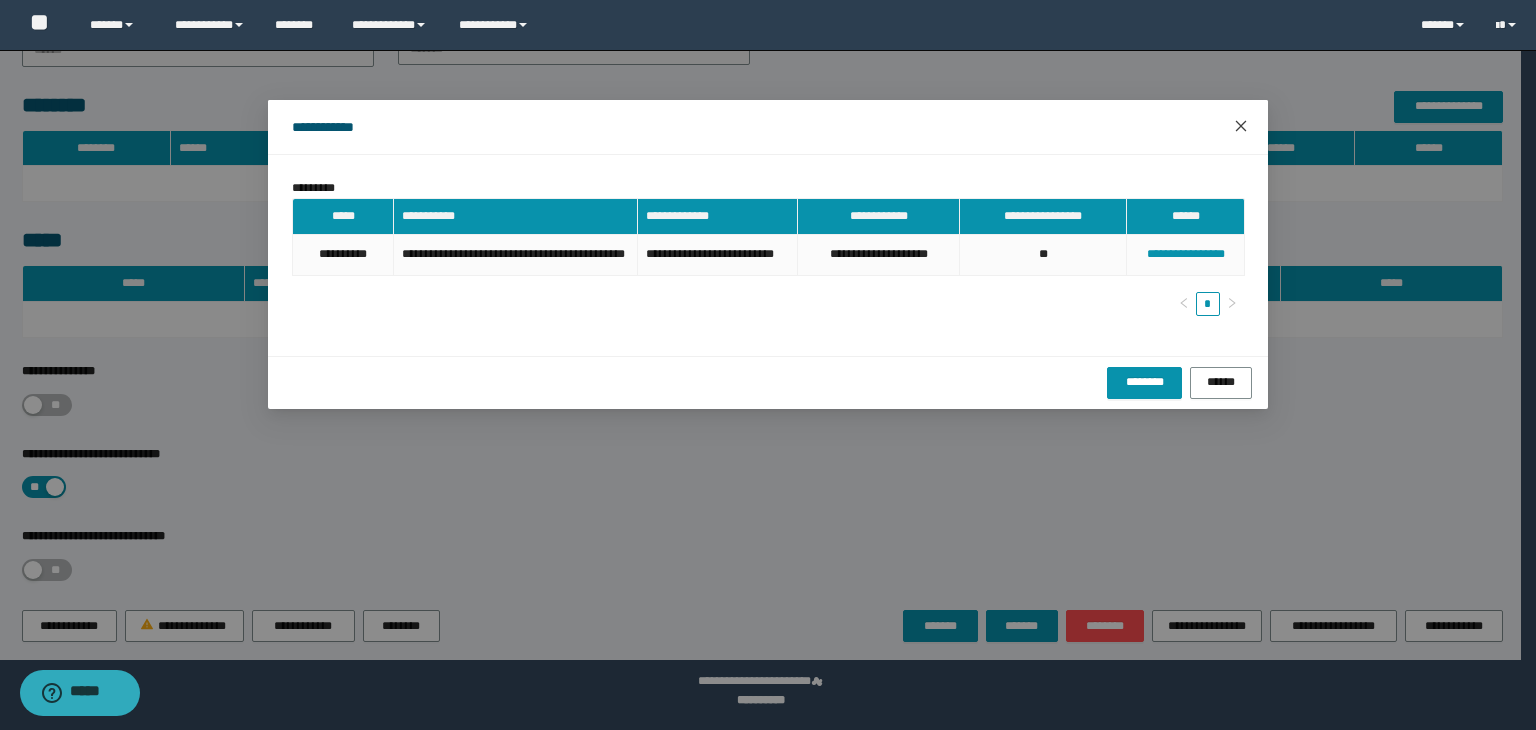 click 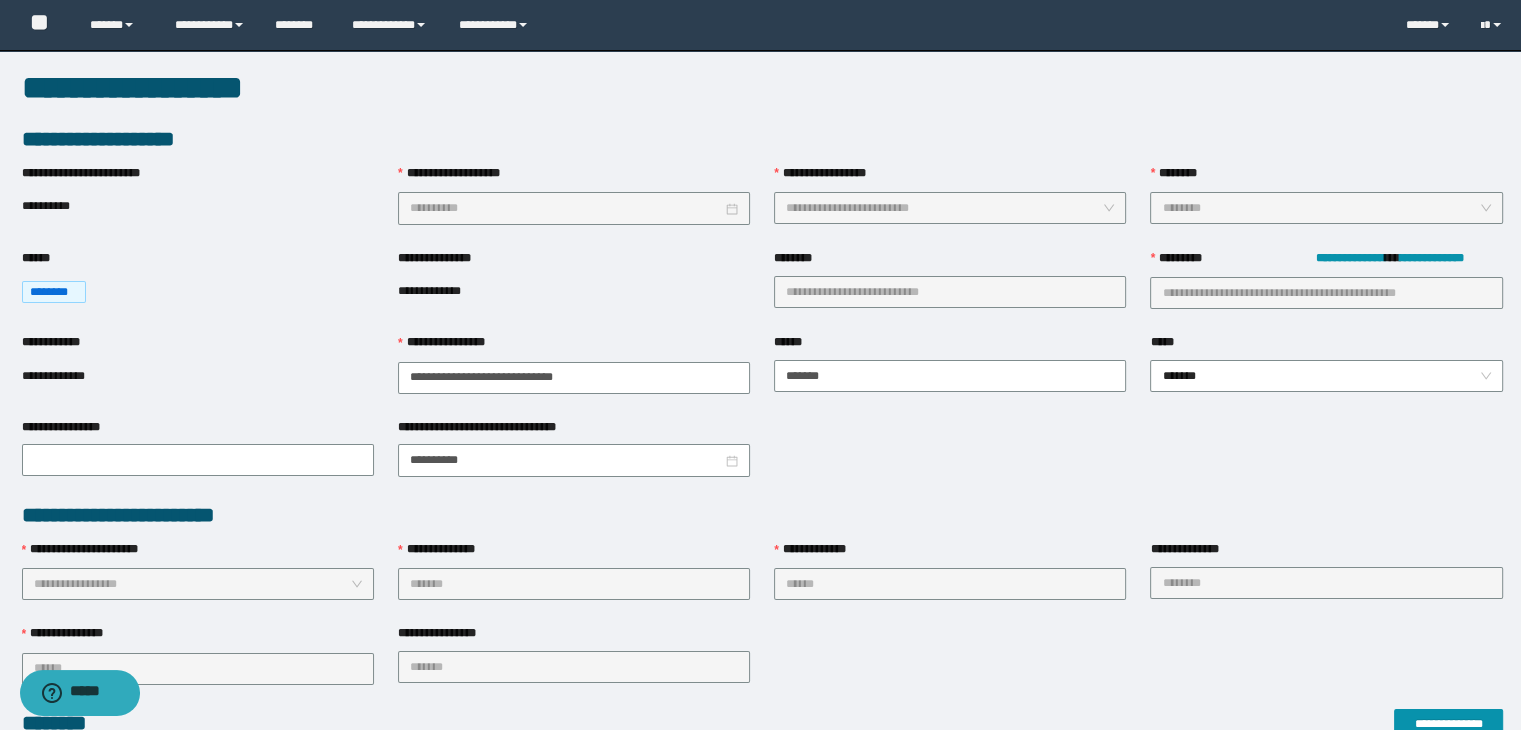 scroll, scrollTop: 0, scrollLeft: 0, axis: both 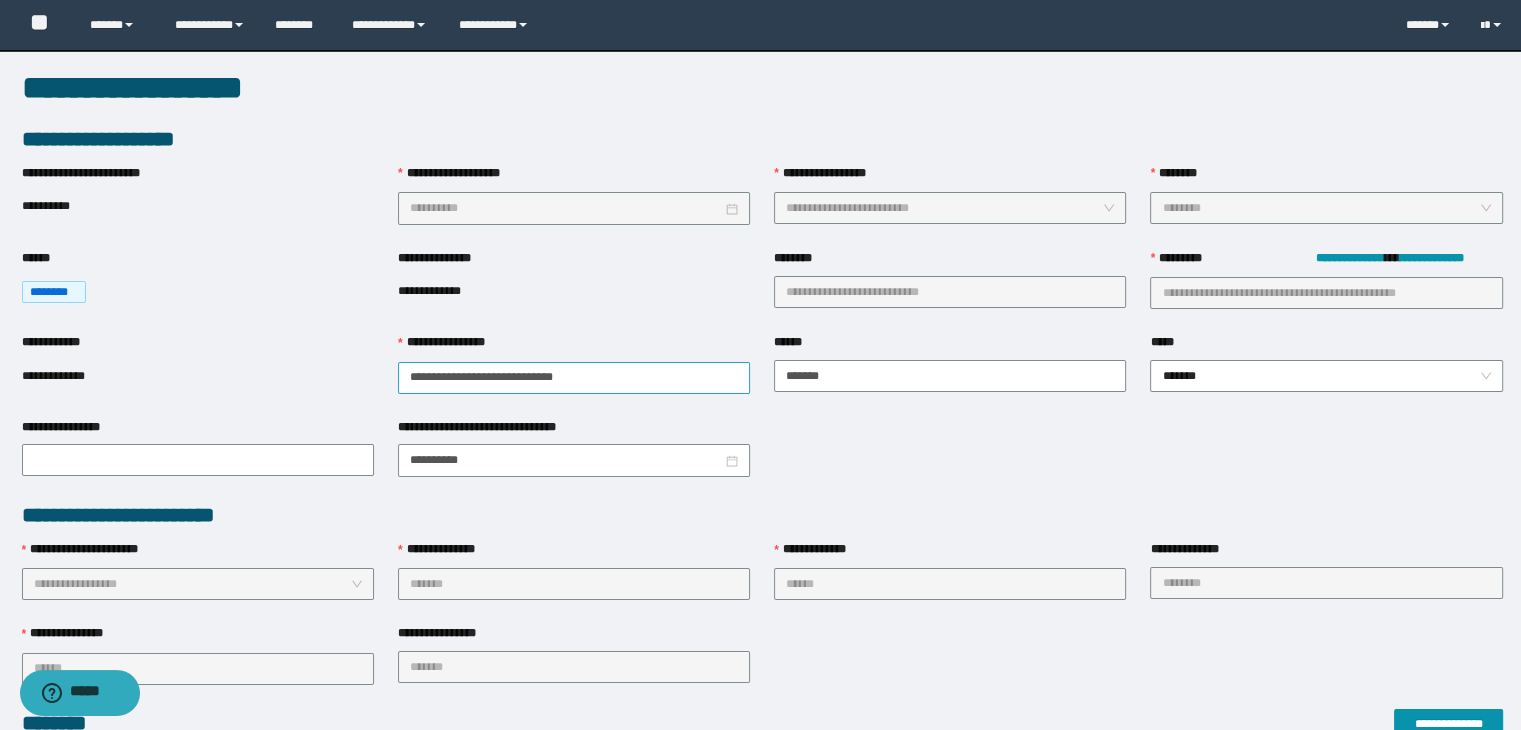 type 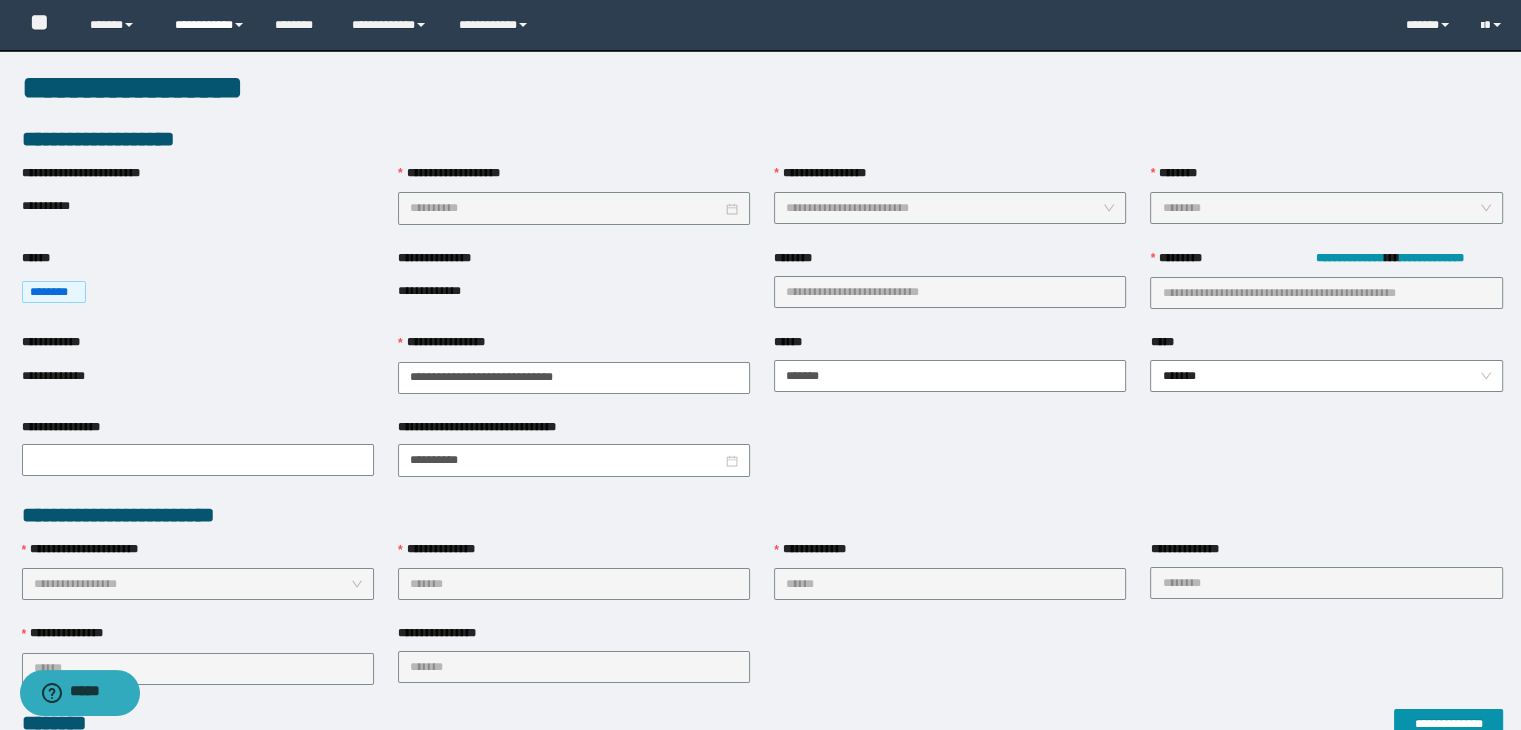 click on "**********" at bounding box center (210, 25) 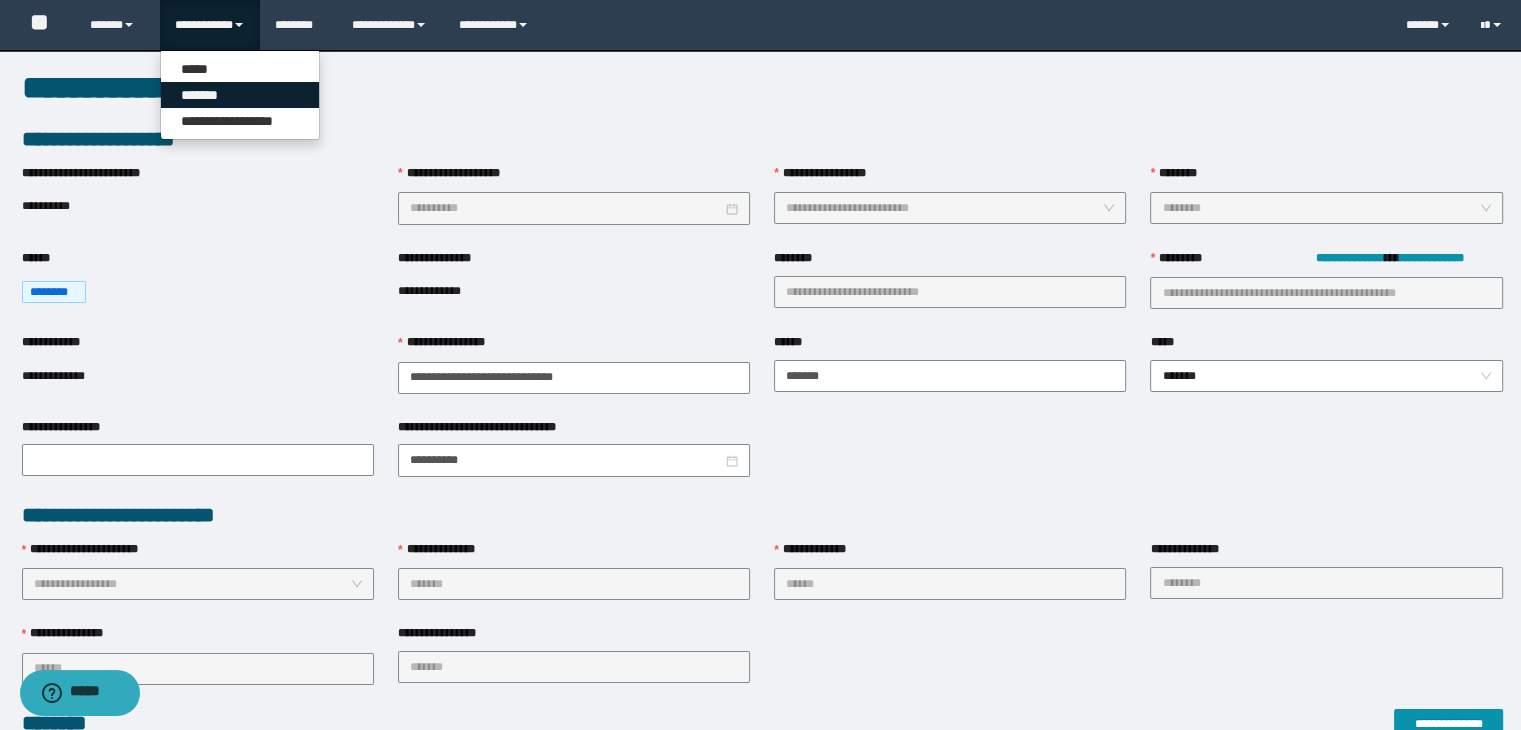 click on "*******" at bounding box center (240, 95) 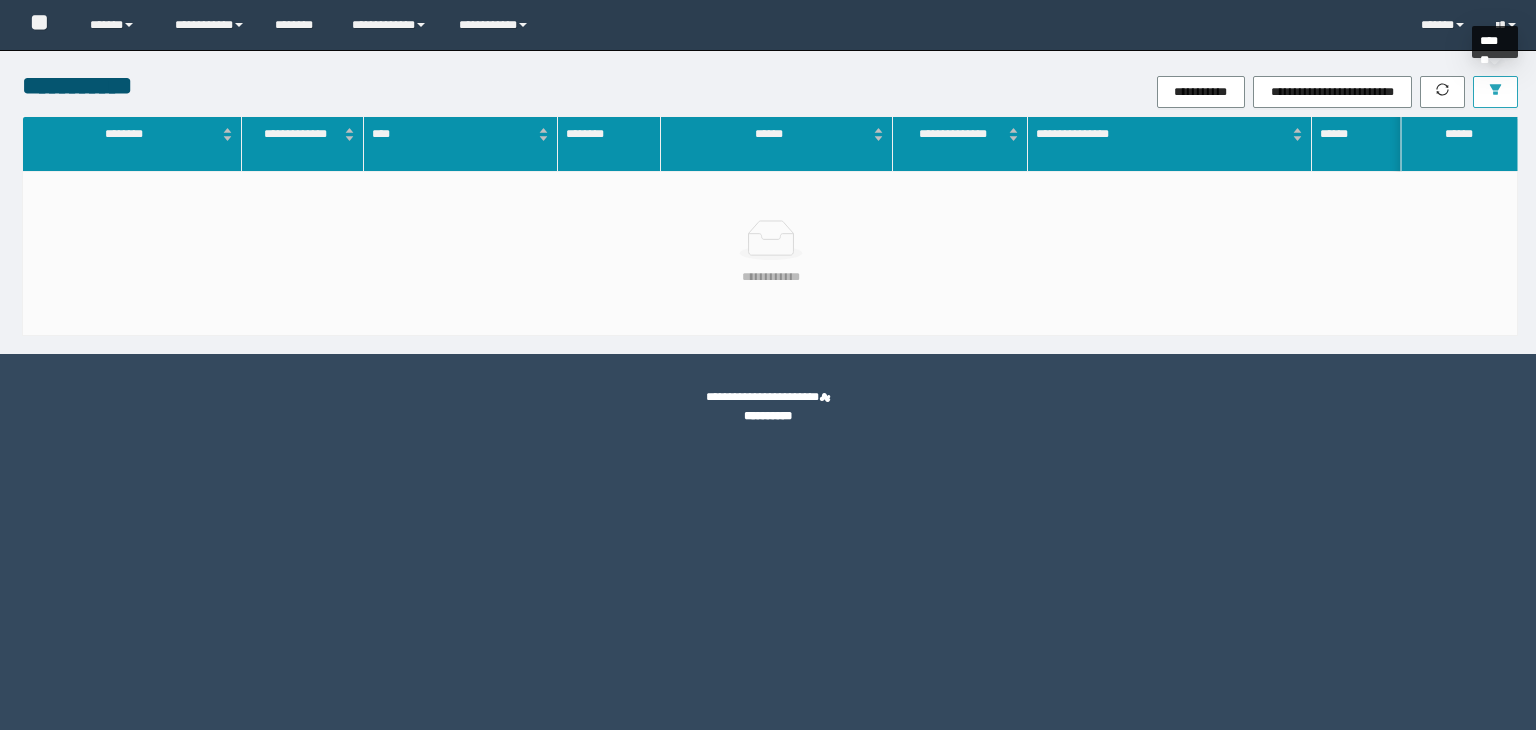 scroll, scrollTop: 0, scrollLeft: 0, axis: both 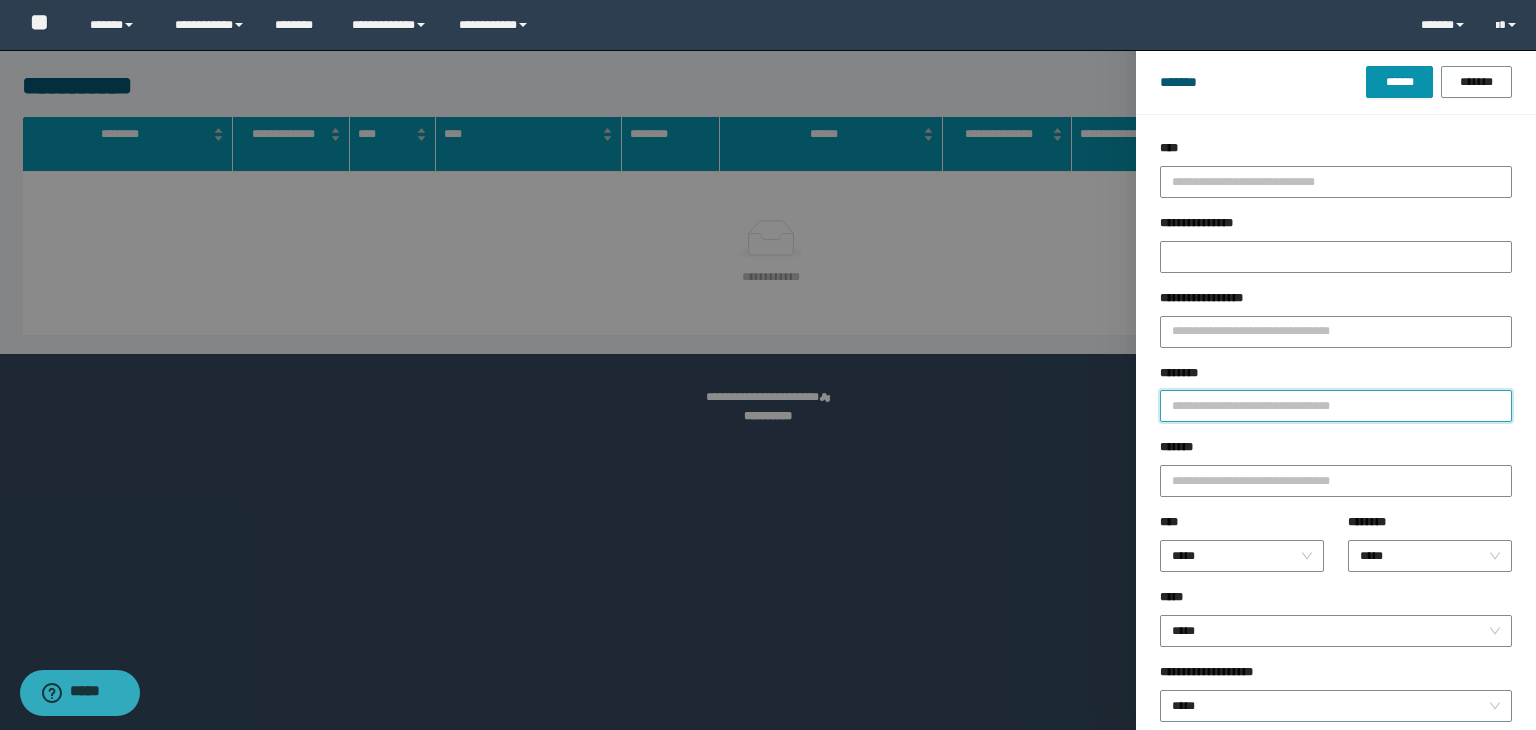 click on "********" at bounding box center (1336, 406) 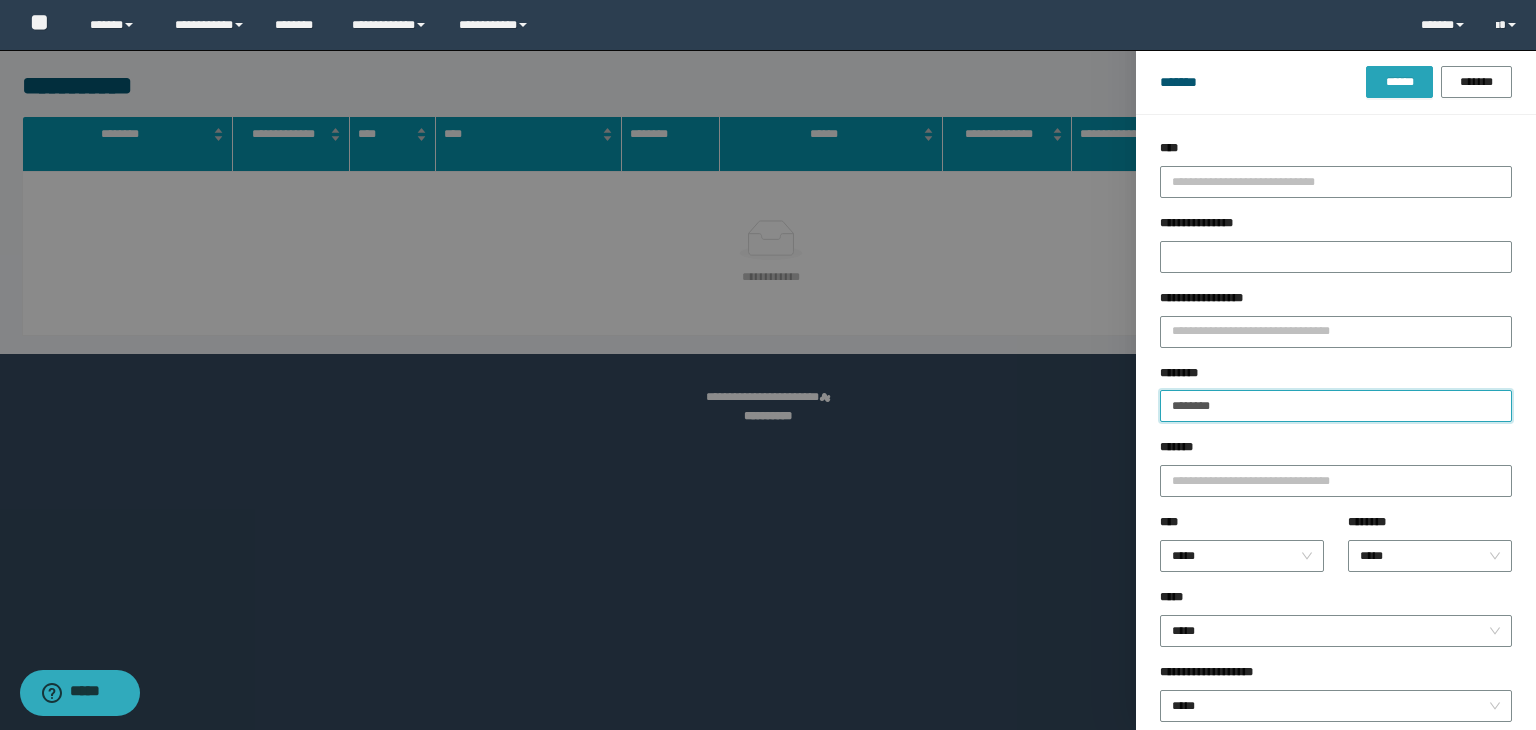 type on "********" 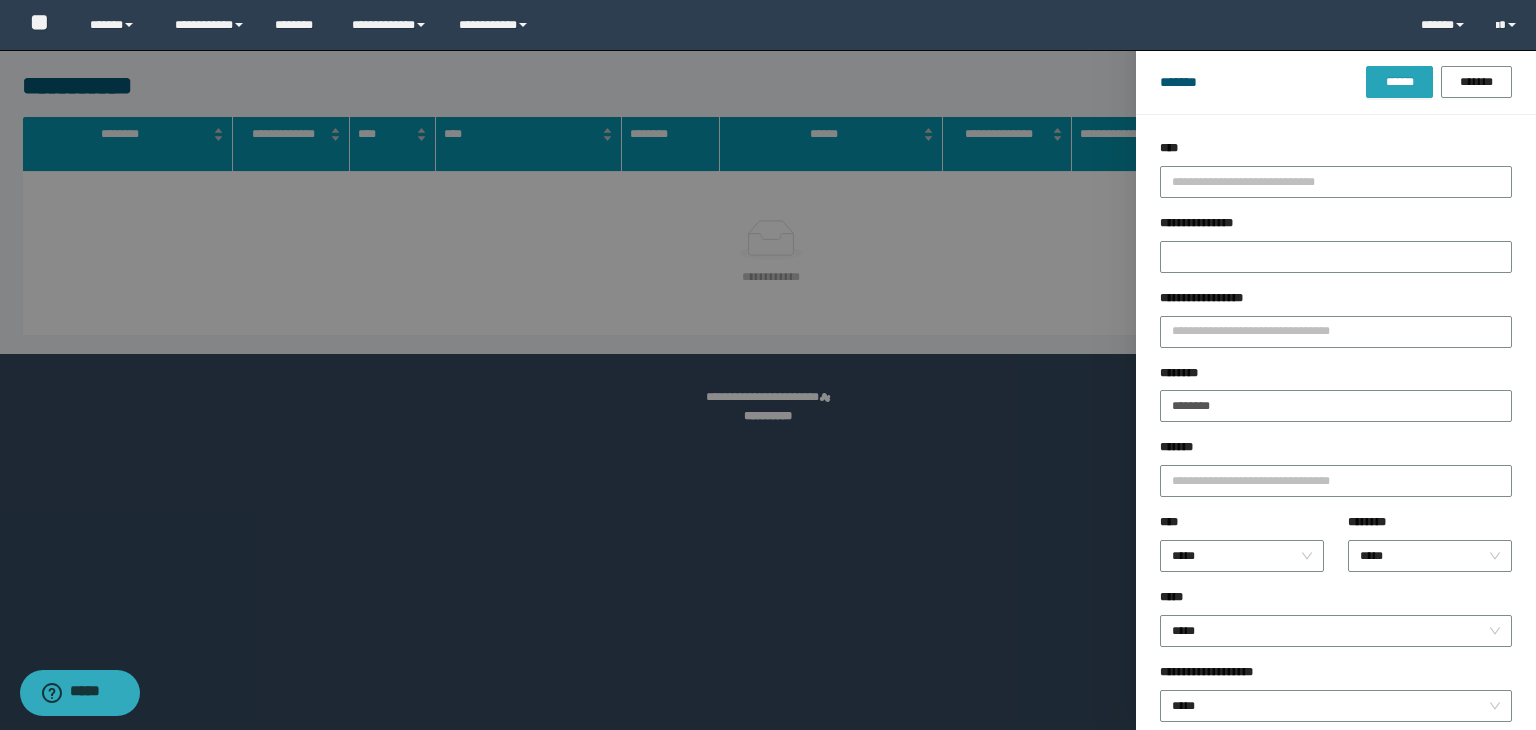 click on "******" at bounding box center [1399, 82] 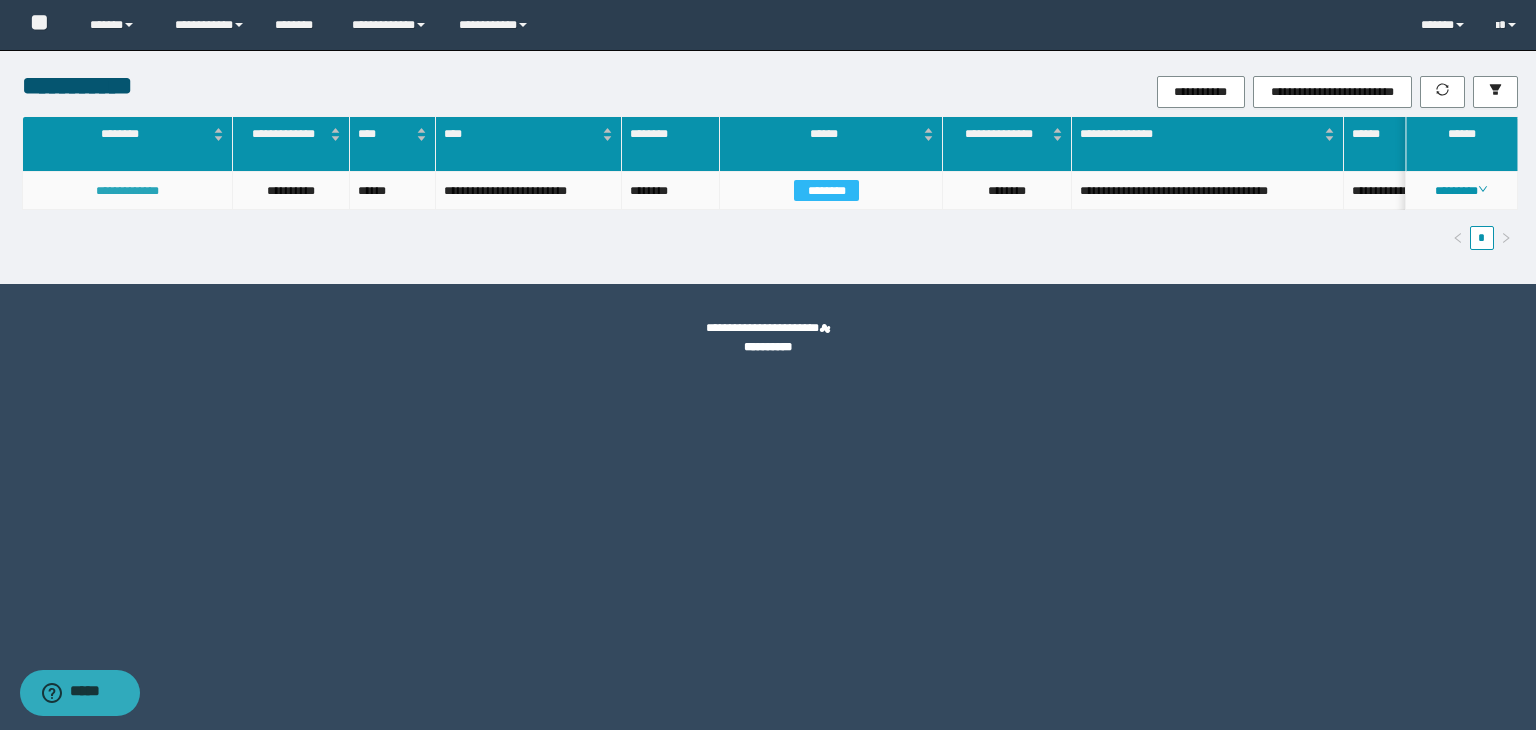 click on "**********" at bounding box center [127, 191] 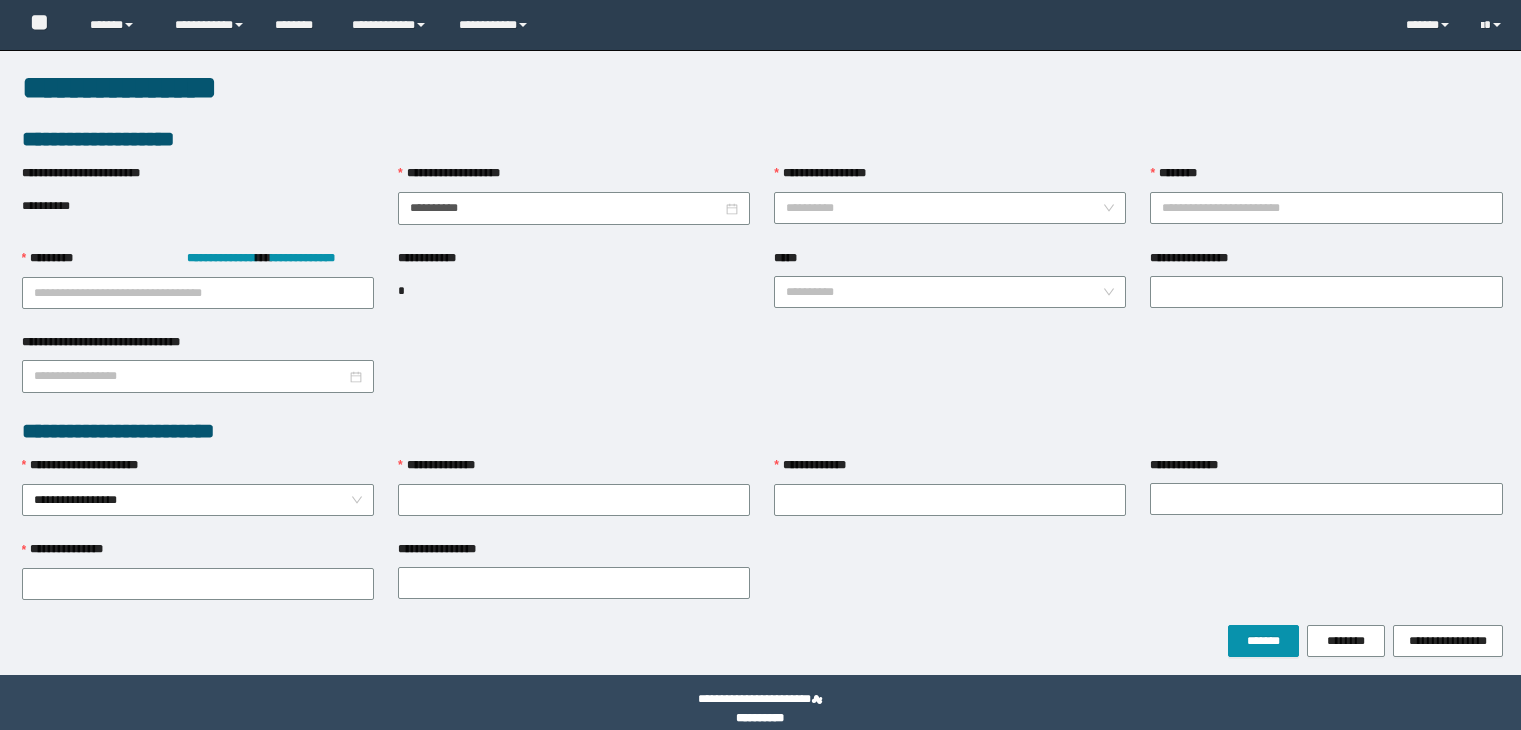 scroll, scrollTop: 0, scrollLeft: 0, axis: both 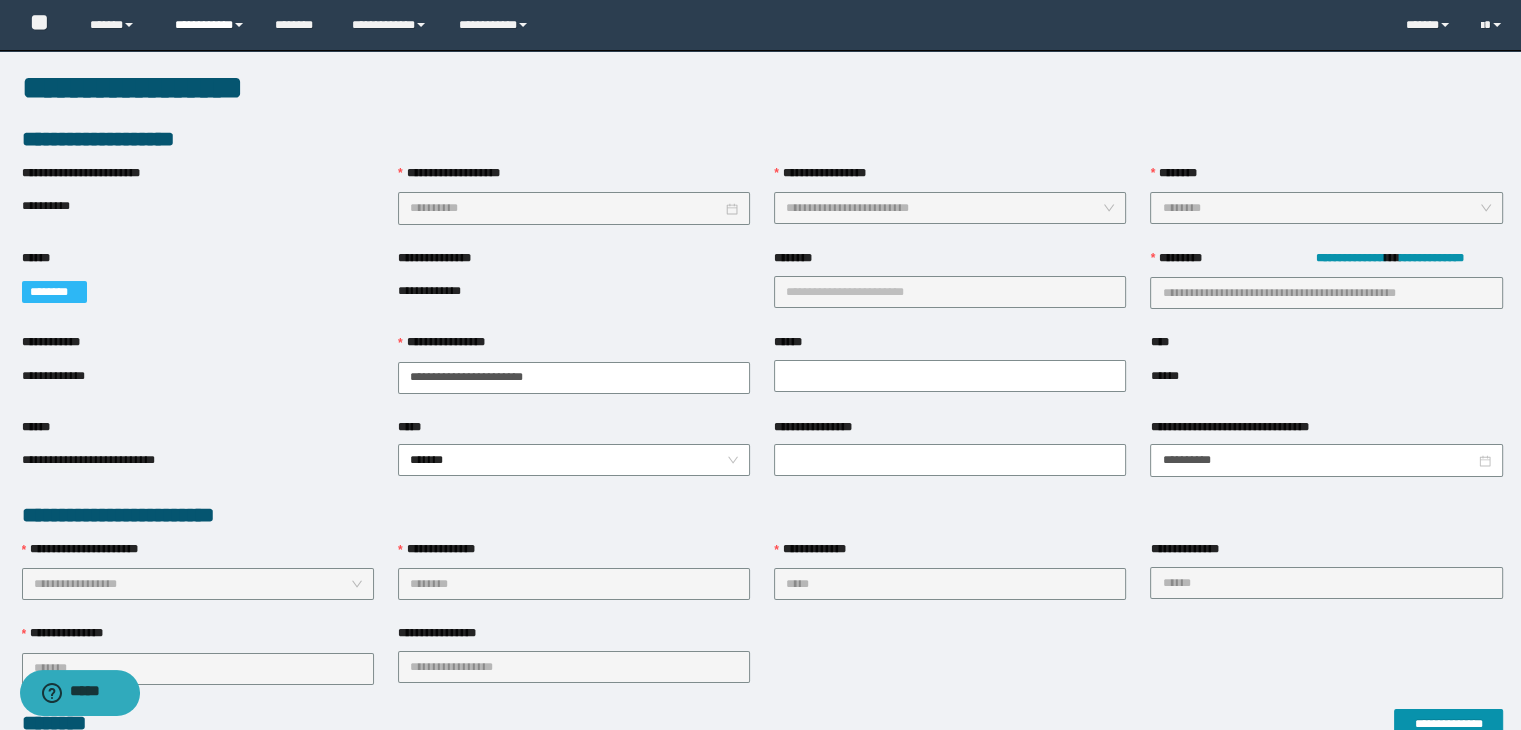 click on "**********" at bounding box center (210, 25) 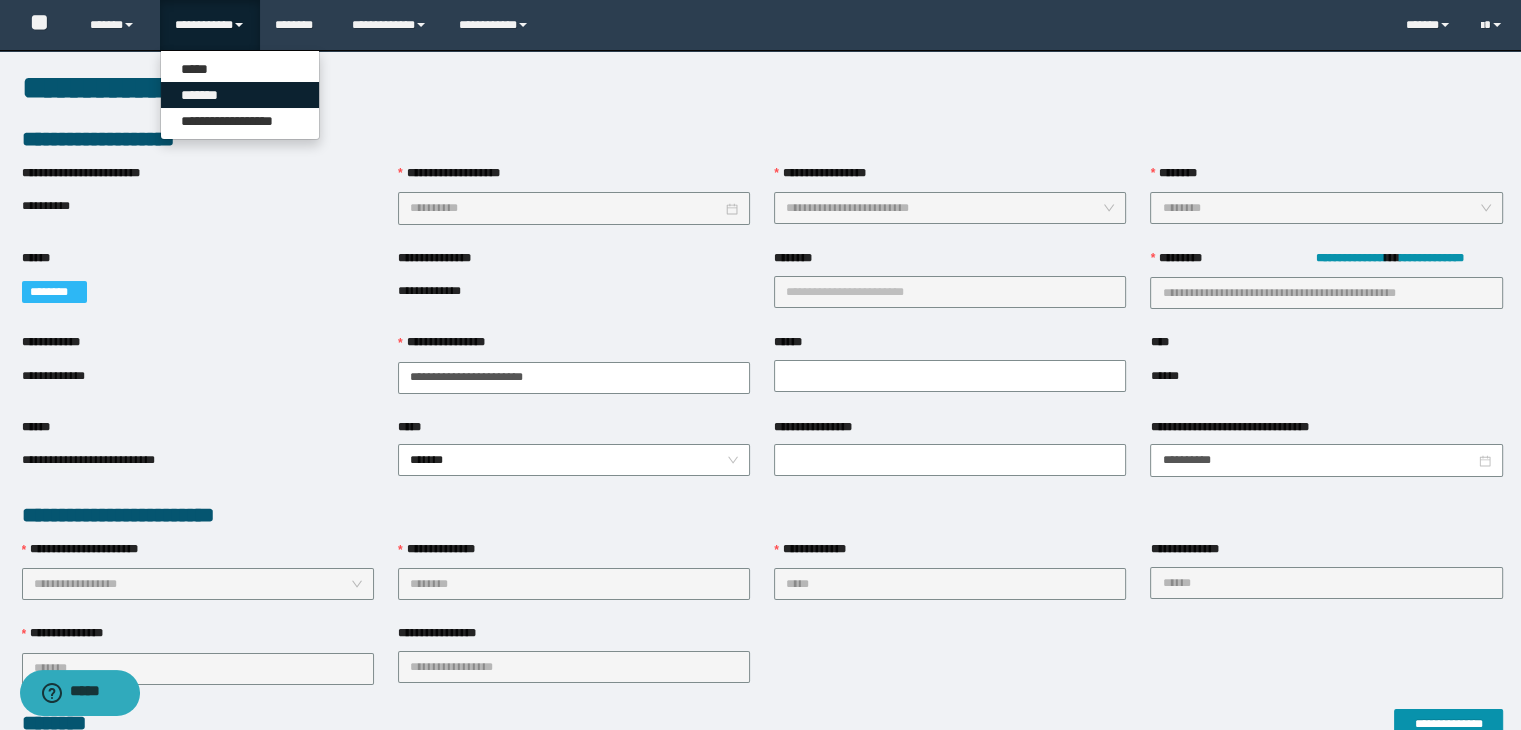 click on "*******" at bounding box center (240, 95) 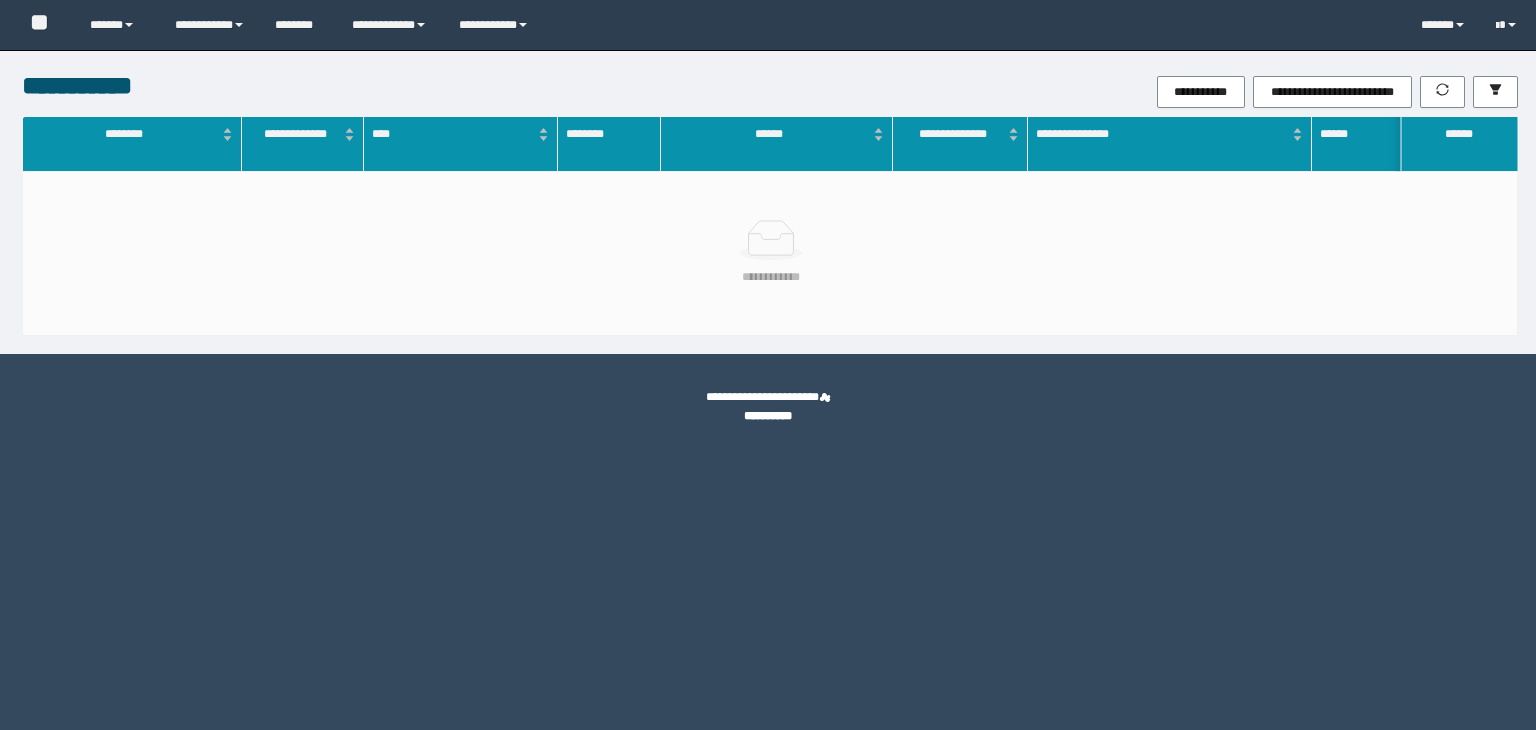 scroll, scrollTop: 0, scrollLeft: 0, axis: both 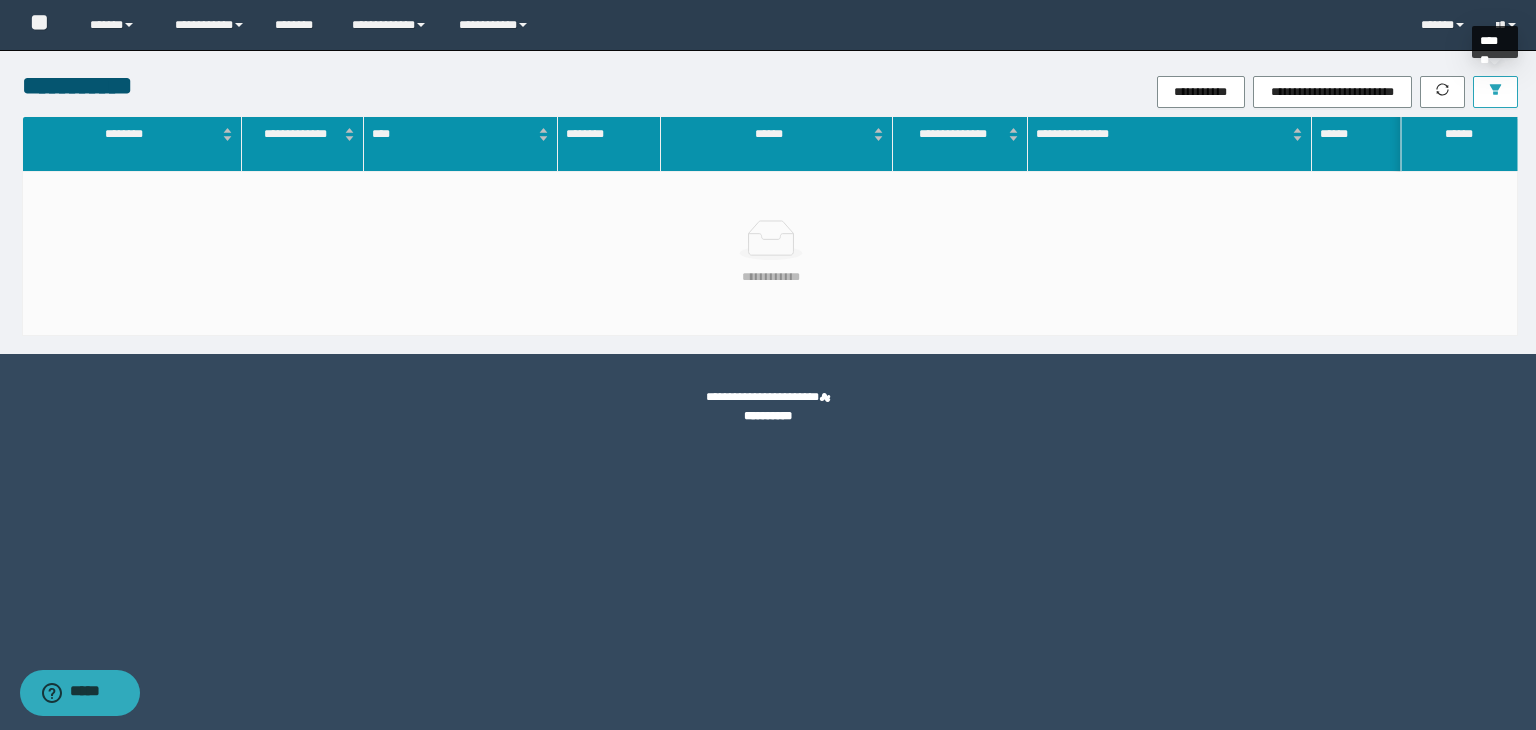 click at bounding box center (1495, 92) 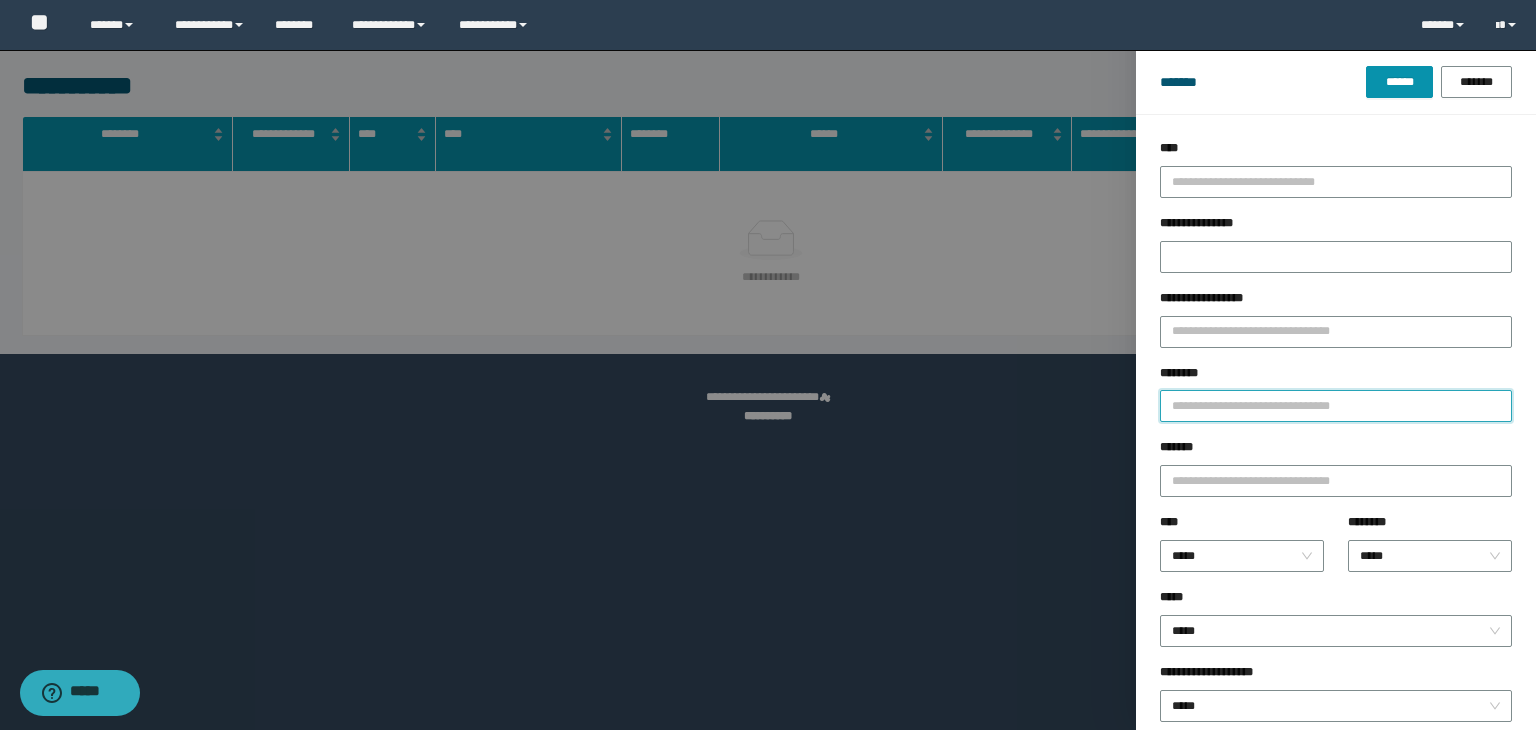 click on "********" at bounding box center [1336, 406] 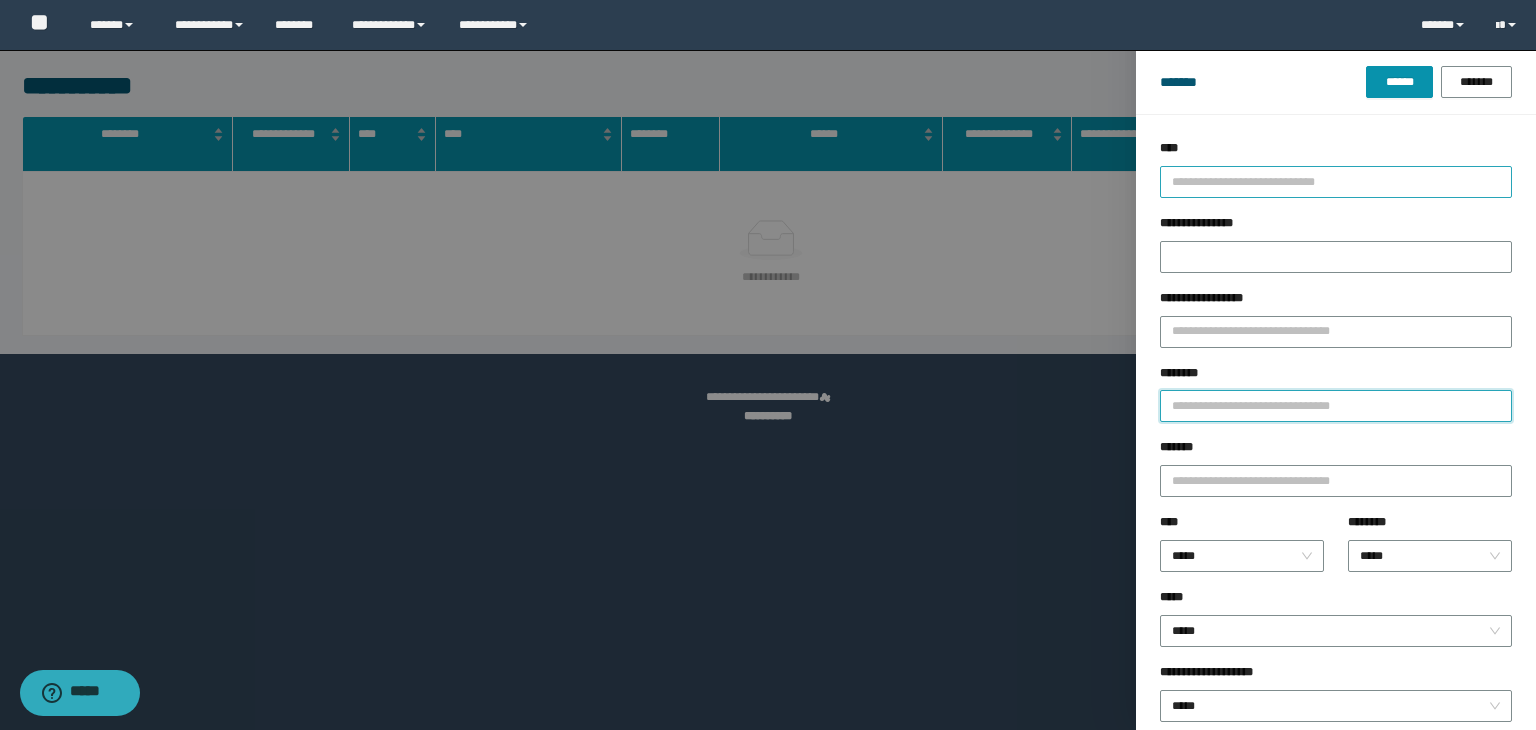 paste on "********" 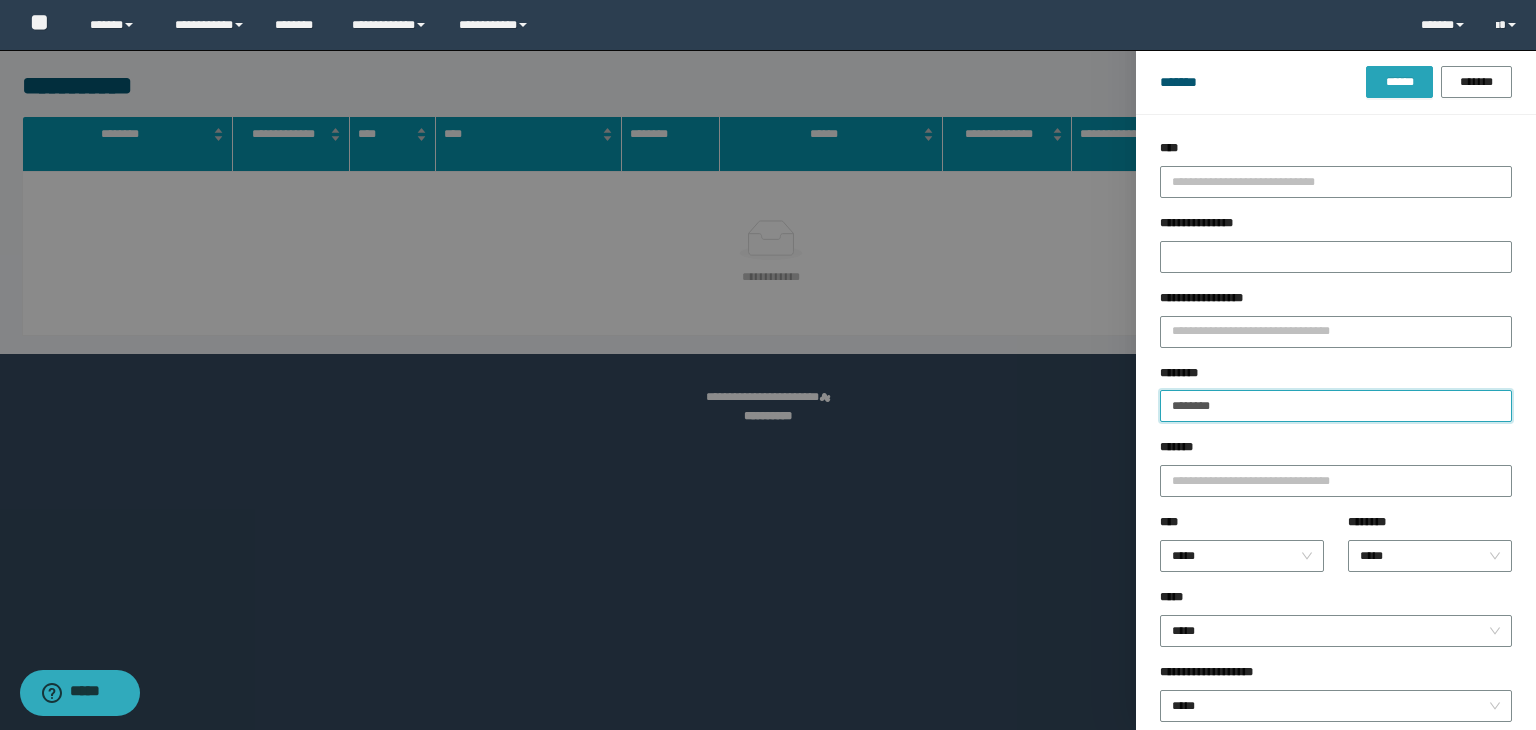 type on "********" 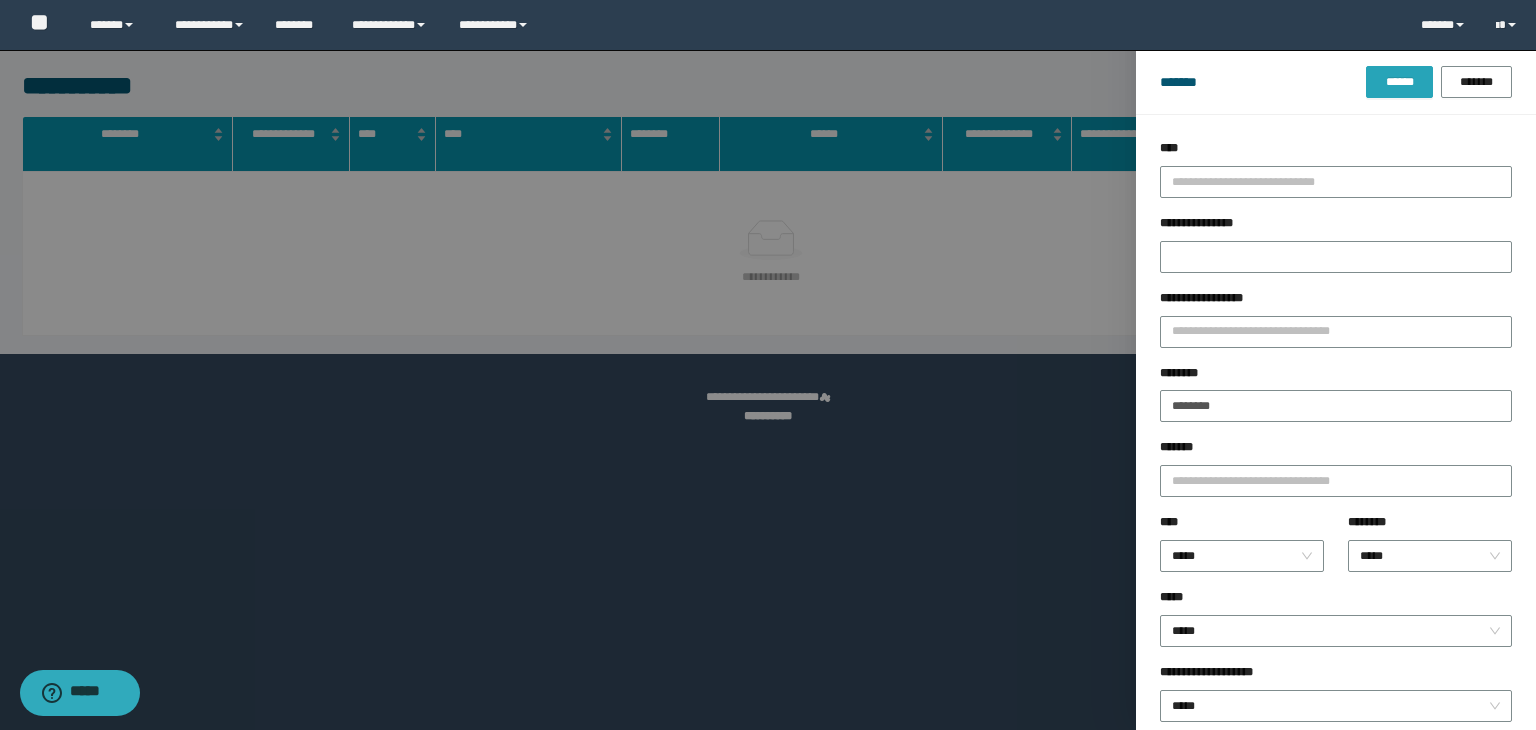 click on "******" at bounding box center (1399, 82) 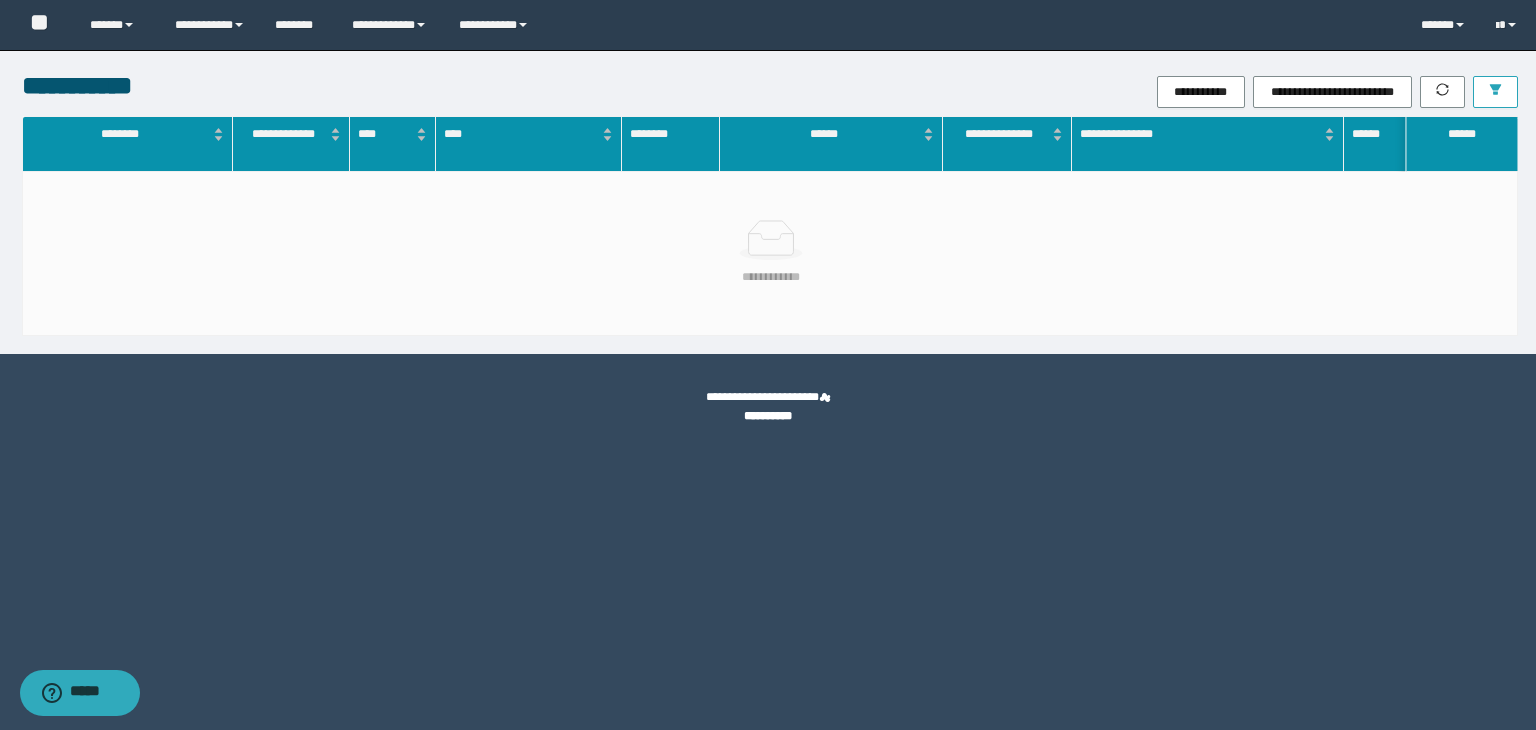 type 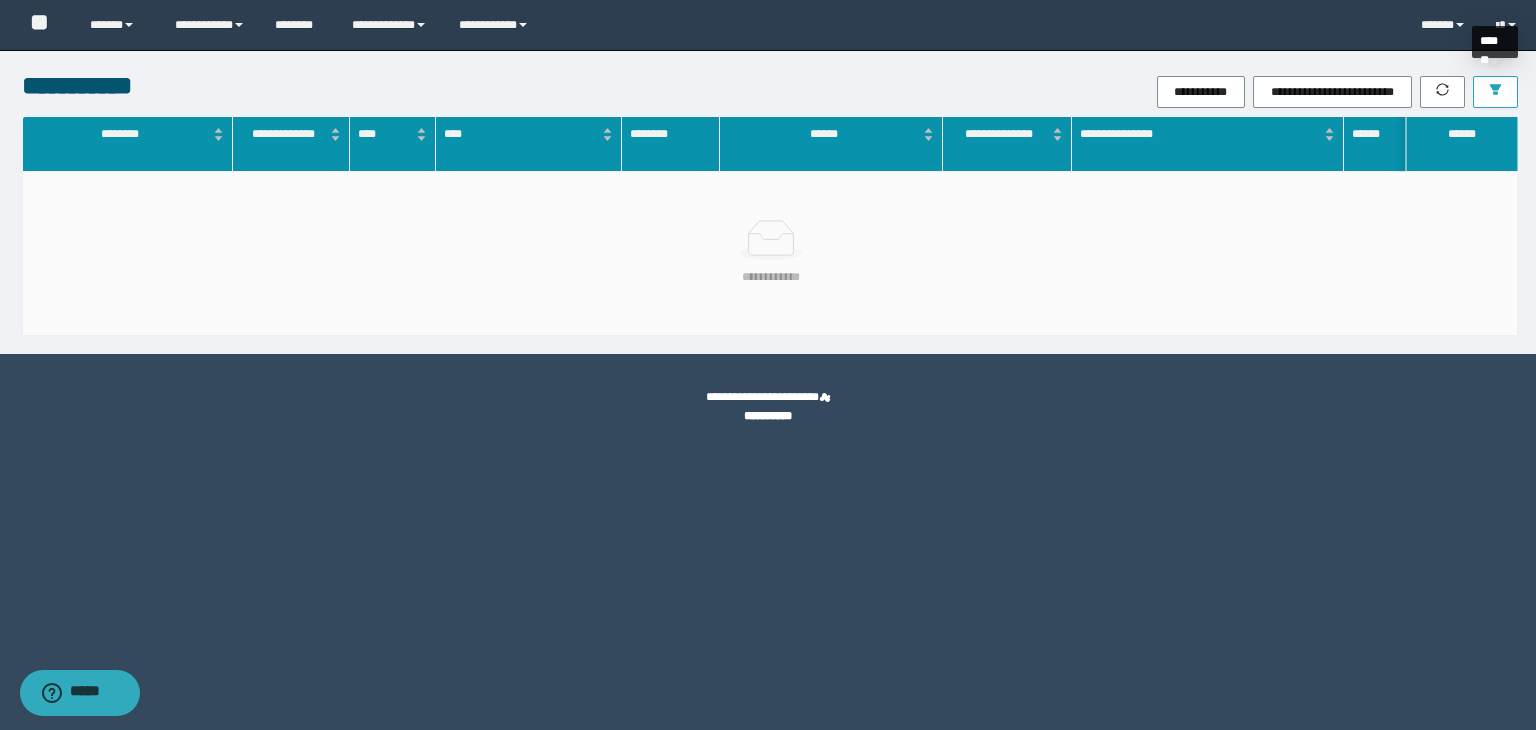 click at bounding box center (1495, 92) 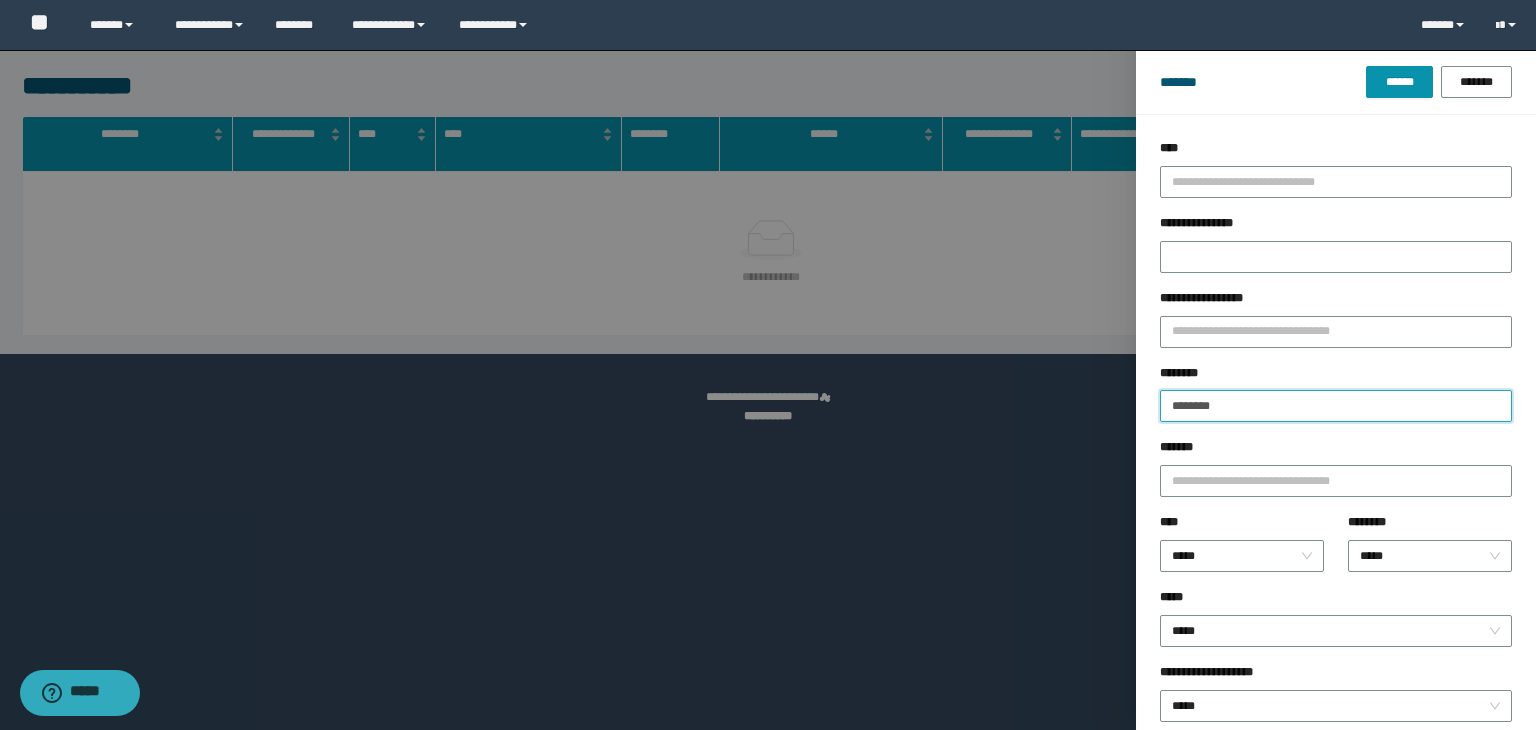 drag, startPoint x: 1259, startPoint y: 401, endPoint x: 1051, endPoint y: 399, distance: 208.00961 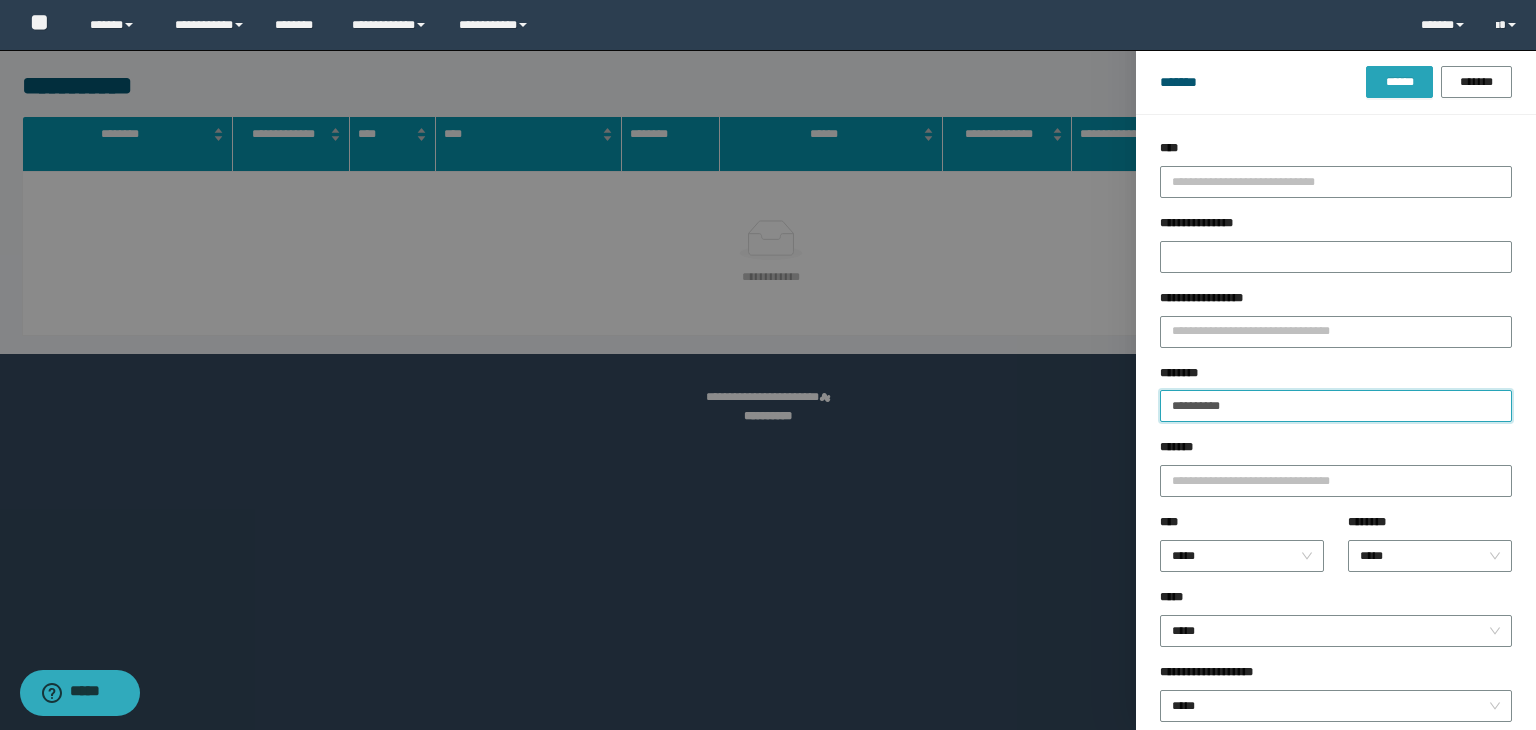type on "**********" 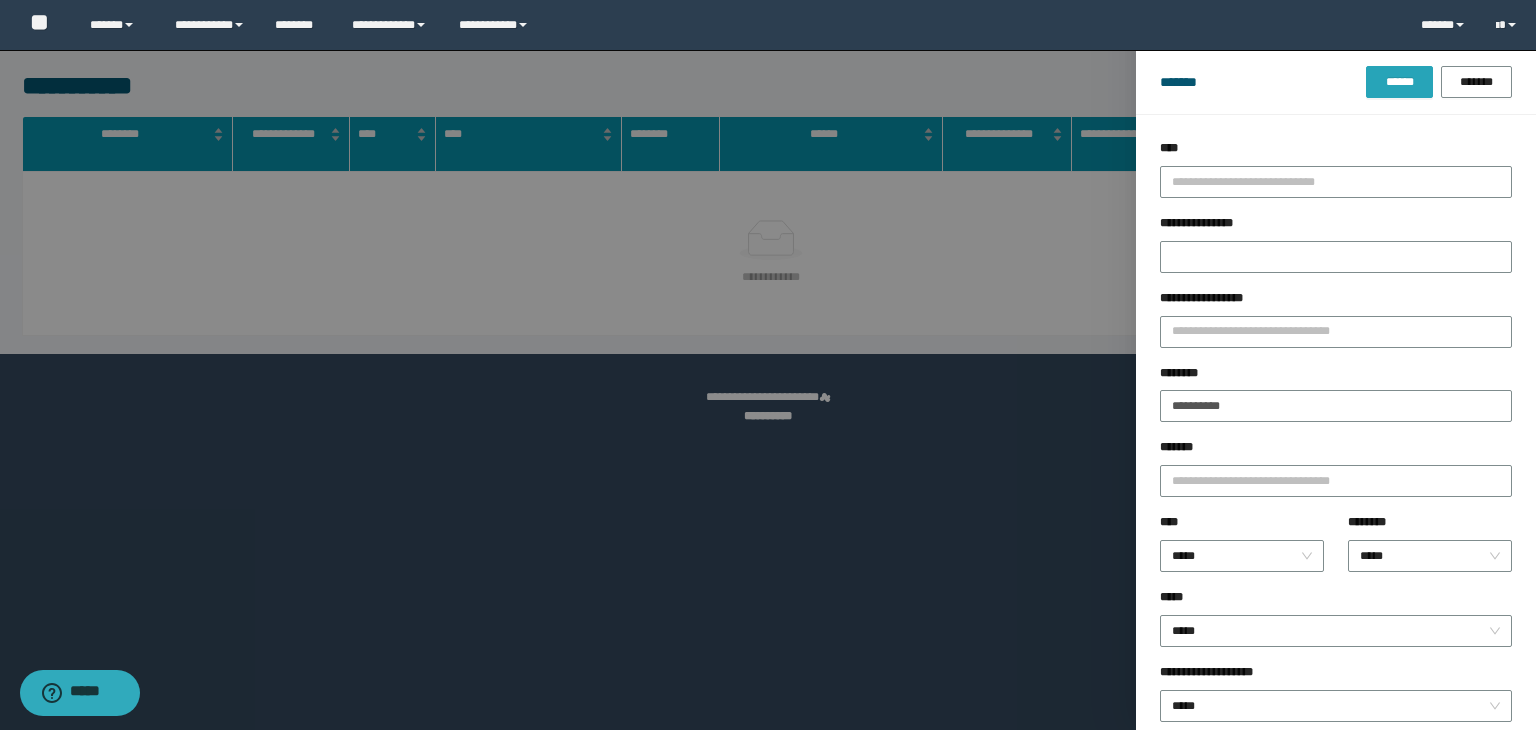 click on "******" at bounding box center [1399, 82] 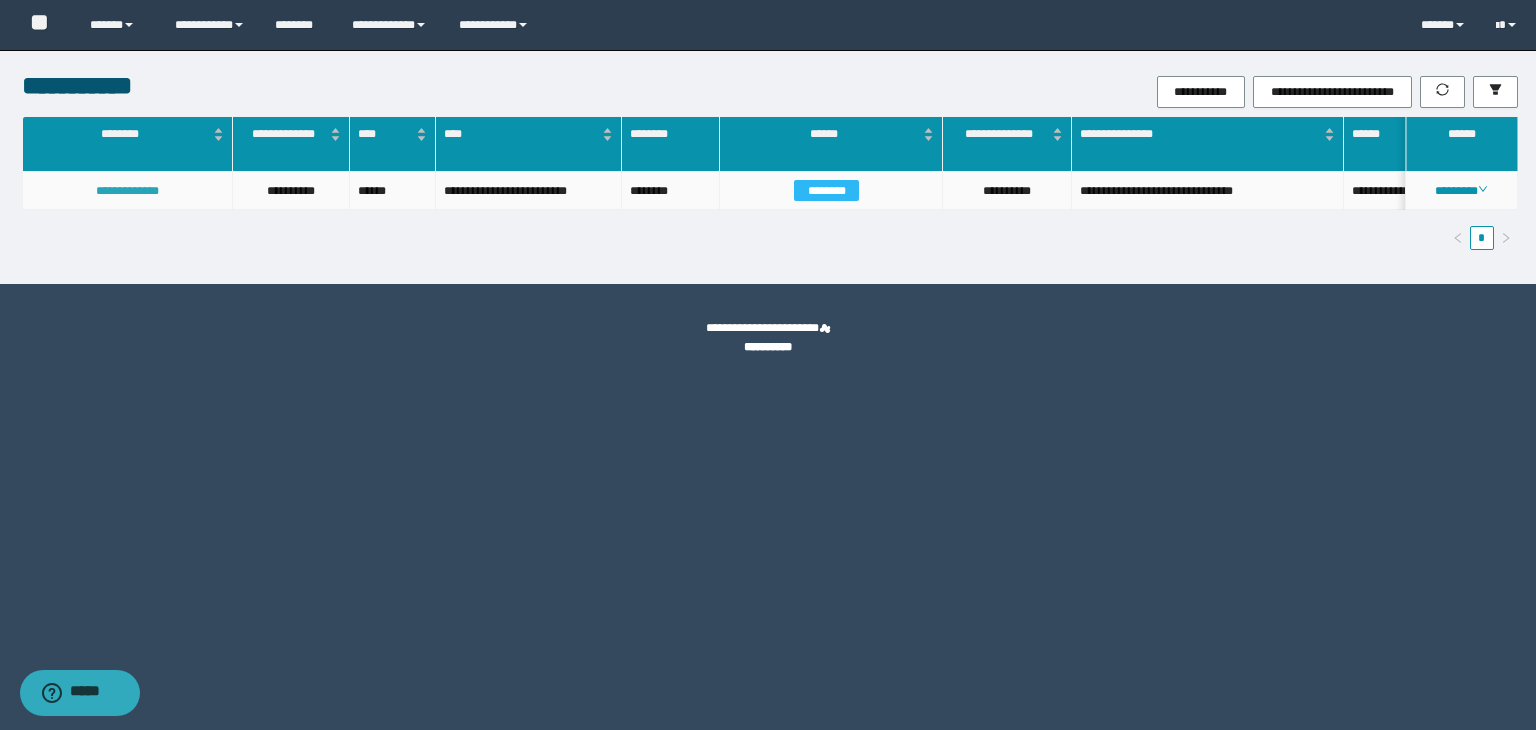 click on "**********" at bounding box center (127, 191) 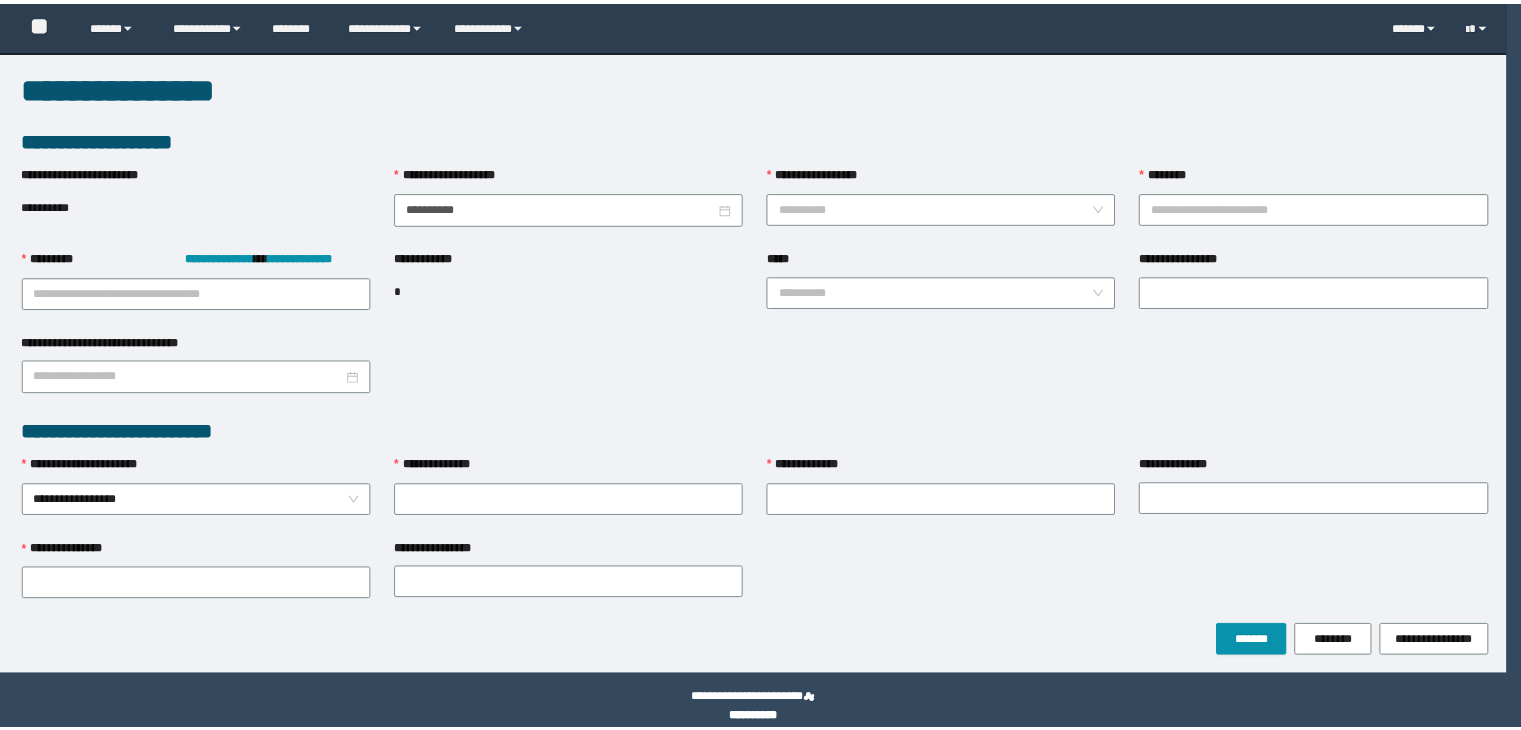 scroll, scrollTop: 0, scrollLeft: 0, axis: both 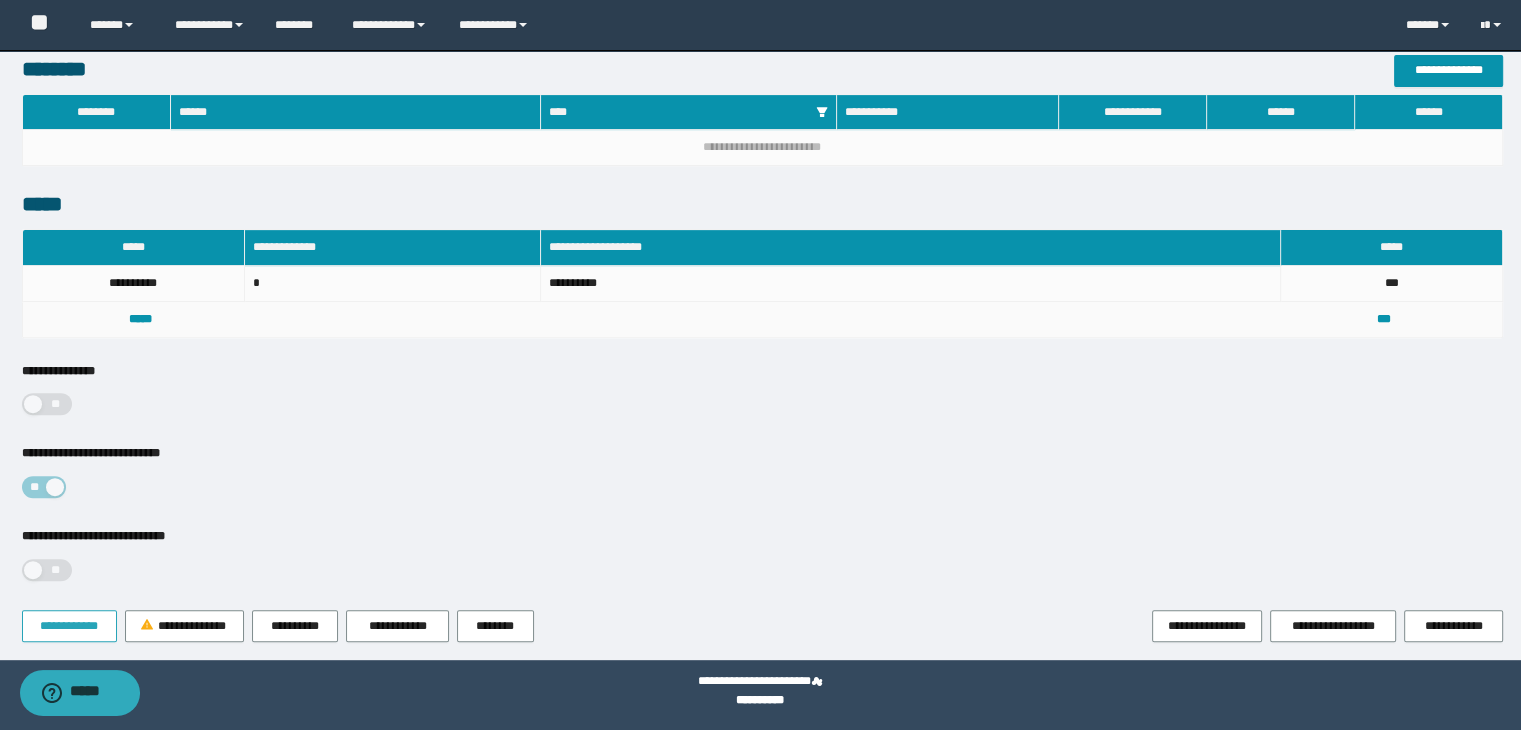click on "**********" at bounding box center [69, 626] 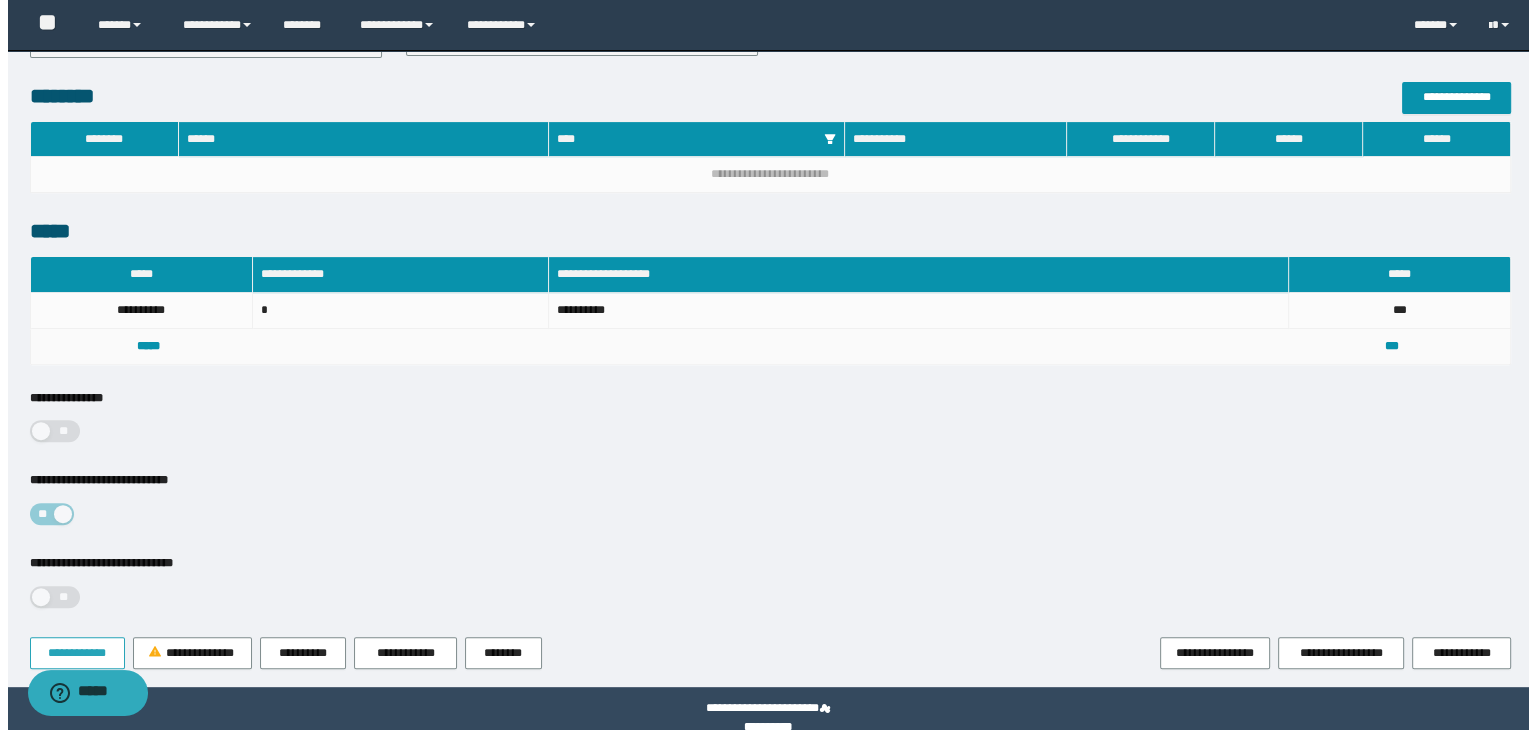 scroll, scrollTop: 654, scrollLeft: 0, axis: vertical 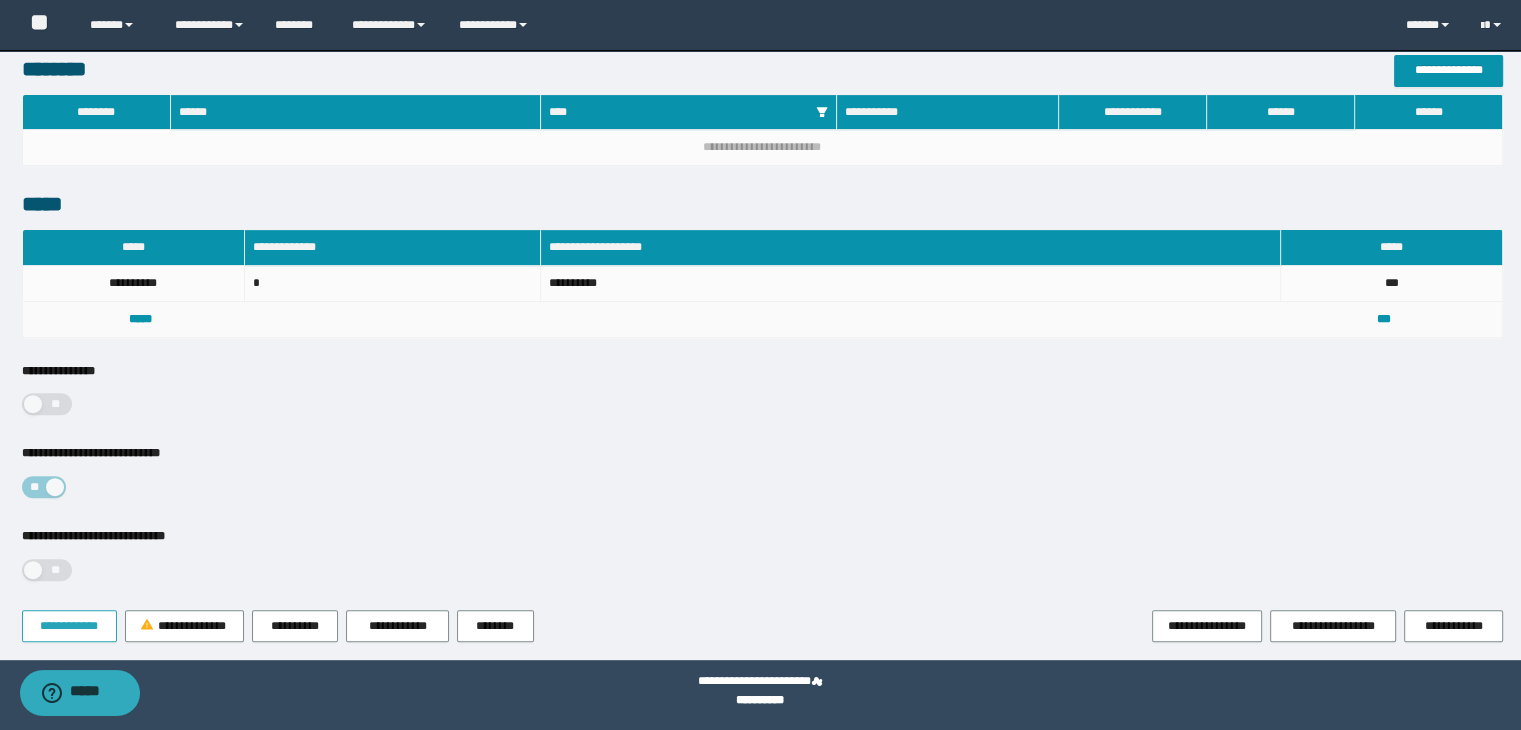 click on "**********" at bounding box center (69, 626) 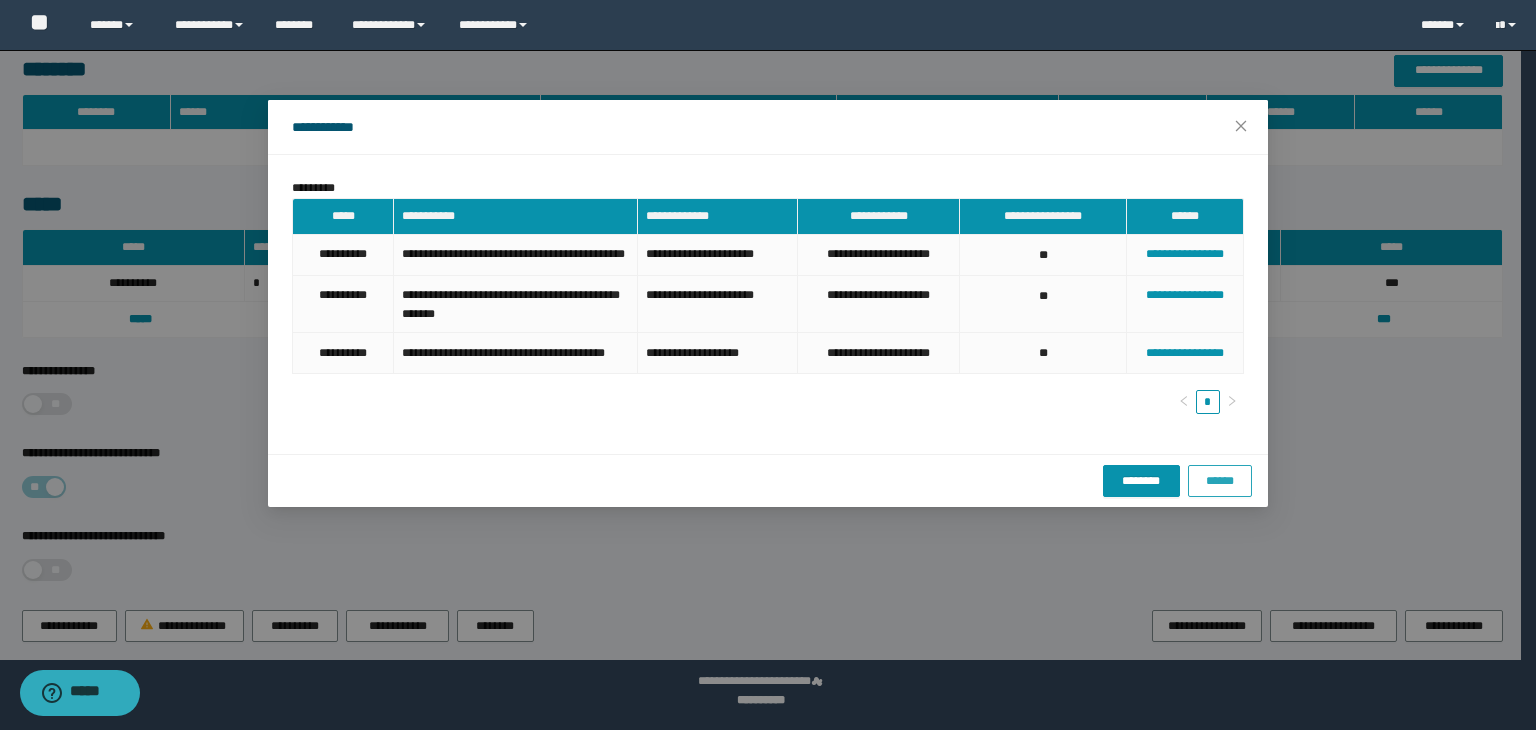 drag, startPoint x: 1220, startPoint y: 519, endPoint x: 1097, endPoint y: 470, distance: 132.40091 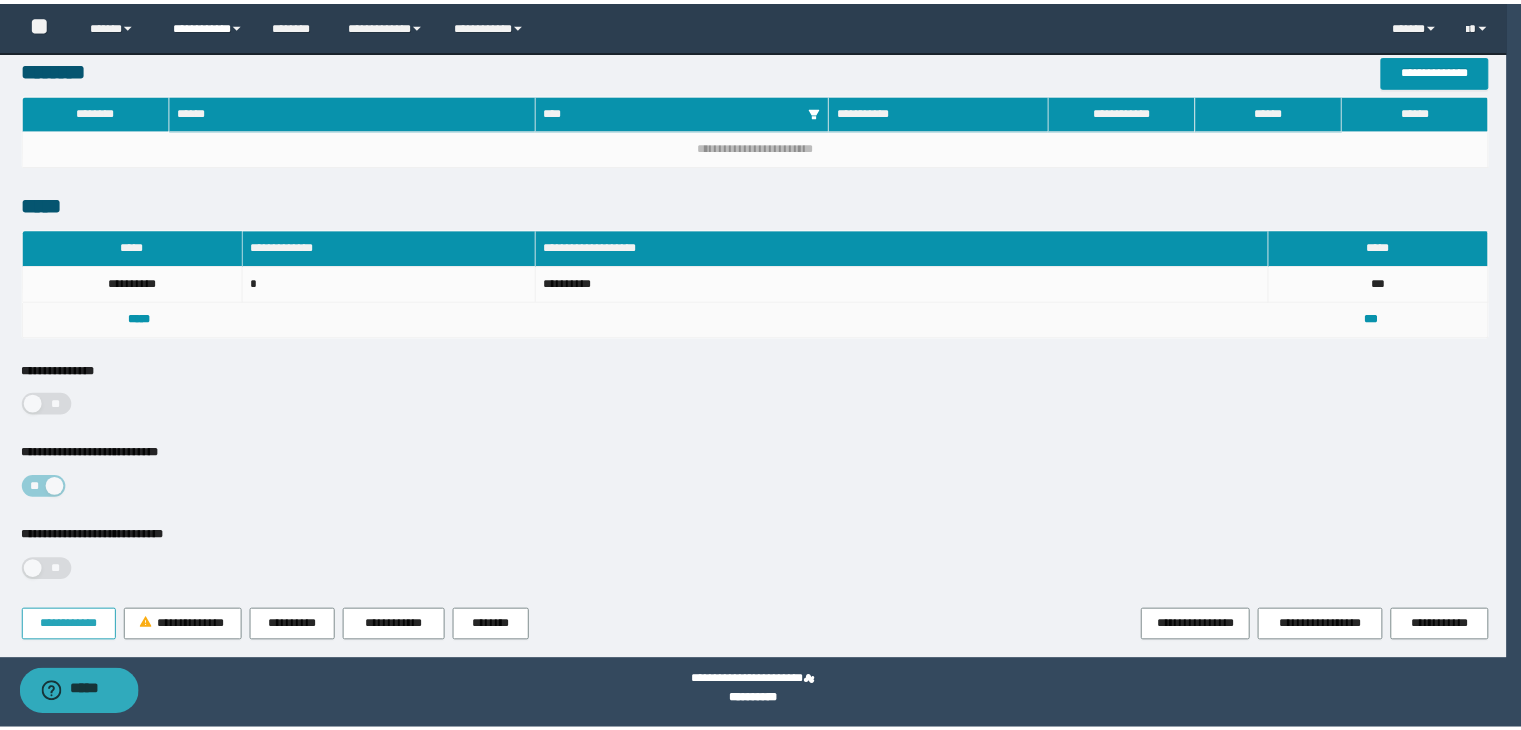 scroll, scrollTop: 354, scrollLeft: 0, axis: vertical 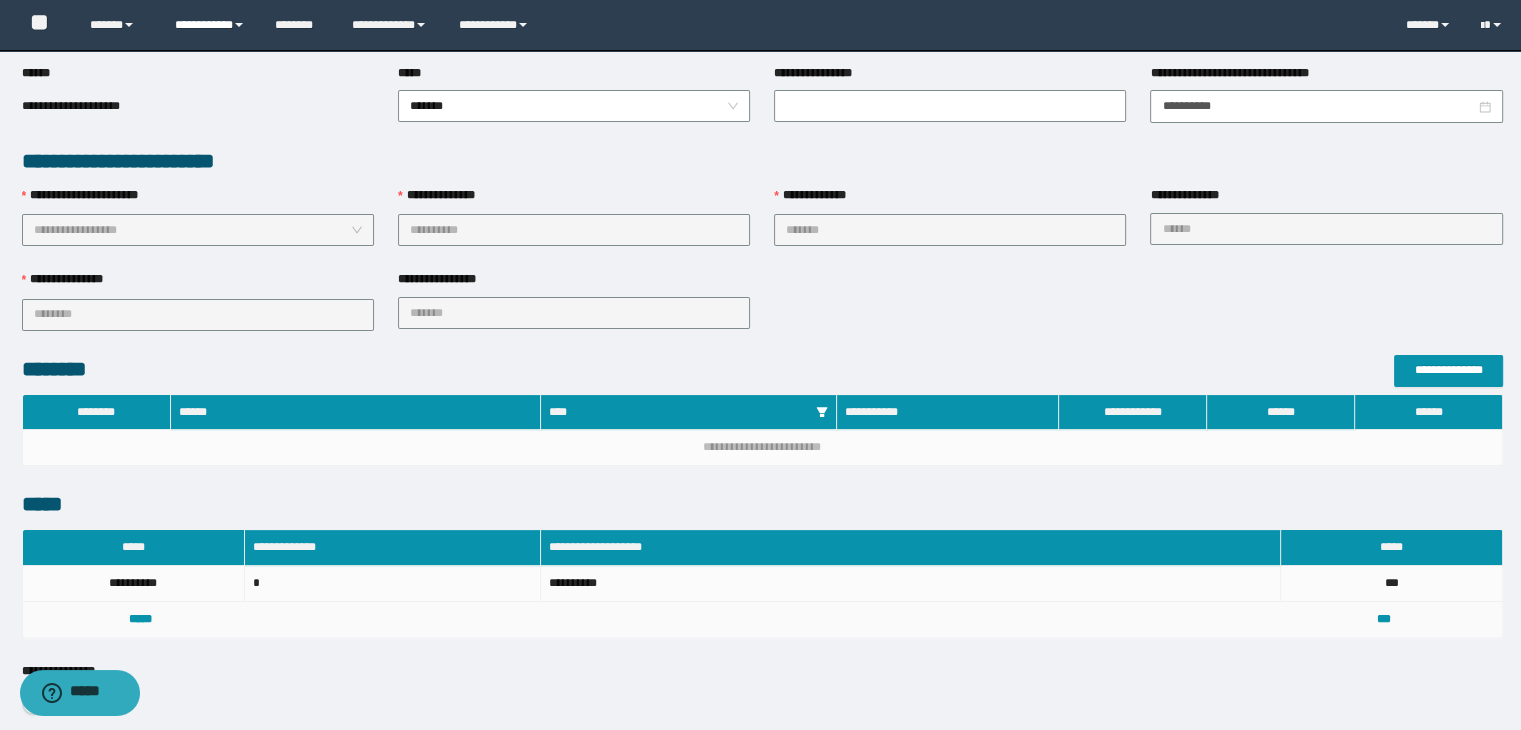 drag, startPoint x: 207, startPoint y: 23, endPoint x: 200, endPoint y: 84, distance: 61.400326 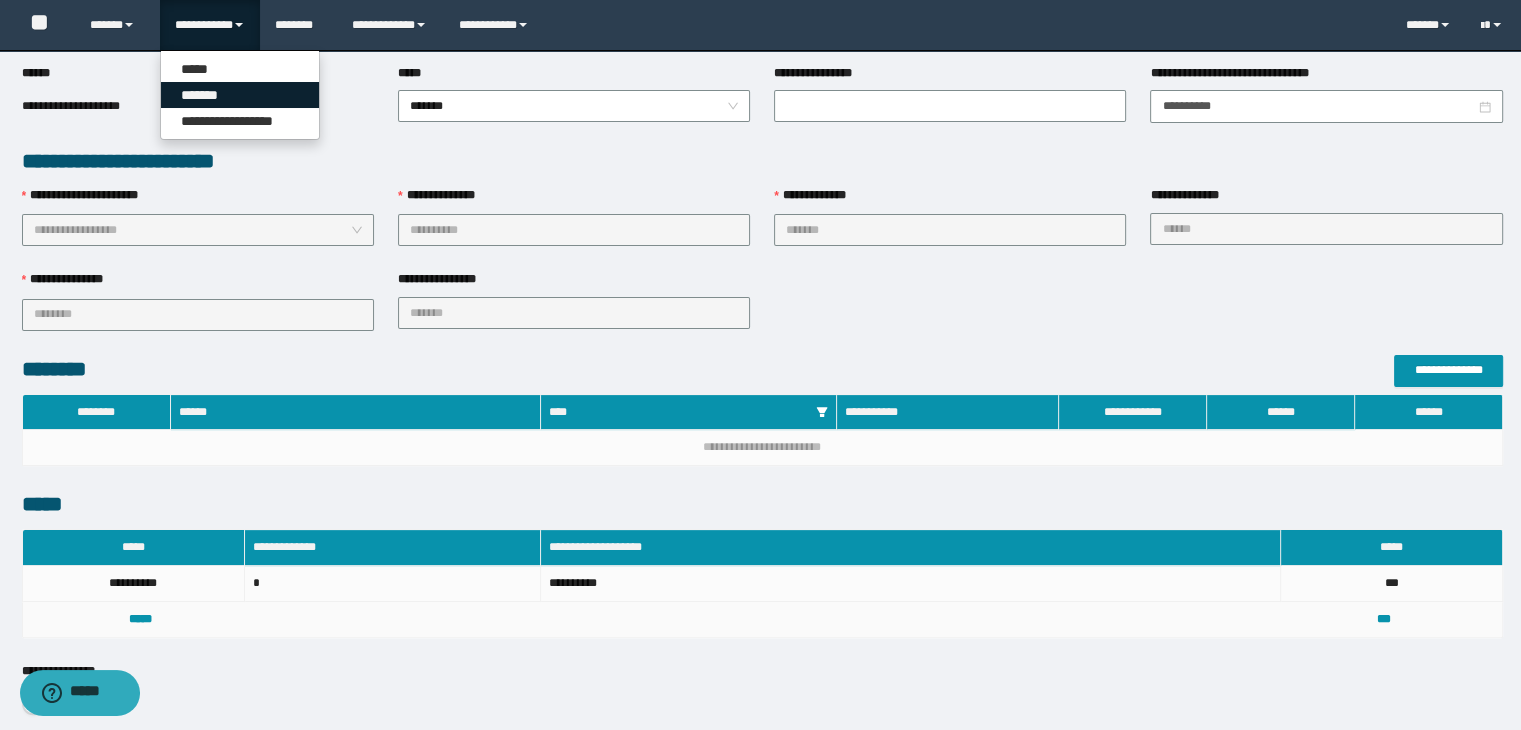drag, startPoint x: 200, startPoint y: 85, endPoint x: 325, endPoint y: 107, distance: 126.921234 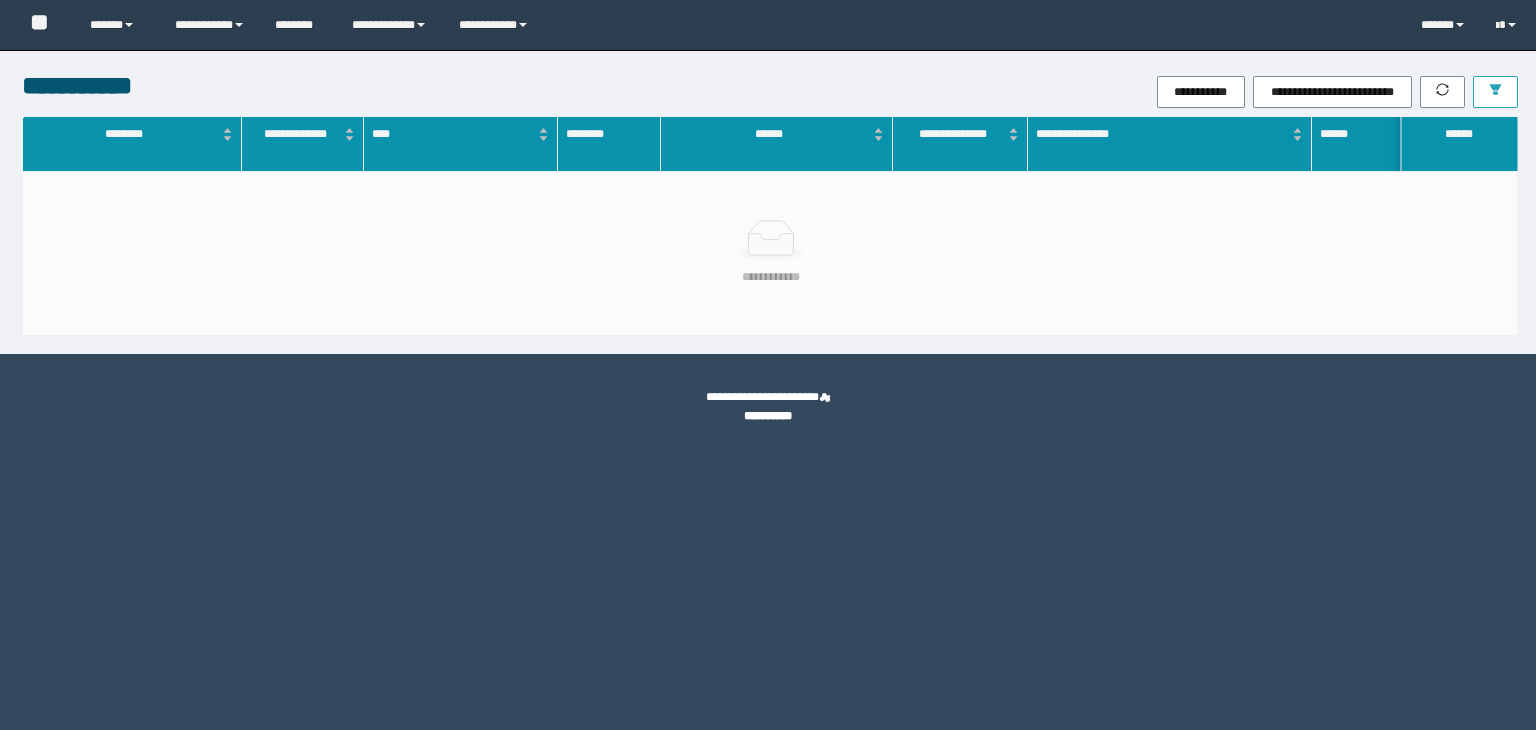 scroll, scrollTop: 0, scrollLeft: 0, axis: both 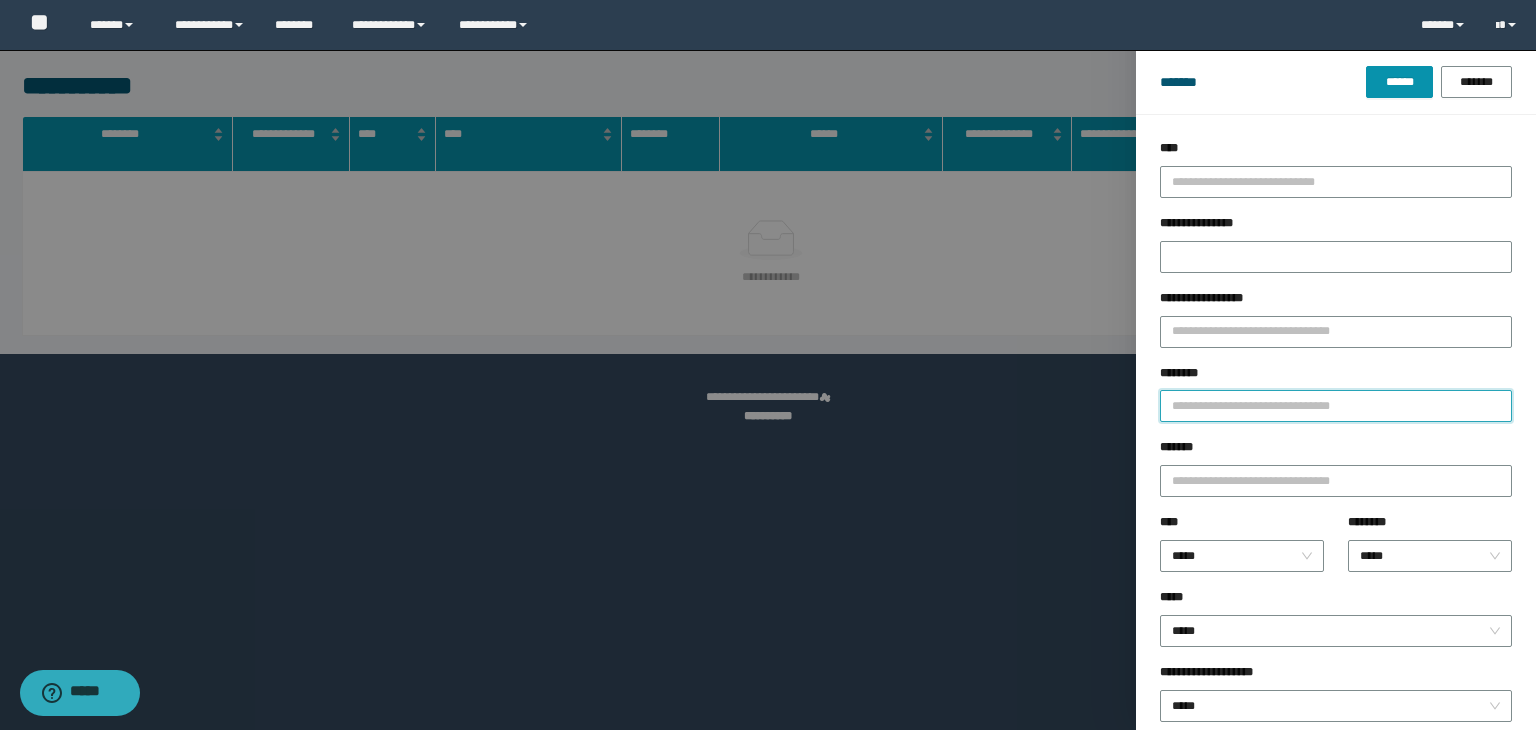 click on "********" at bounding box center (1336, 406) 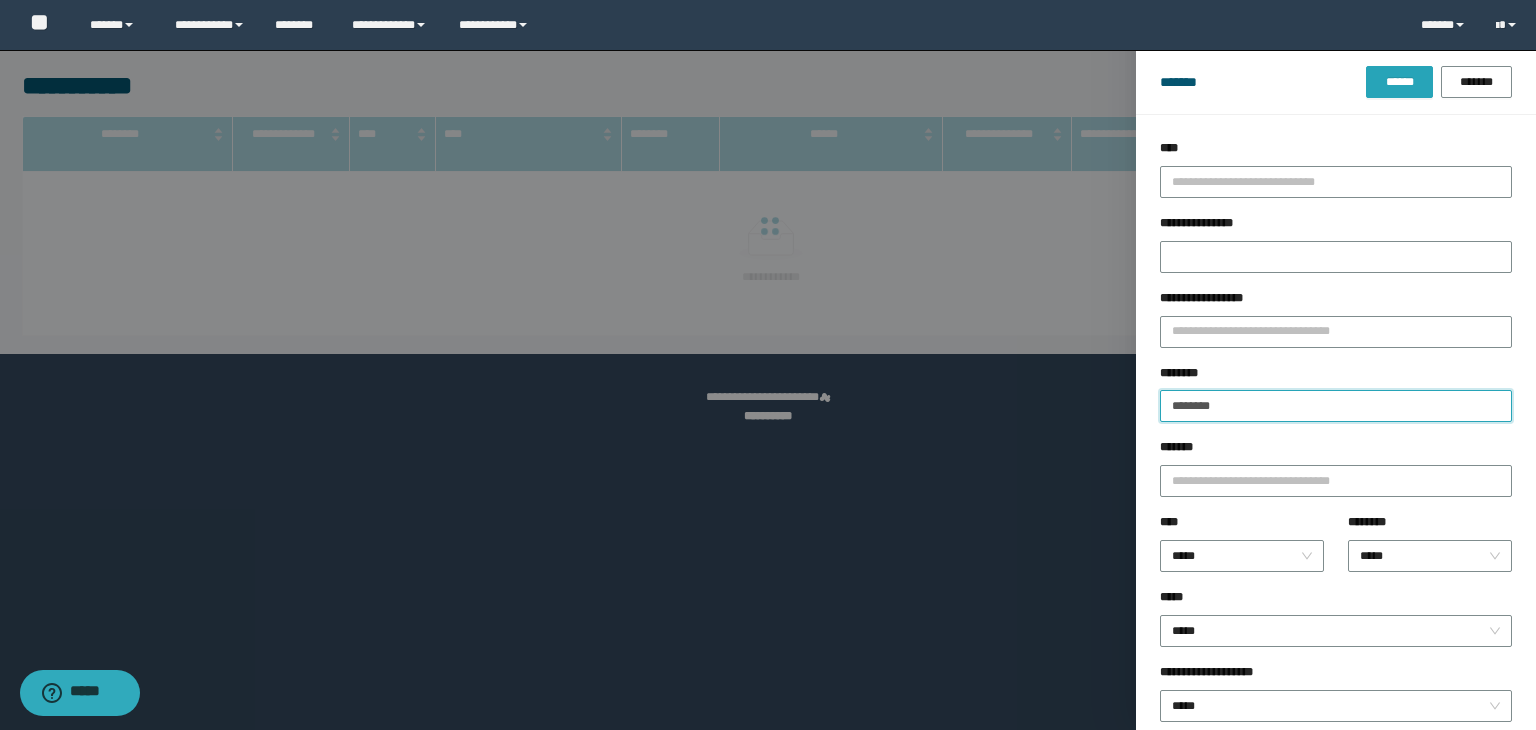 type on "********" 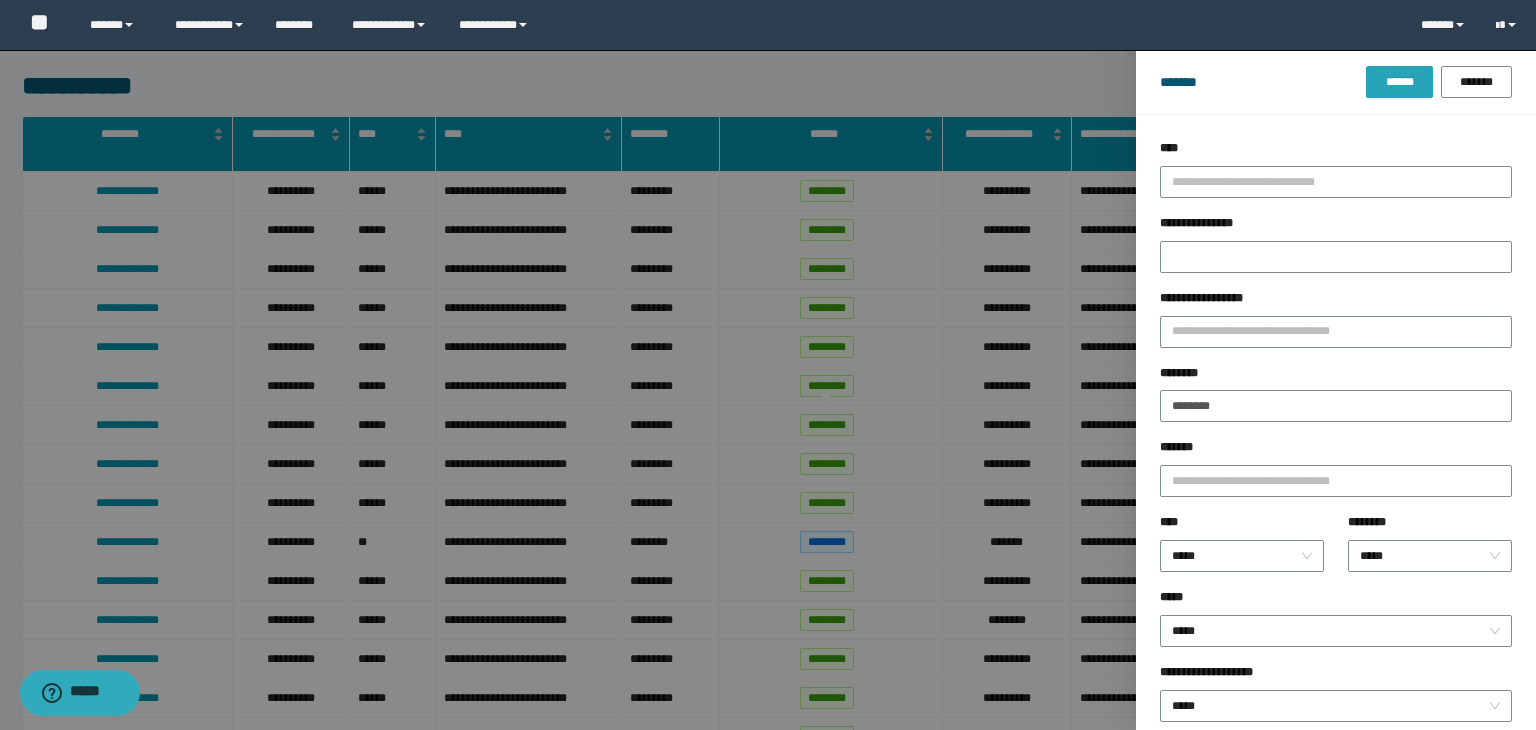 click on "******" at bounding box center (1399, 82) 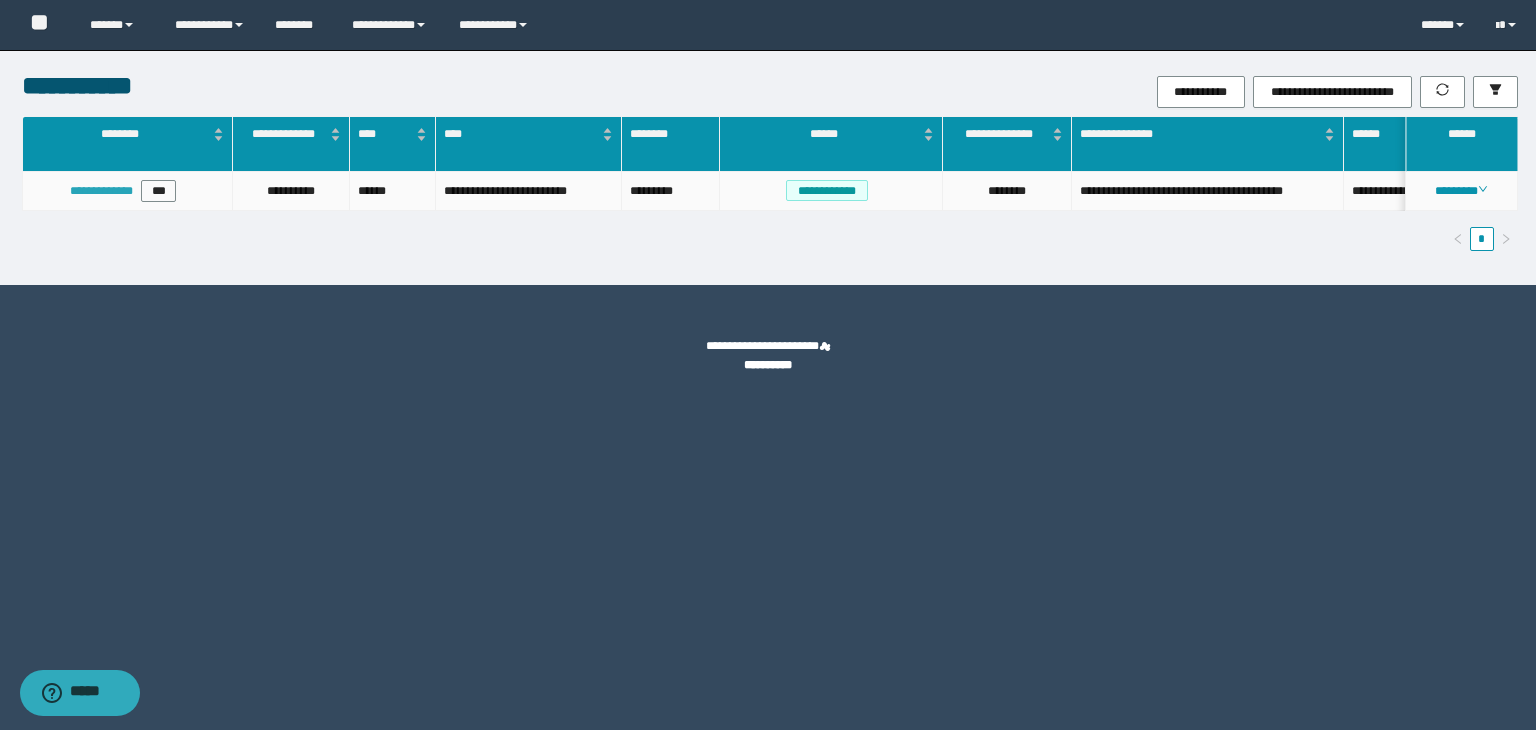 click on "**********" at bounding box center (101, 191) 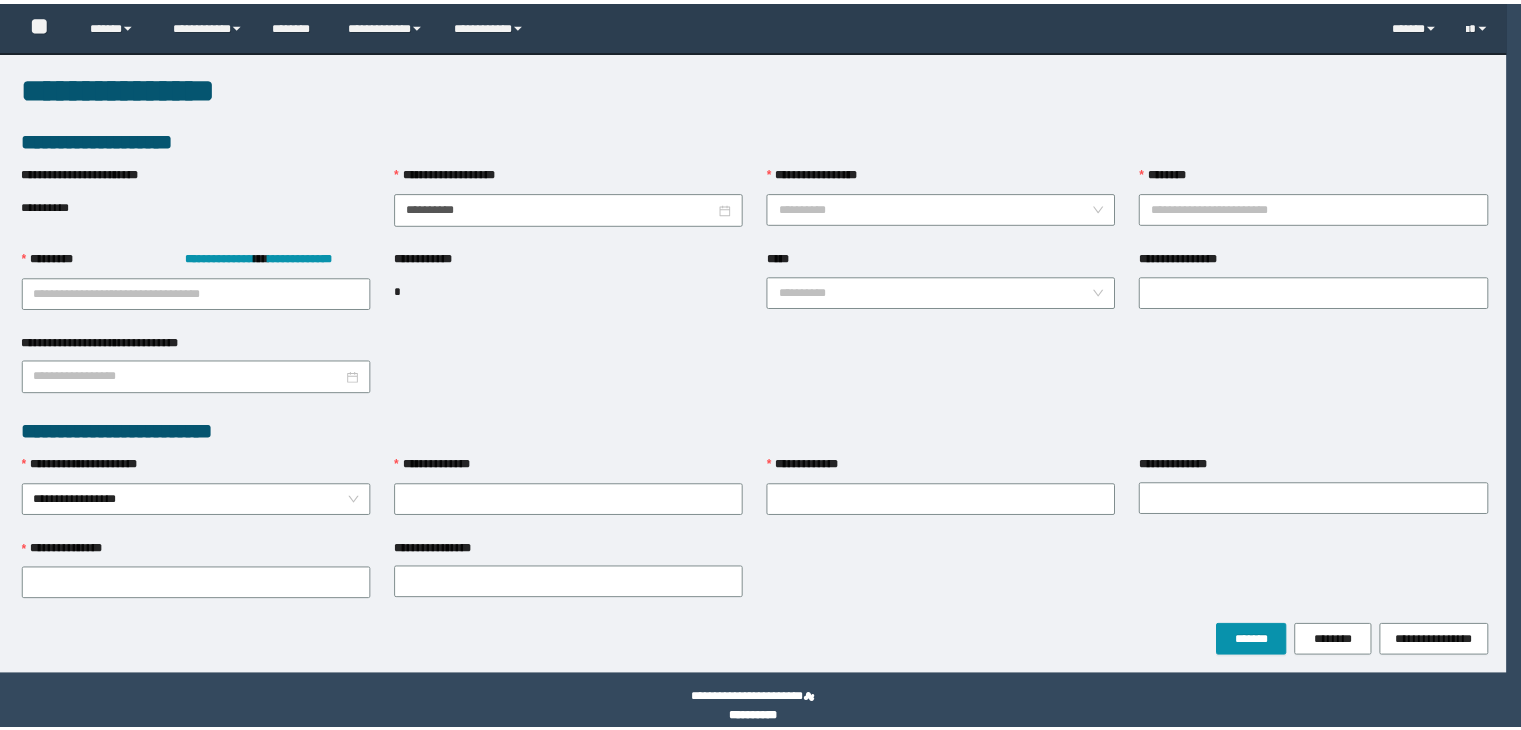 scroll, scrollTop: 0, scrollLeft: 0, axis: both 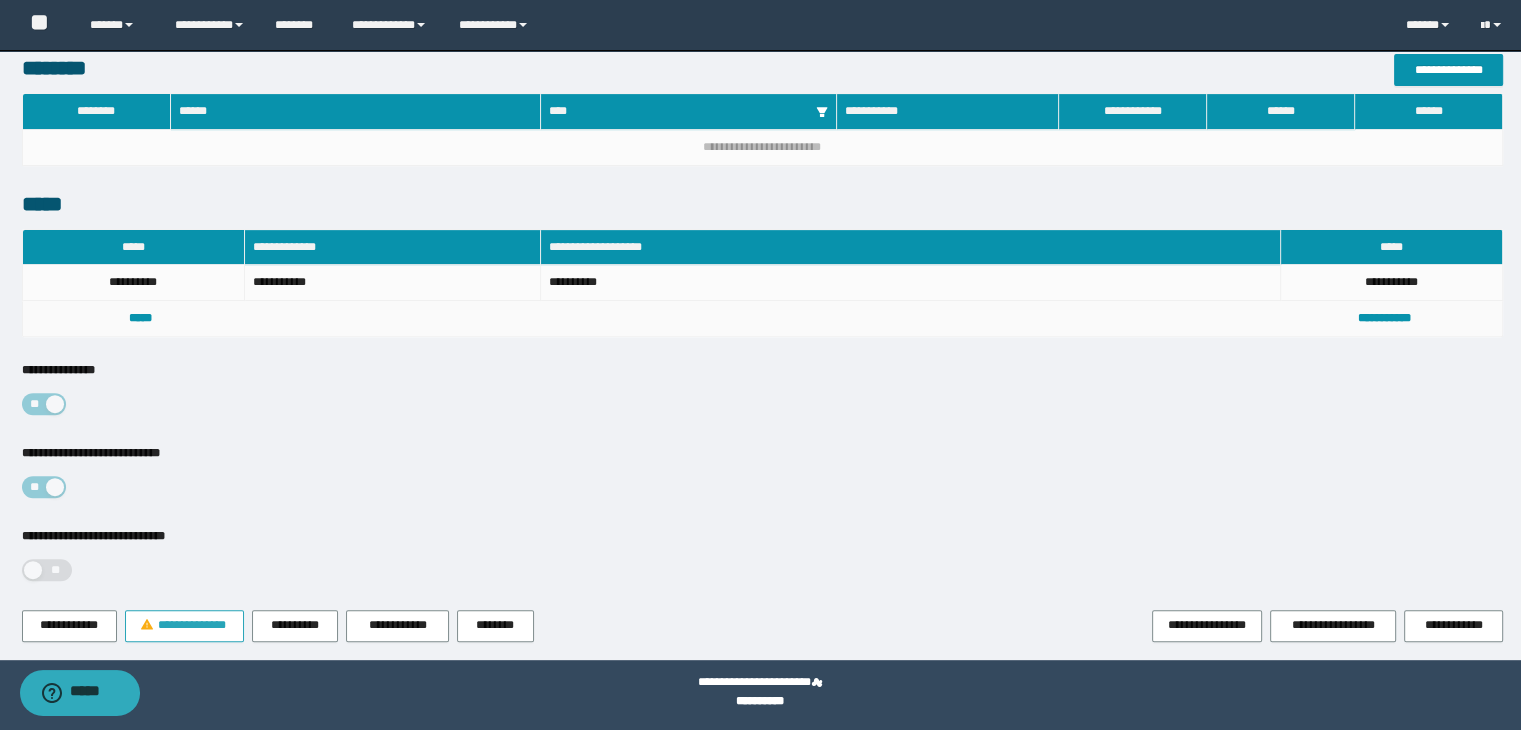 click on "**********" at bounding box center (192, 625) 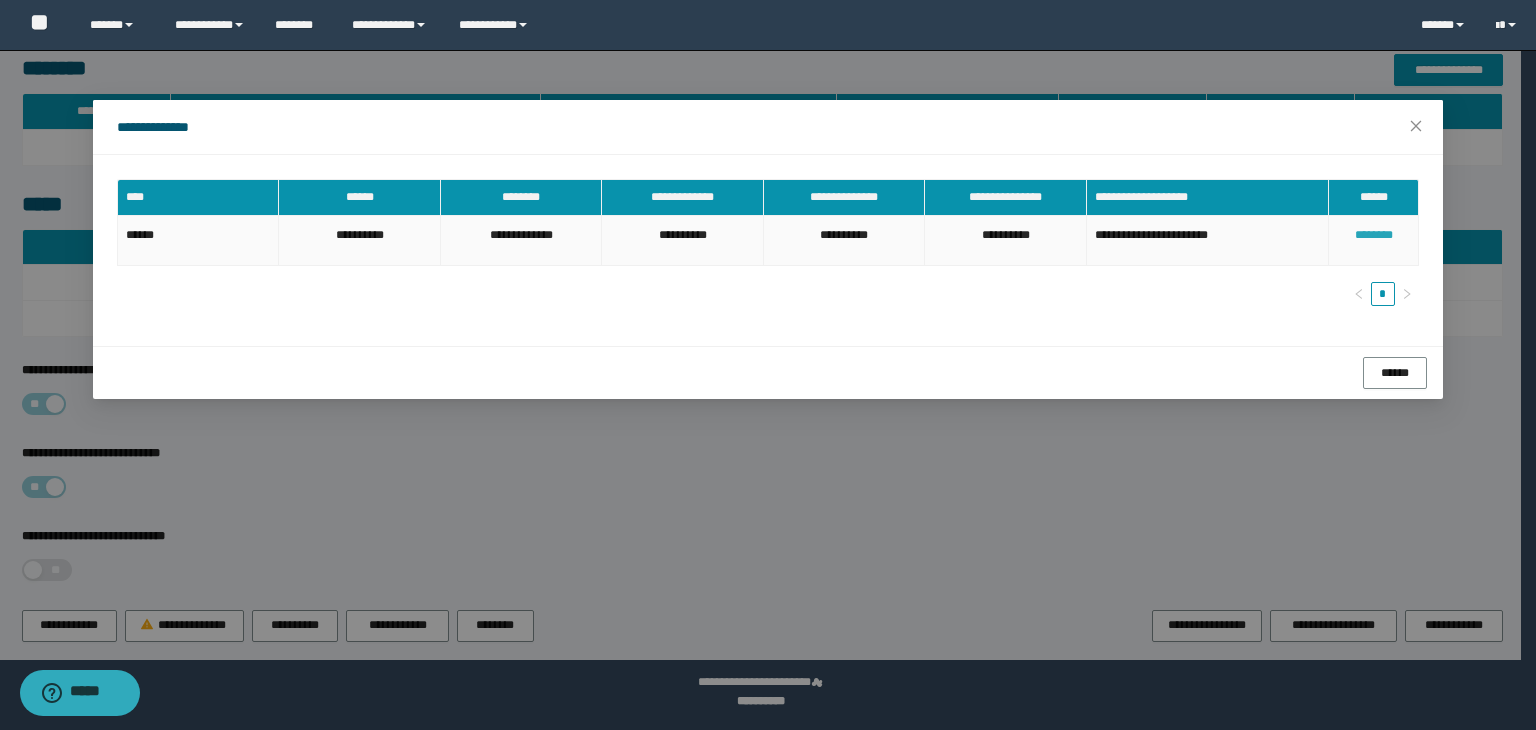 click on "********" at bounding box center (1374, 235) 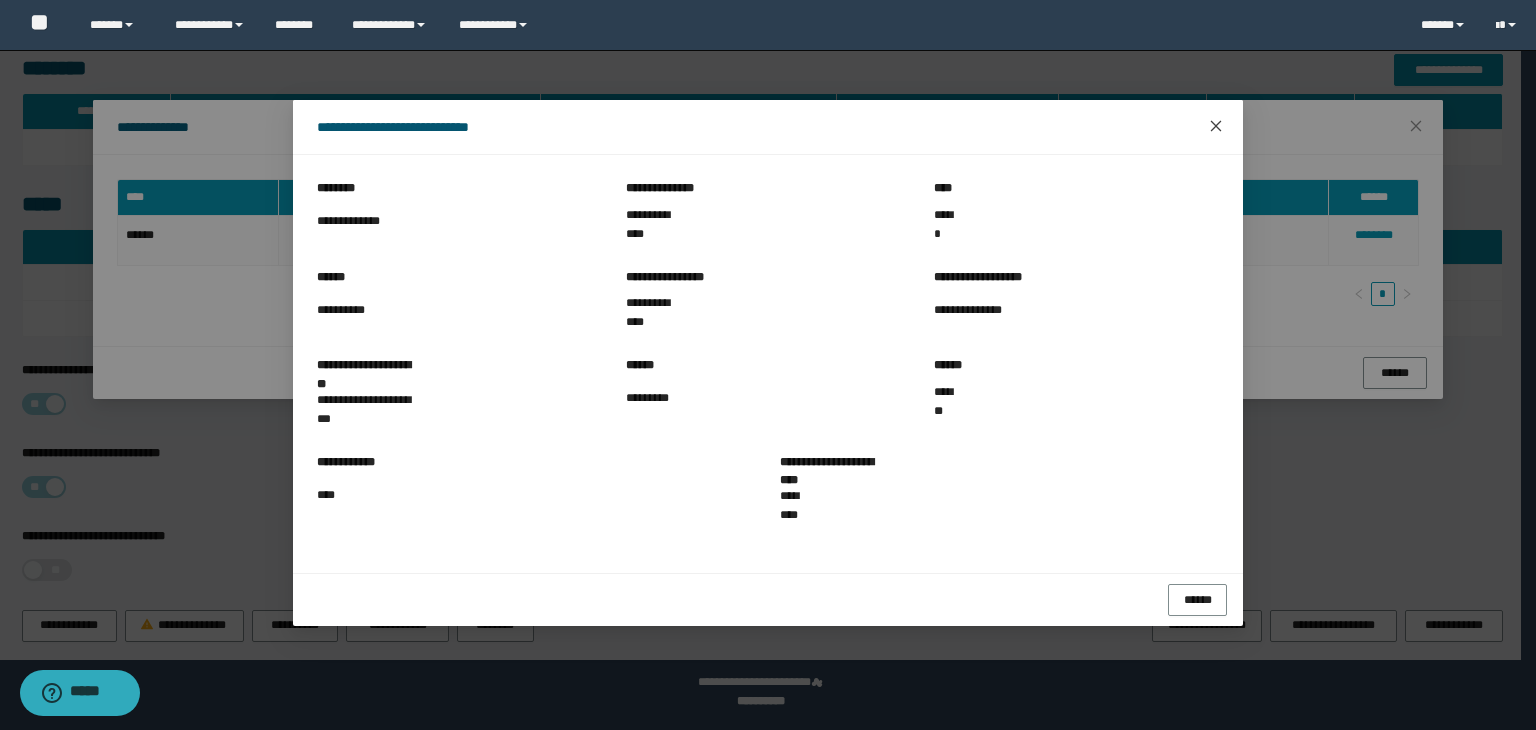 click 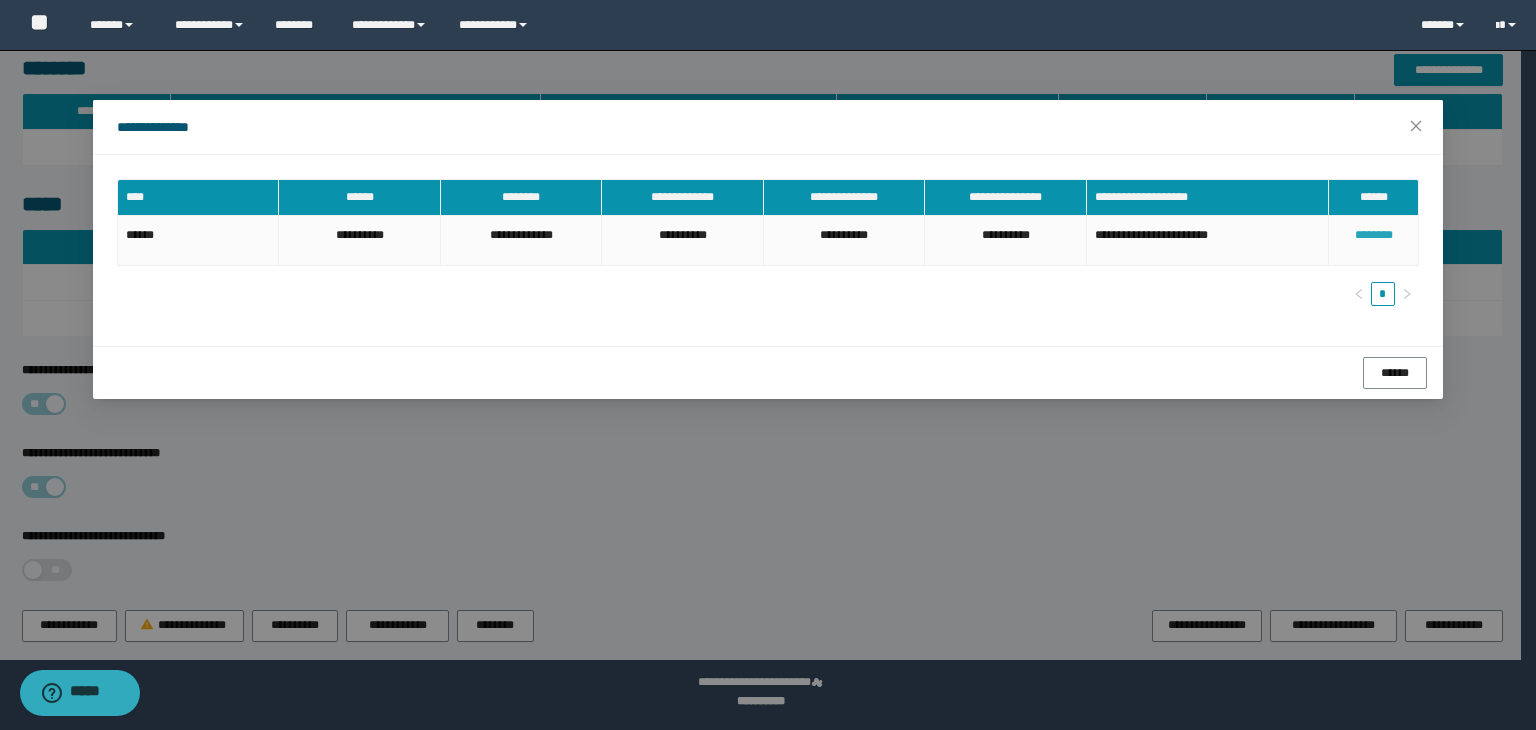 type 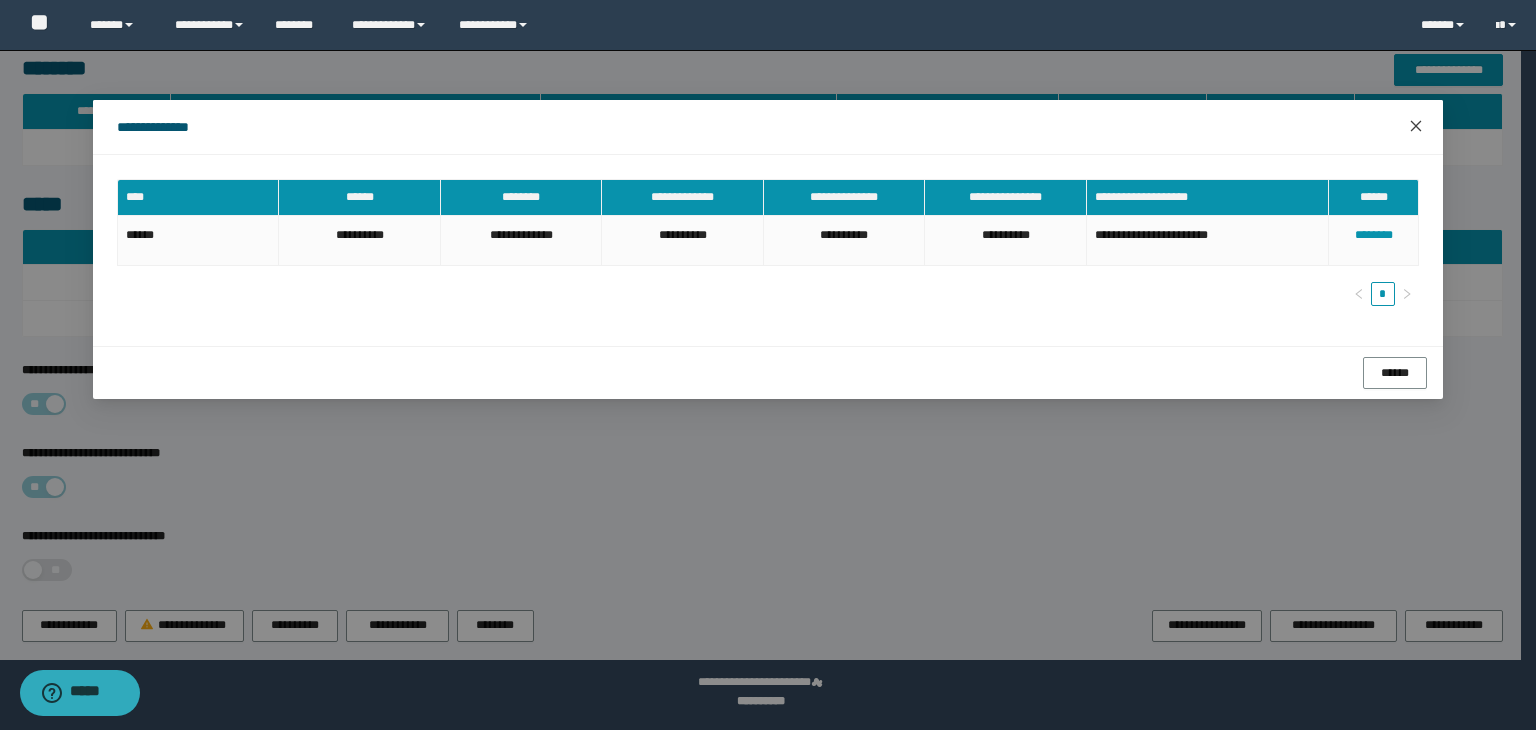 click 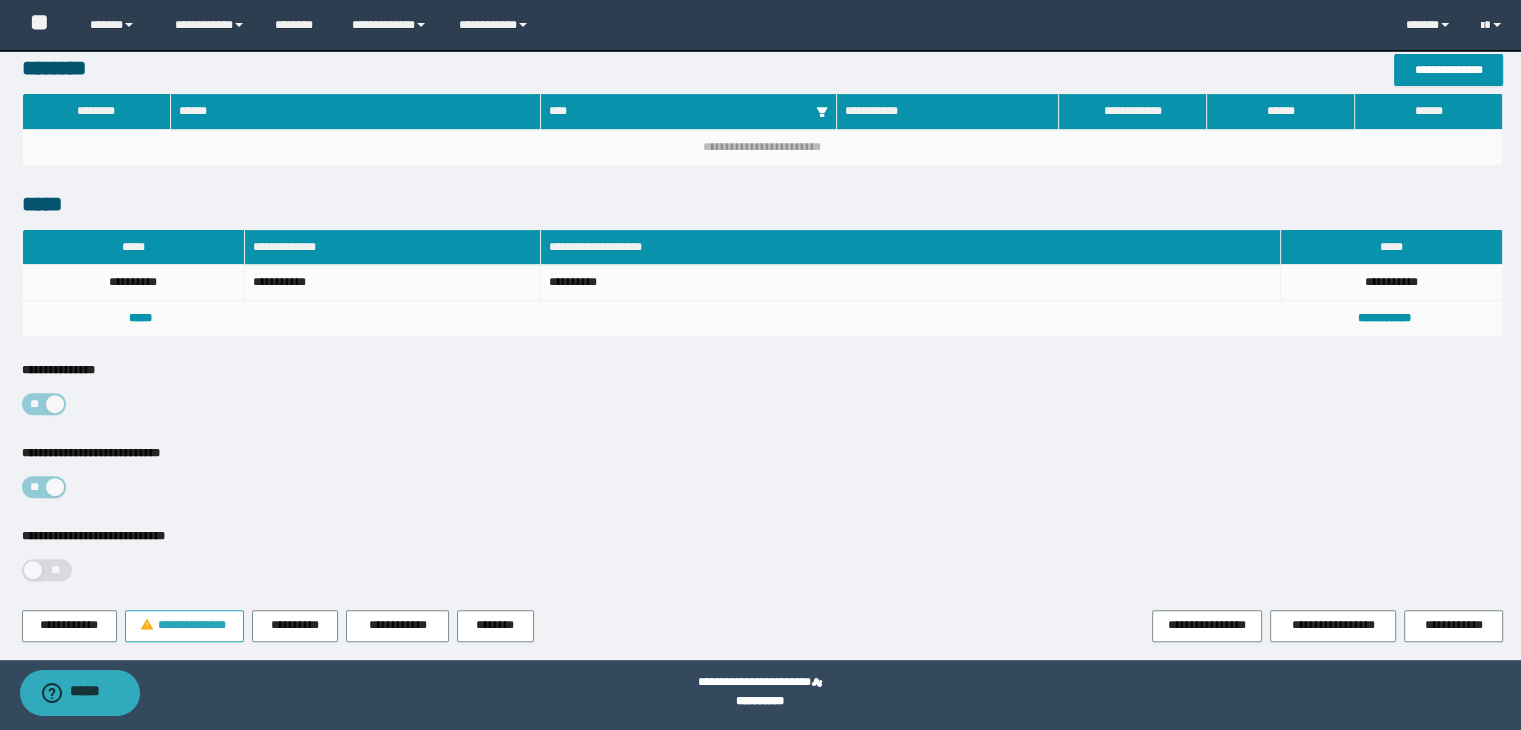 click on "**********" at bounding box center [192, 625] 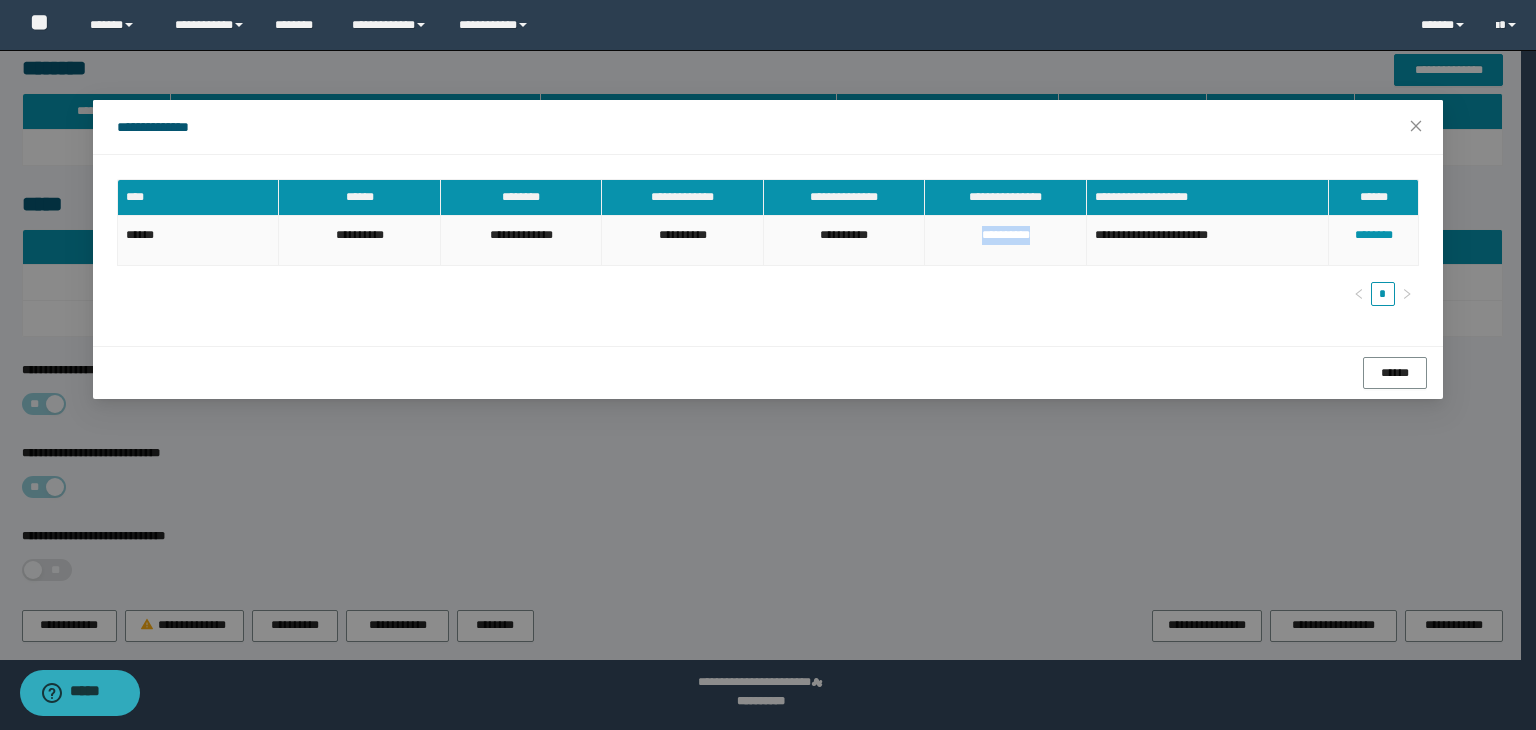 drag, startPoint x: 1036, startPoint y: 234, endPoint x: 970, endPoint y: 240, distance: 66.27216 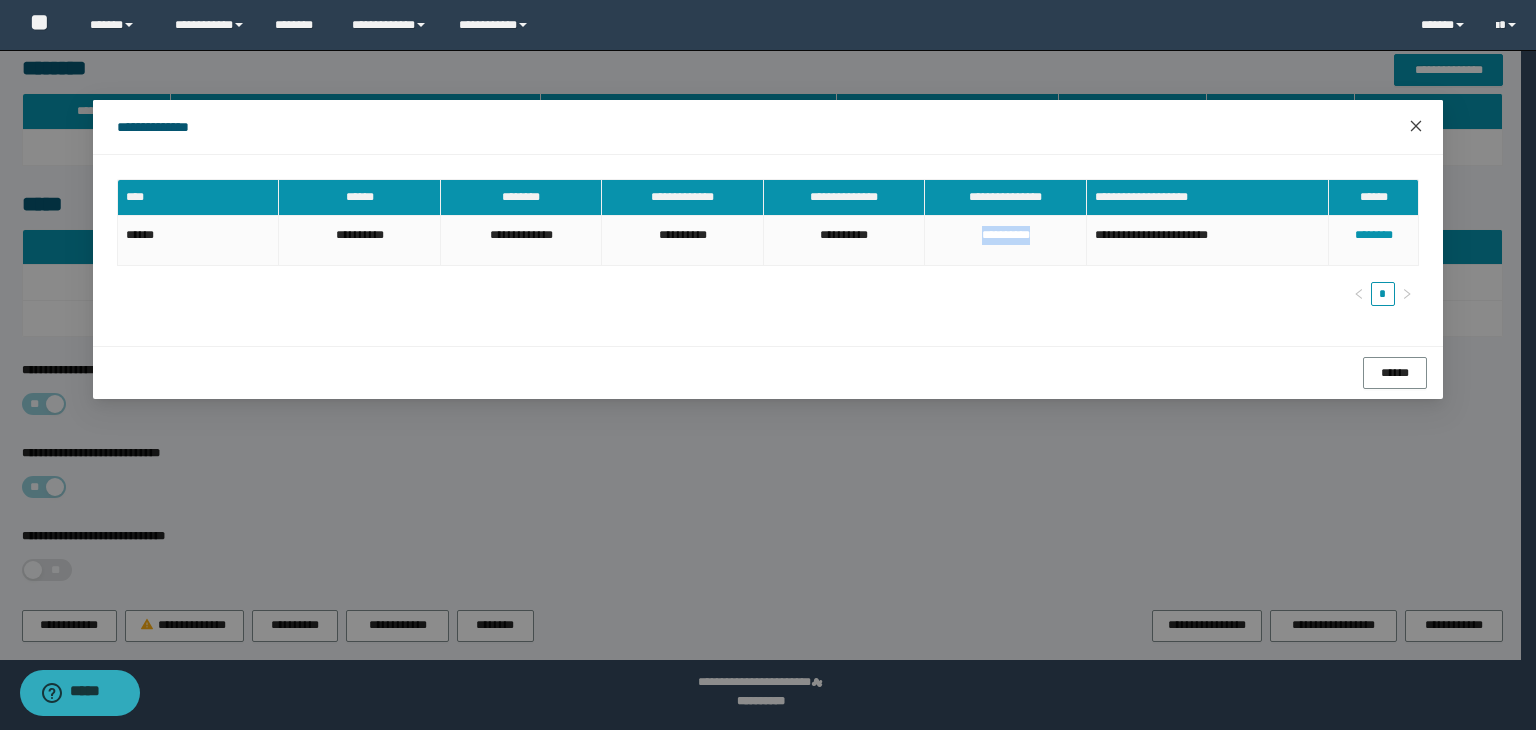 click at bounding box center [1416, 127] 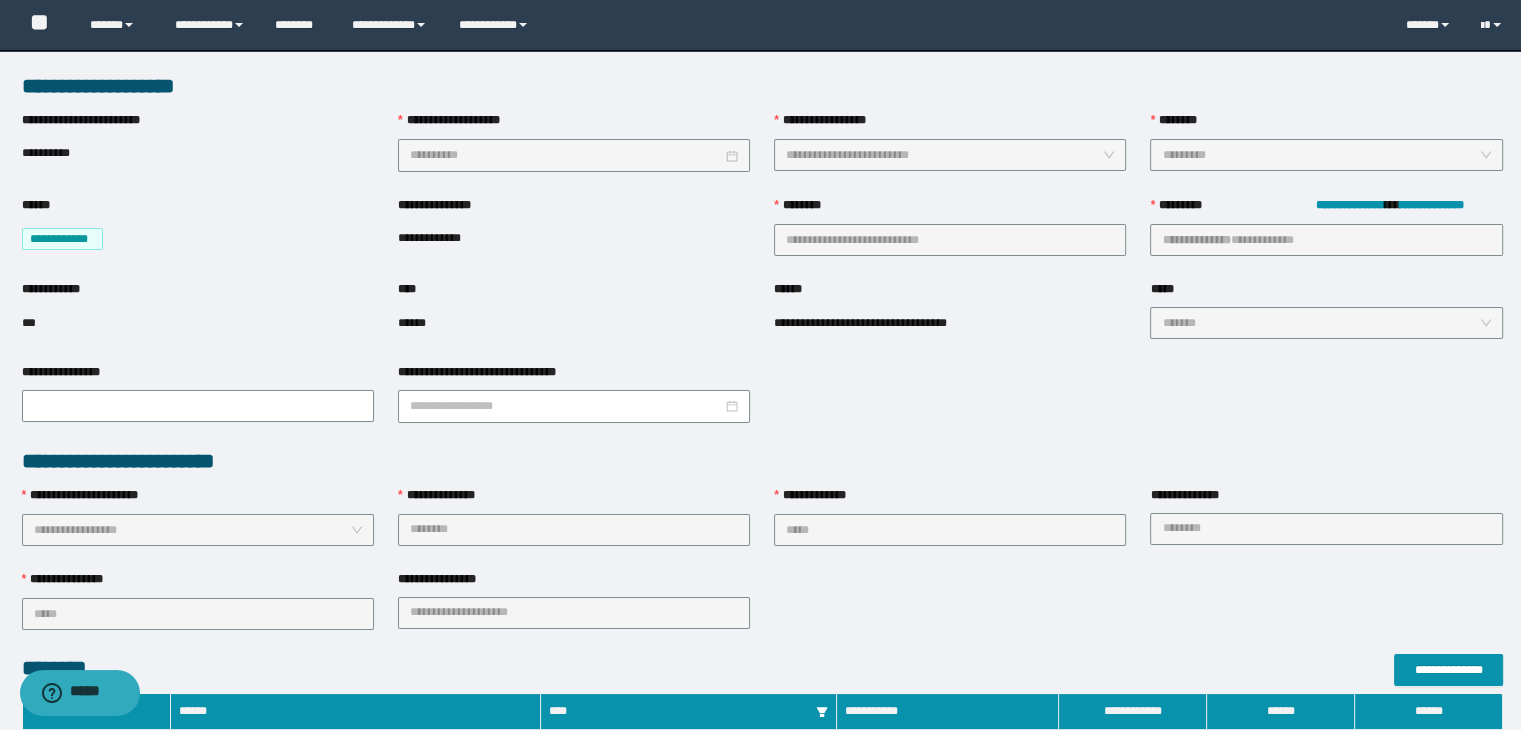 scroll, scrollTop: 0, scrollLeft: 0, axis: both 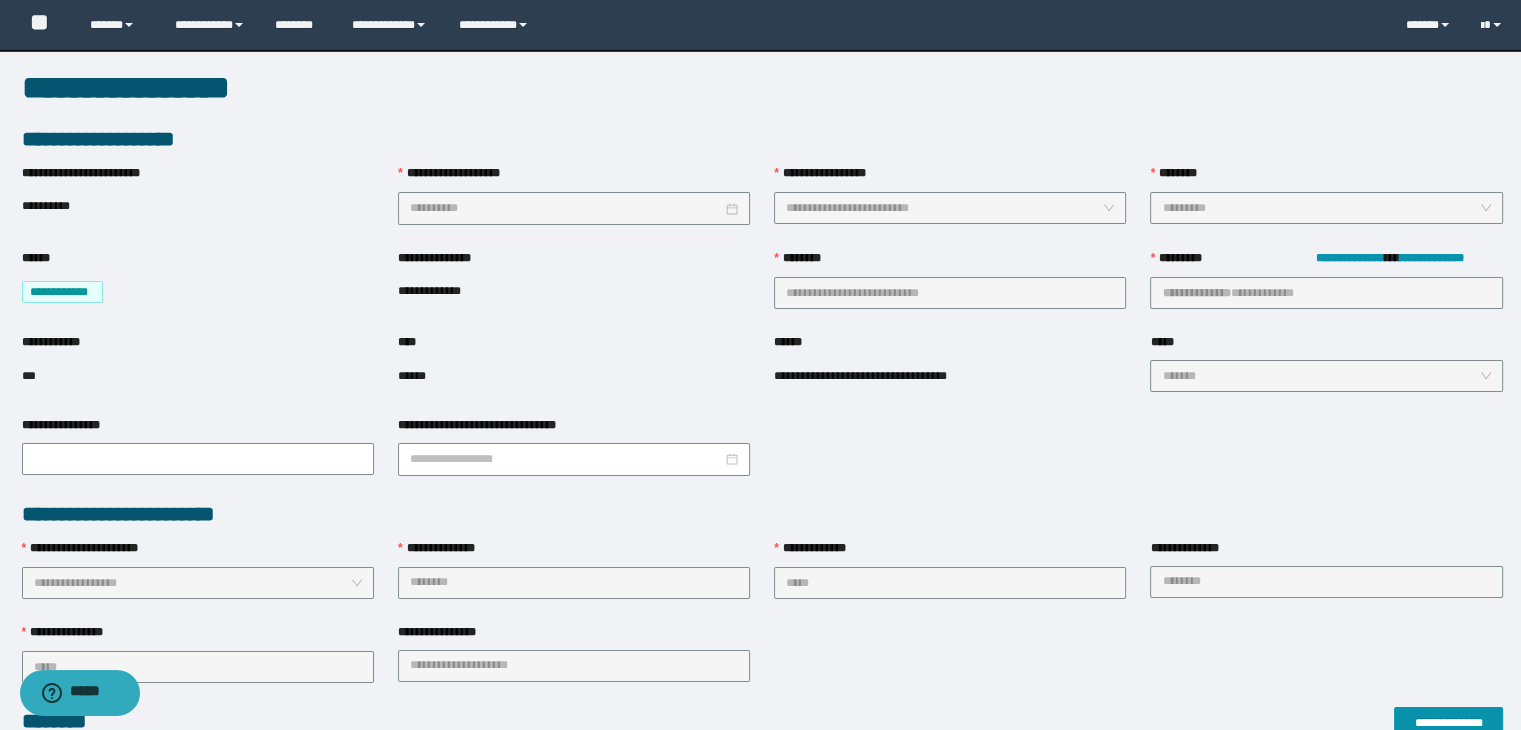 type 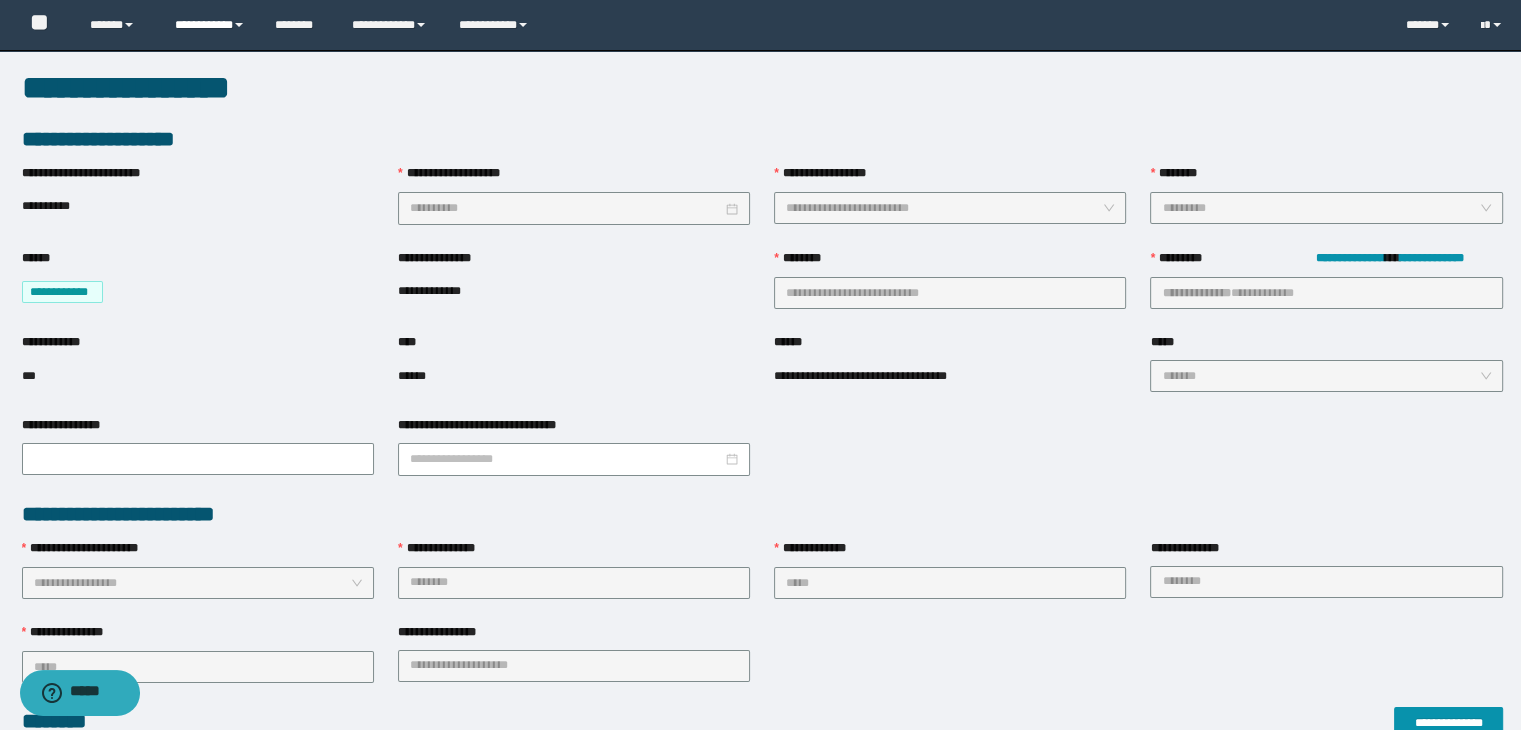 click on "**********" at bounding box center [210, 25] 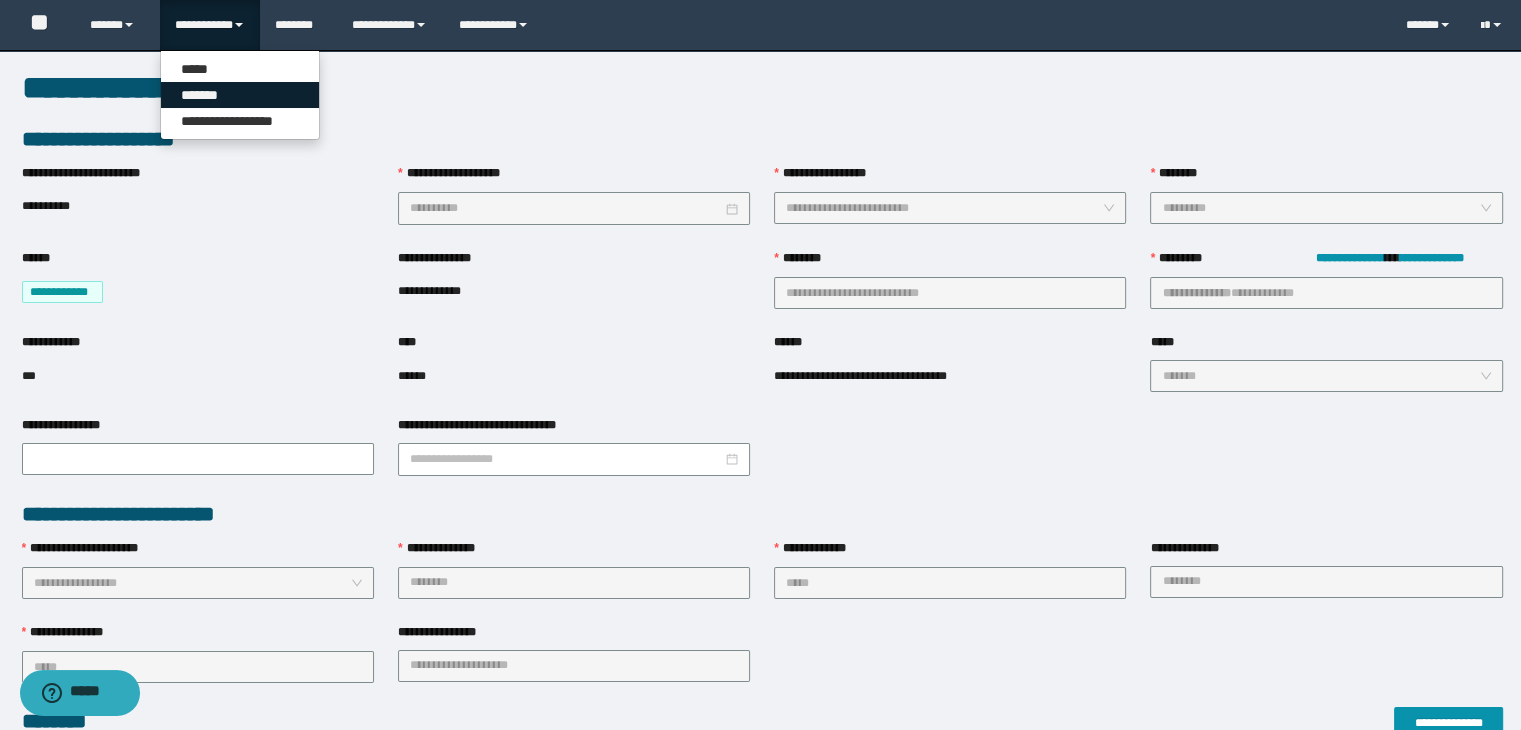 click on "*******" at bounding box center [240, 95] 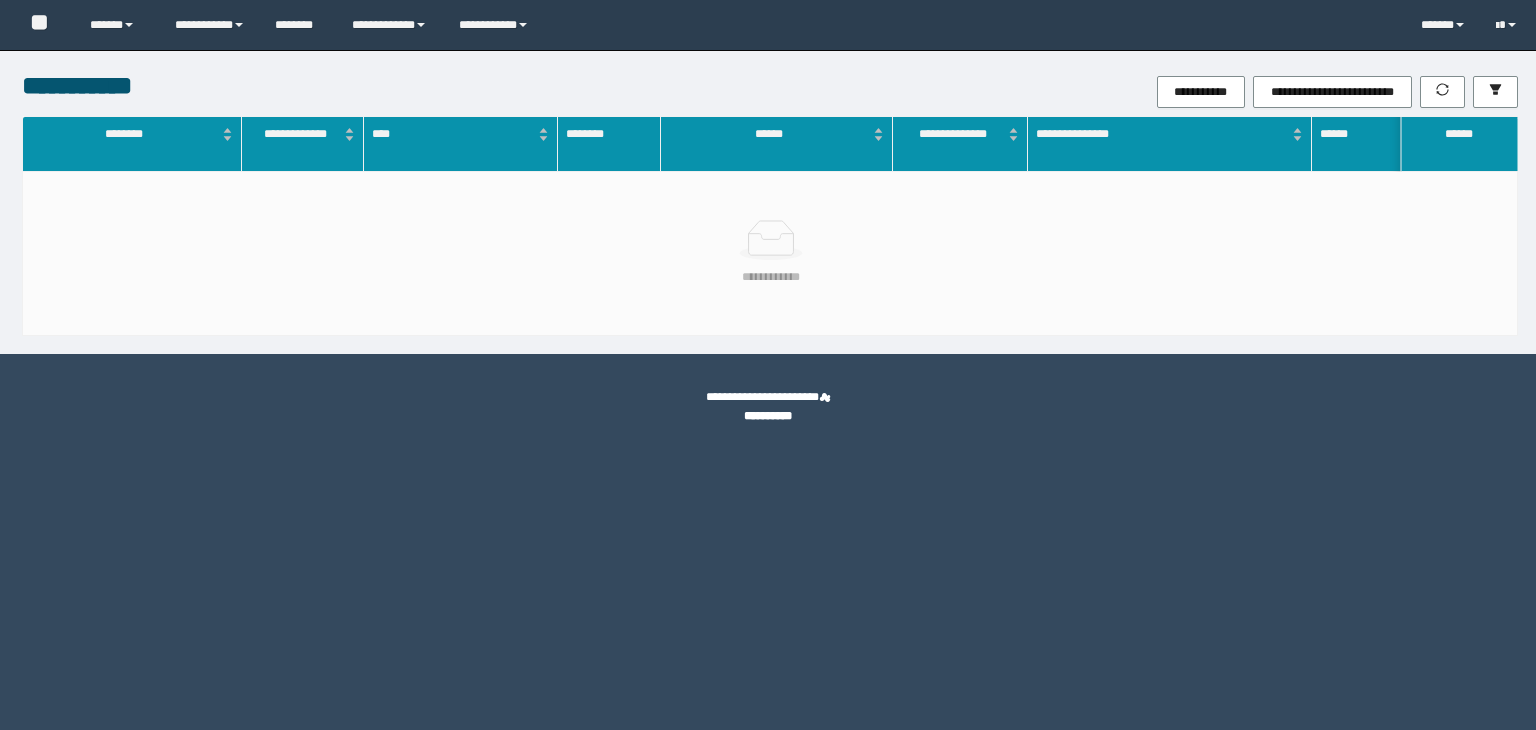 scroll, scrollTop: 0, scrollLeft: 0, axis: both 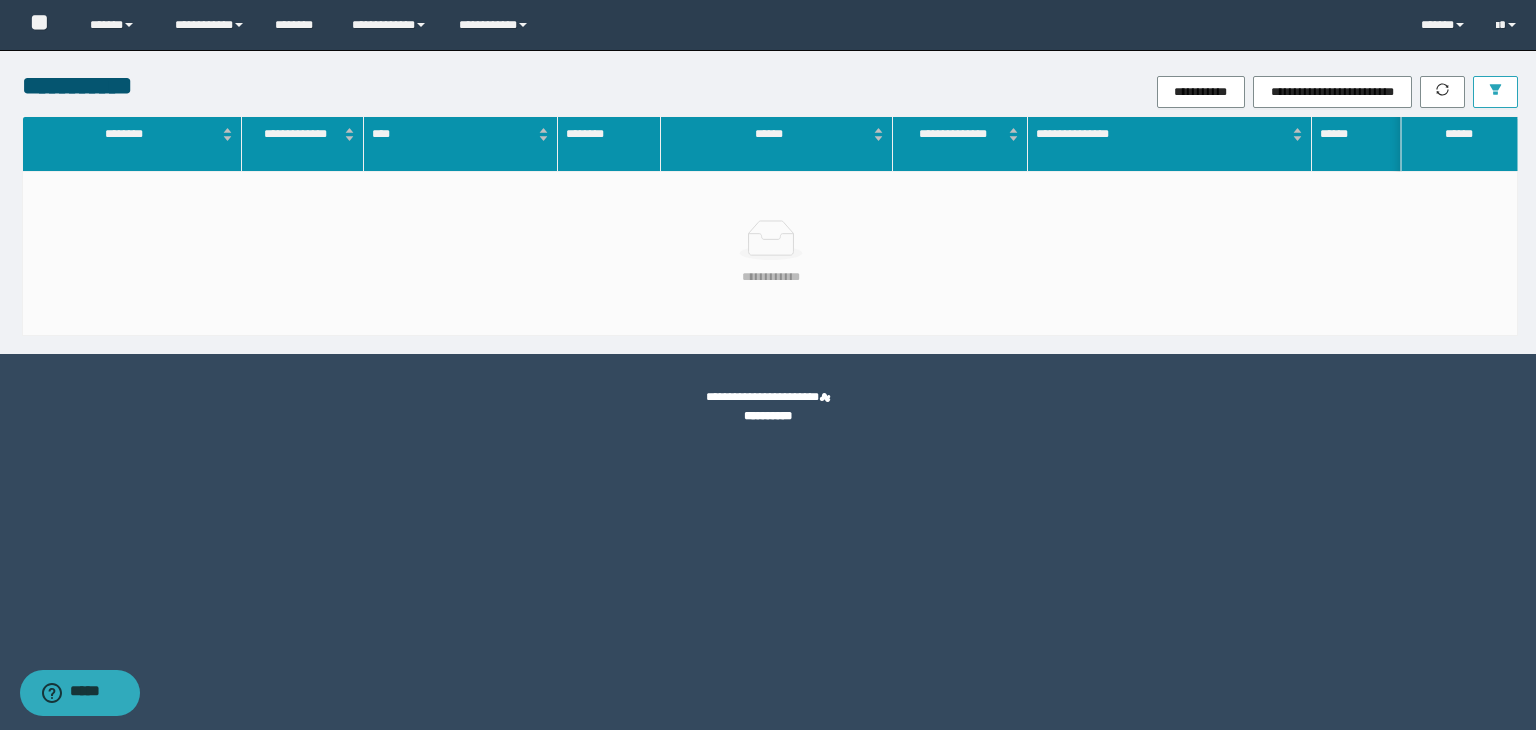 click at bounding box center [1495, 92] 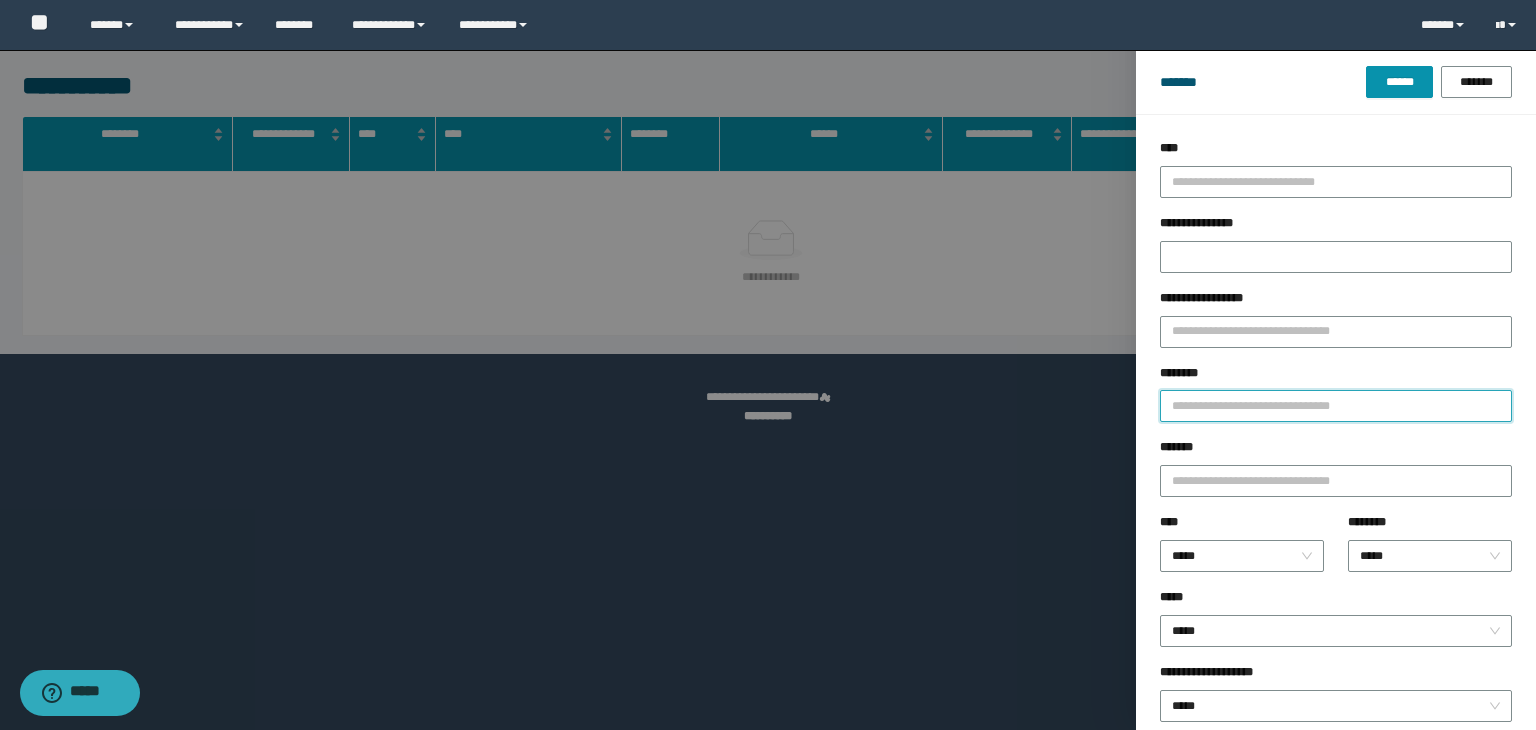 drag, startPoint x: 1235, startPoint y: 401, endPoint x: 1247, endPoint y: 392, distance: 15 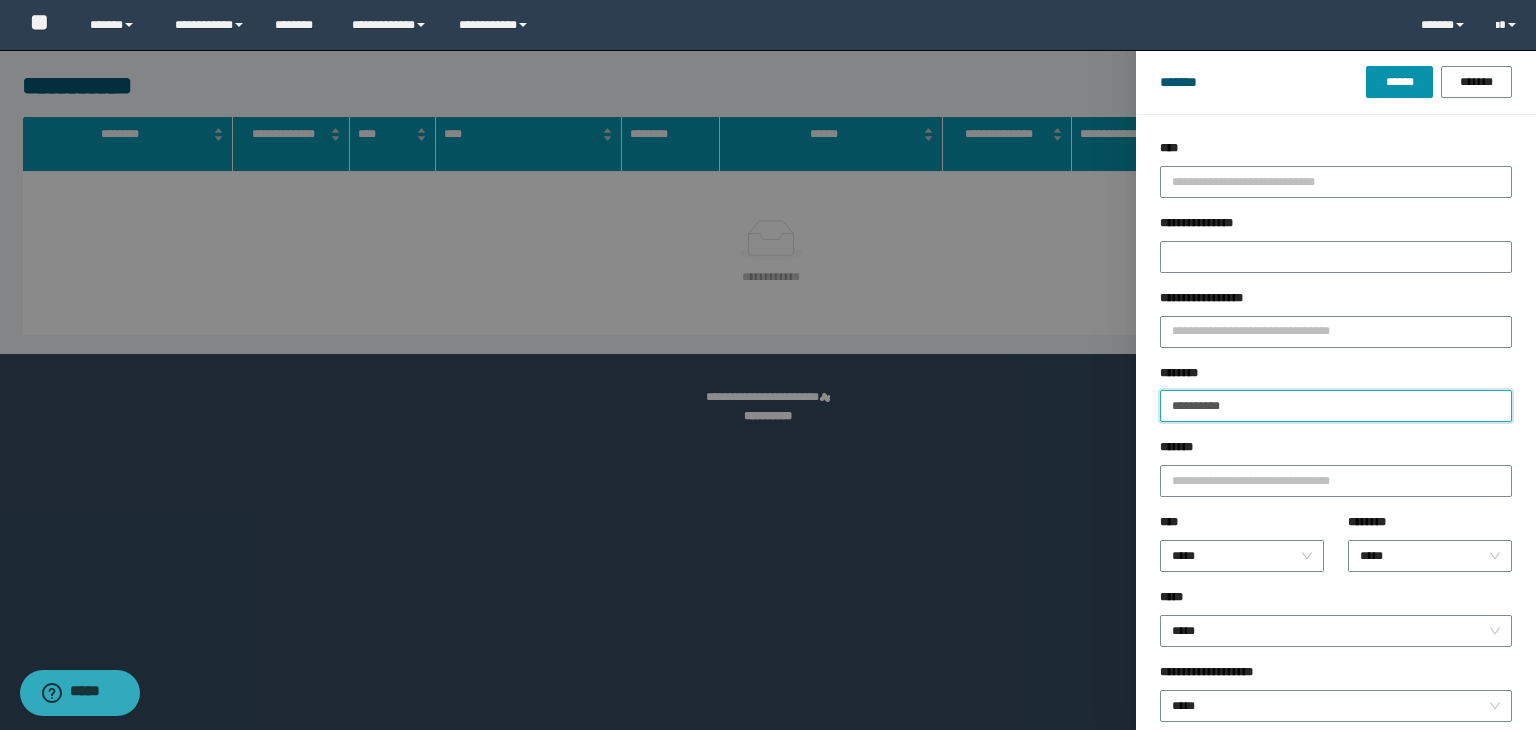 type on "**********" 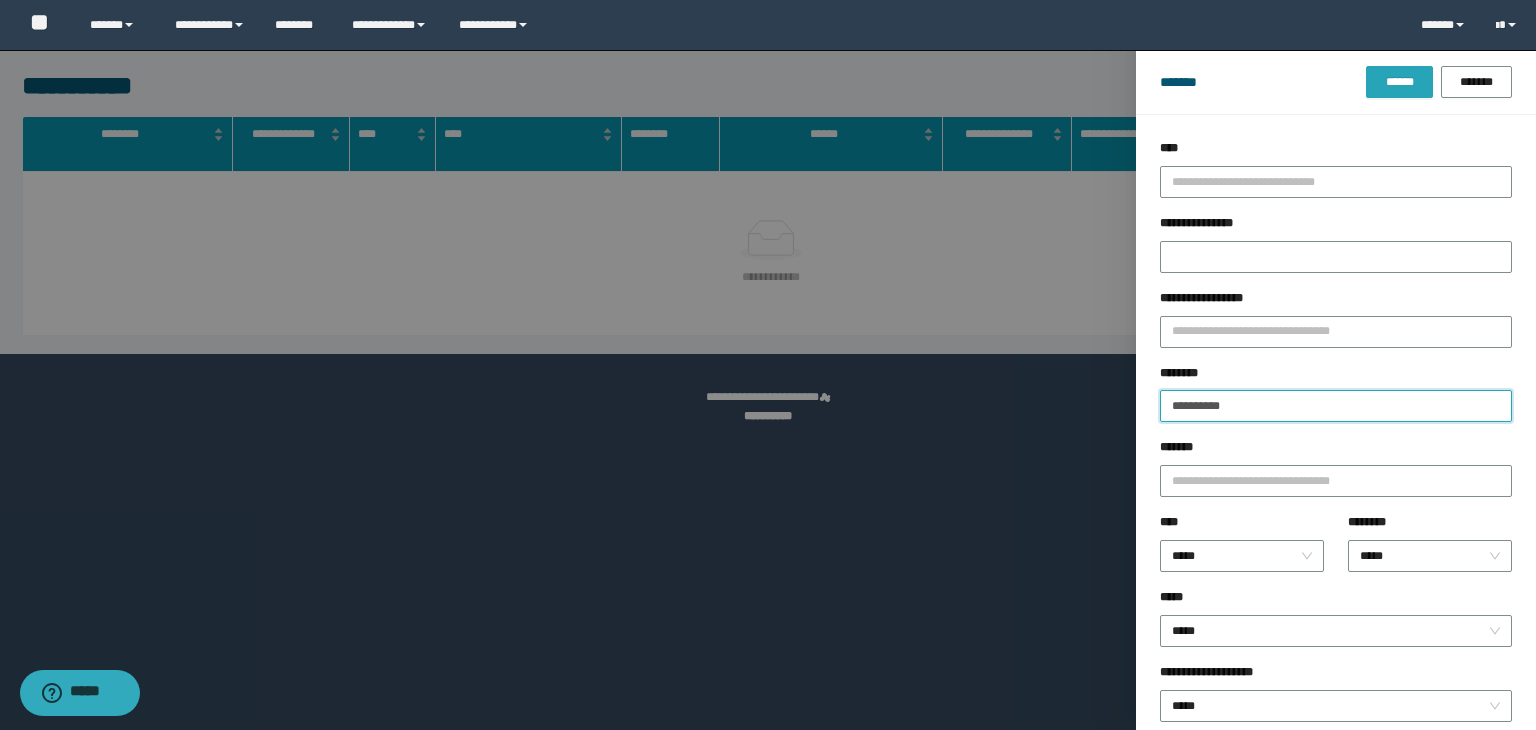 type on "**********" 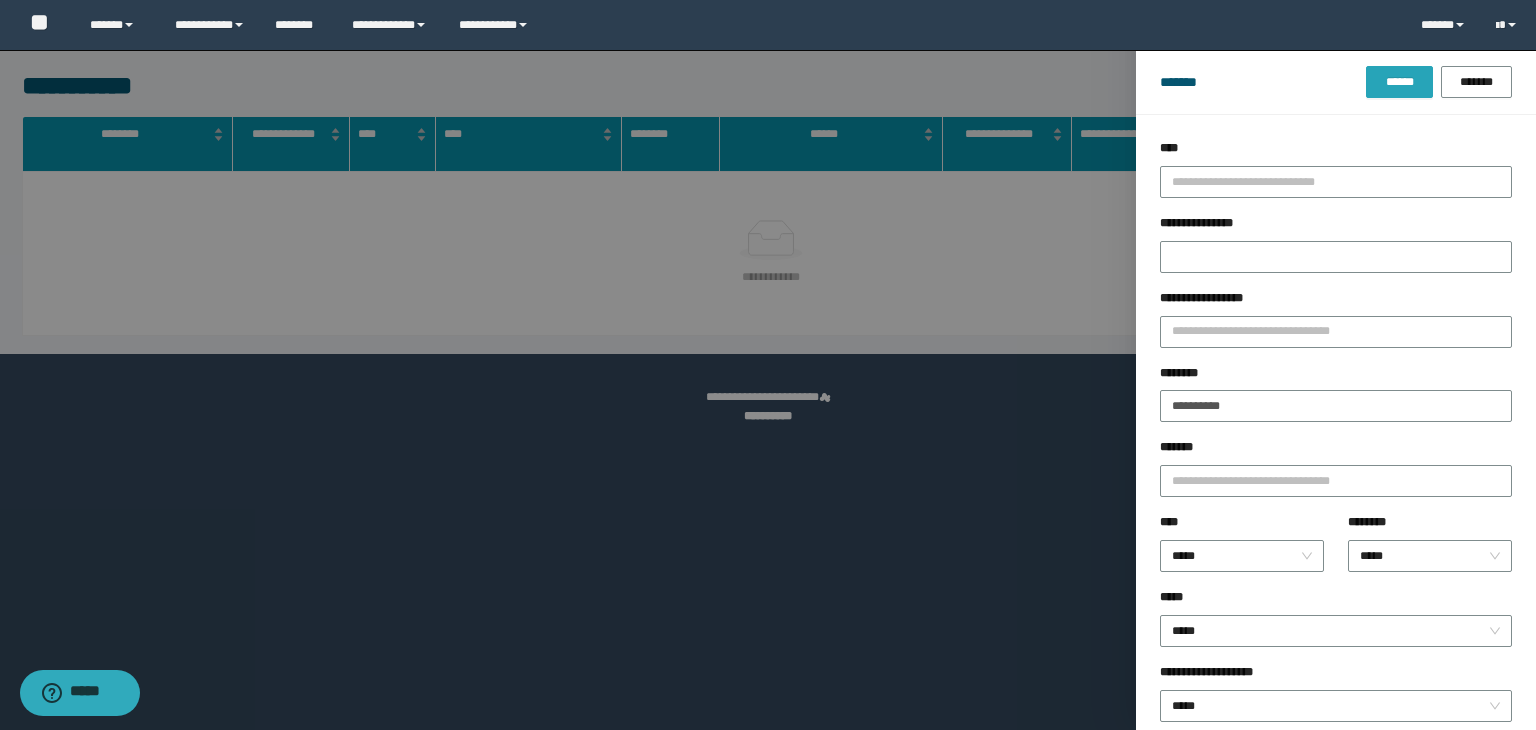 click on "******" at bounding box center [1399, 82] 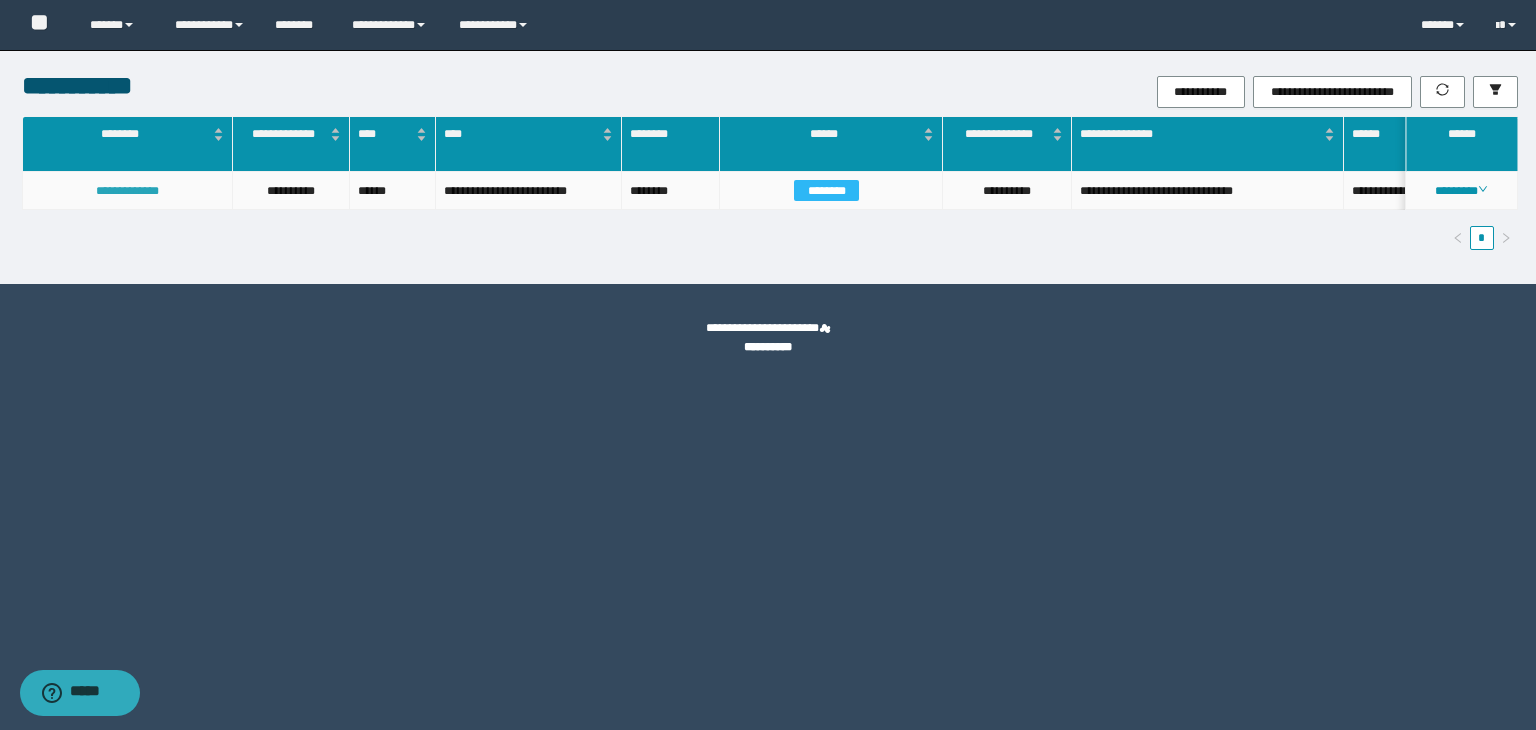 click on "**********" at bounding box center (127, 191) 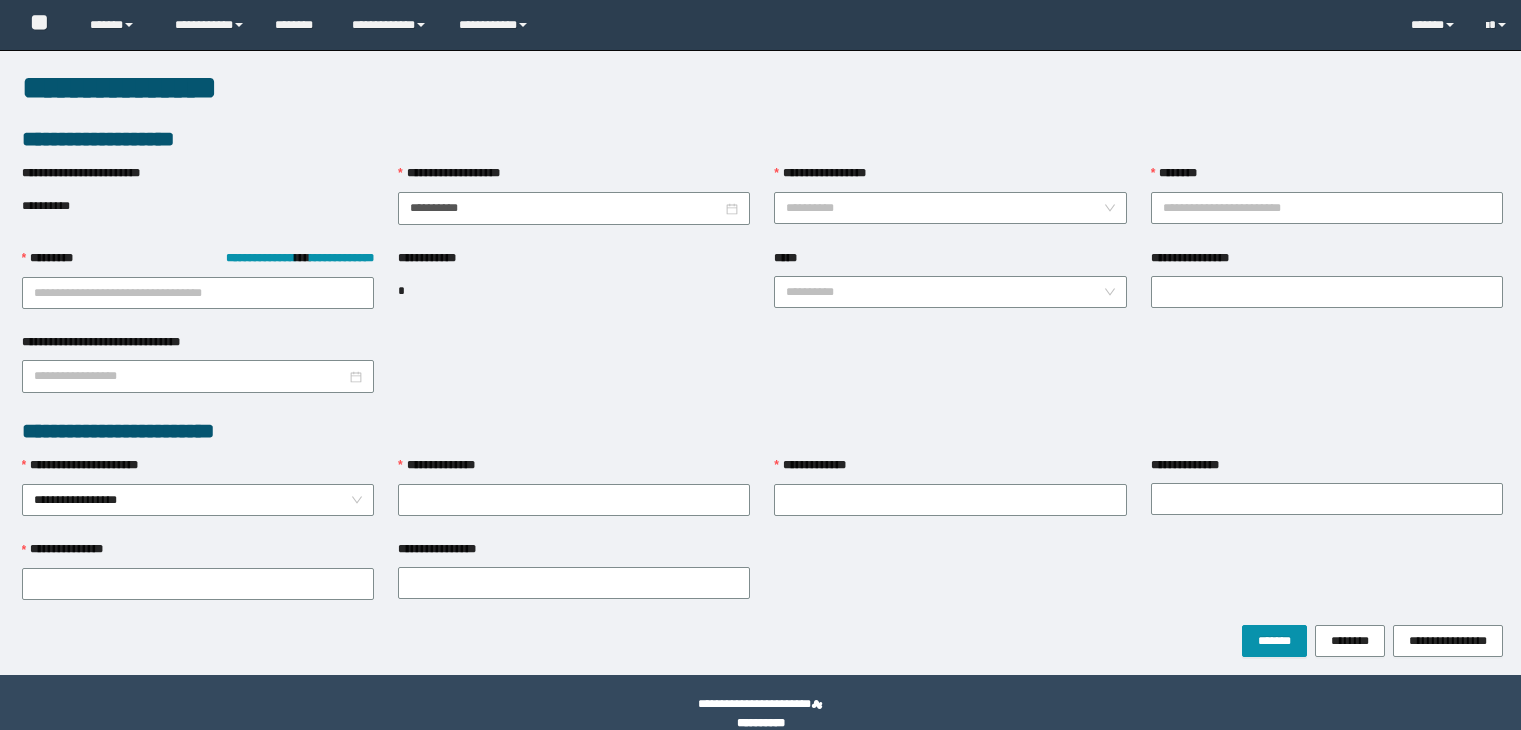 scroll, scrollTop: 0, scrollLeft: 0, axis: both 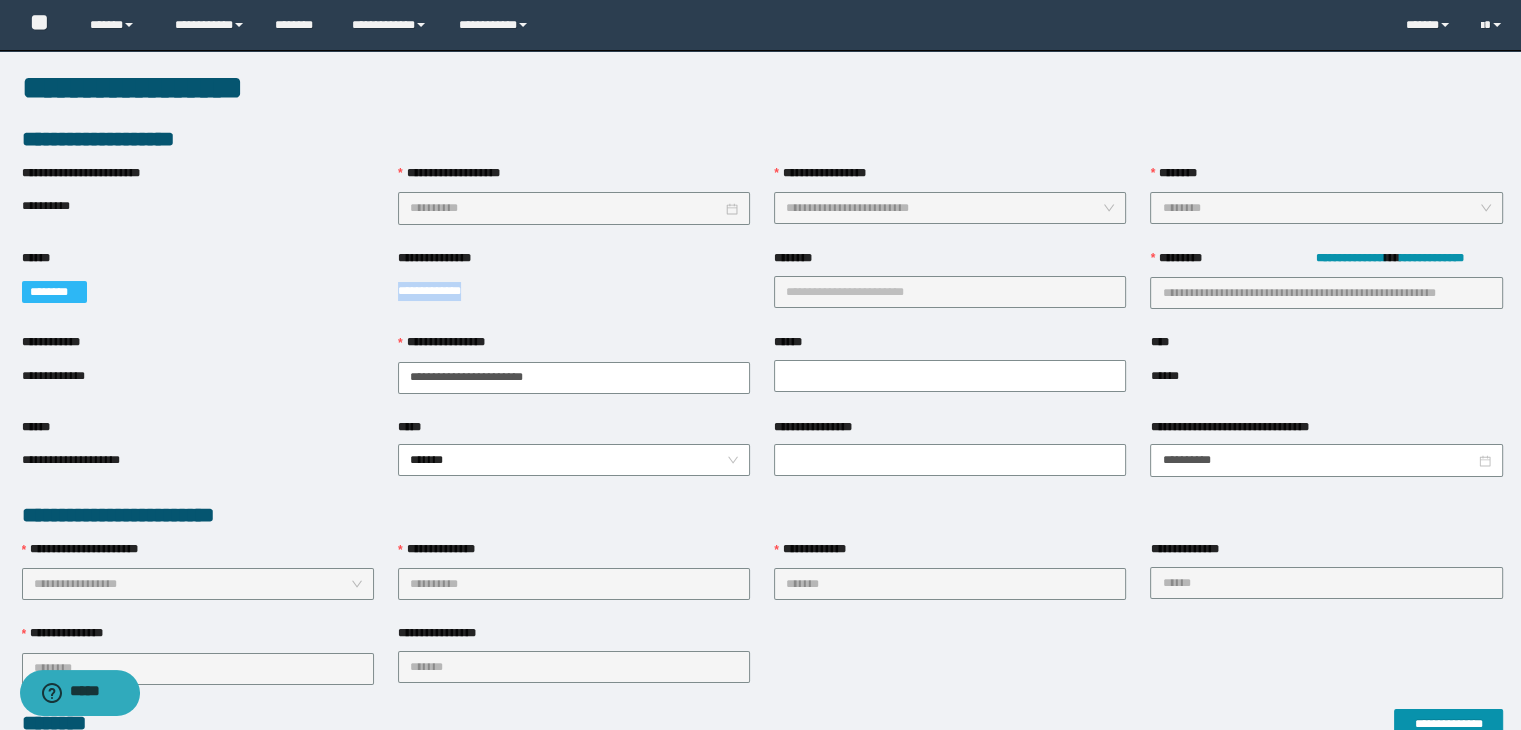 drag, startPoint x: 484, startPoint y: 285, endPoint x: 391, endPoint y: 297, distance: 93.770996 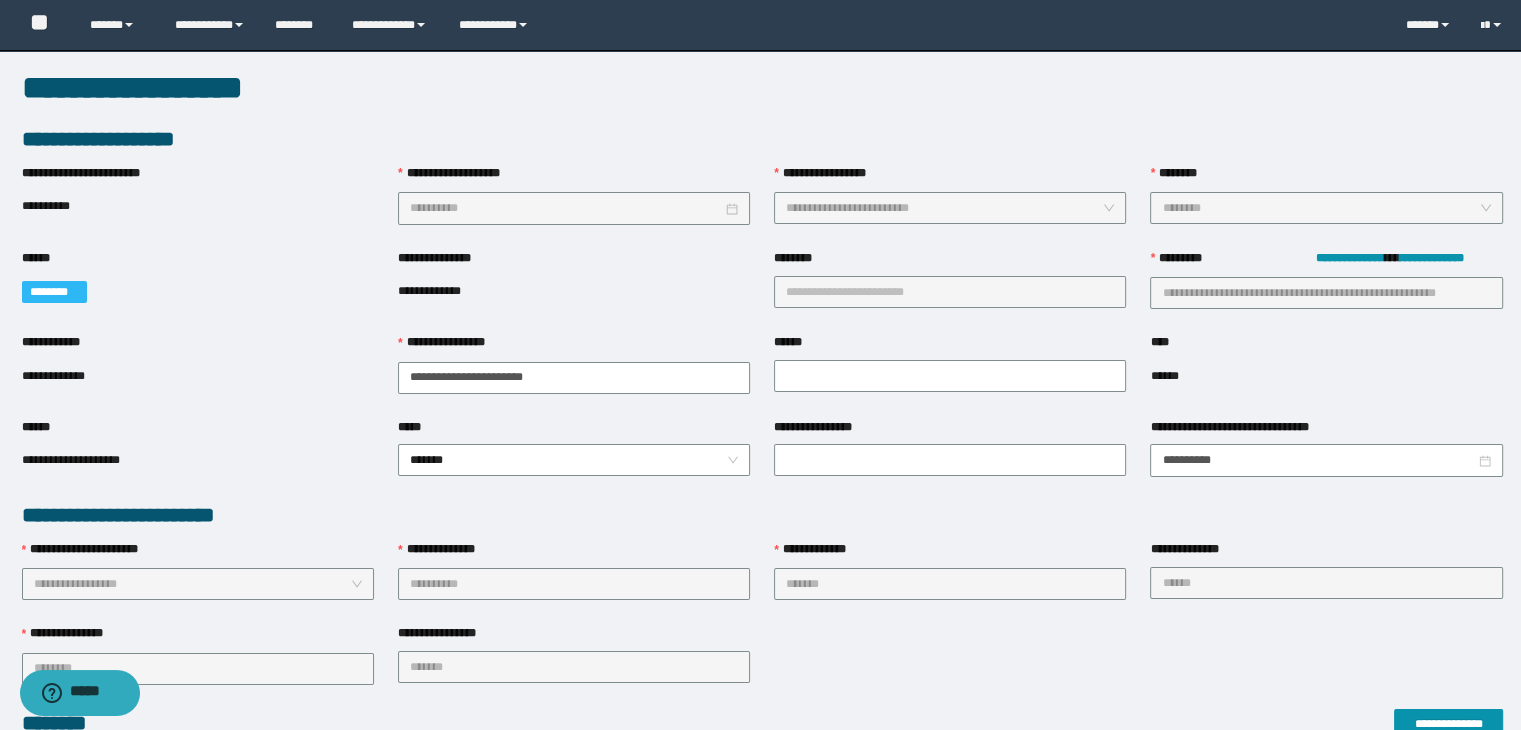 click on "**********" at bounding box center (198, 375) 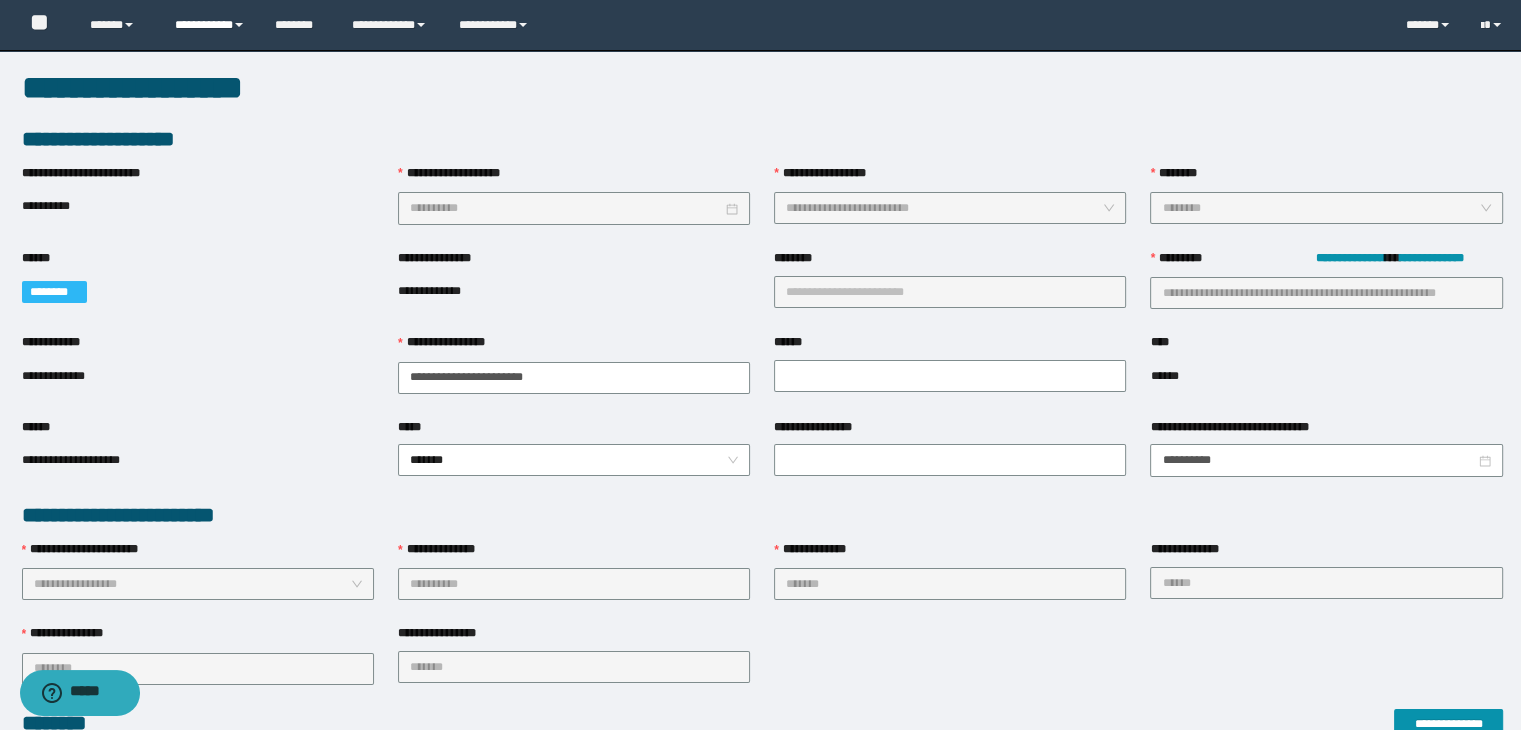 click on "**********" at bounding box center [210, 25] 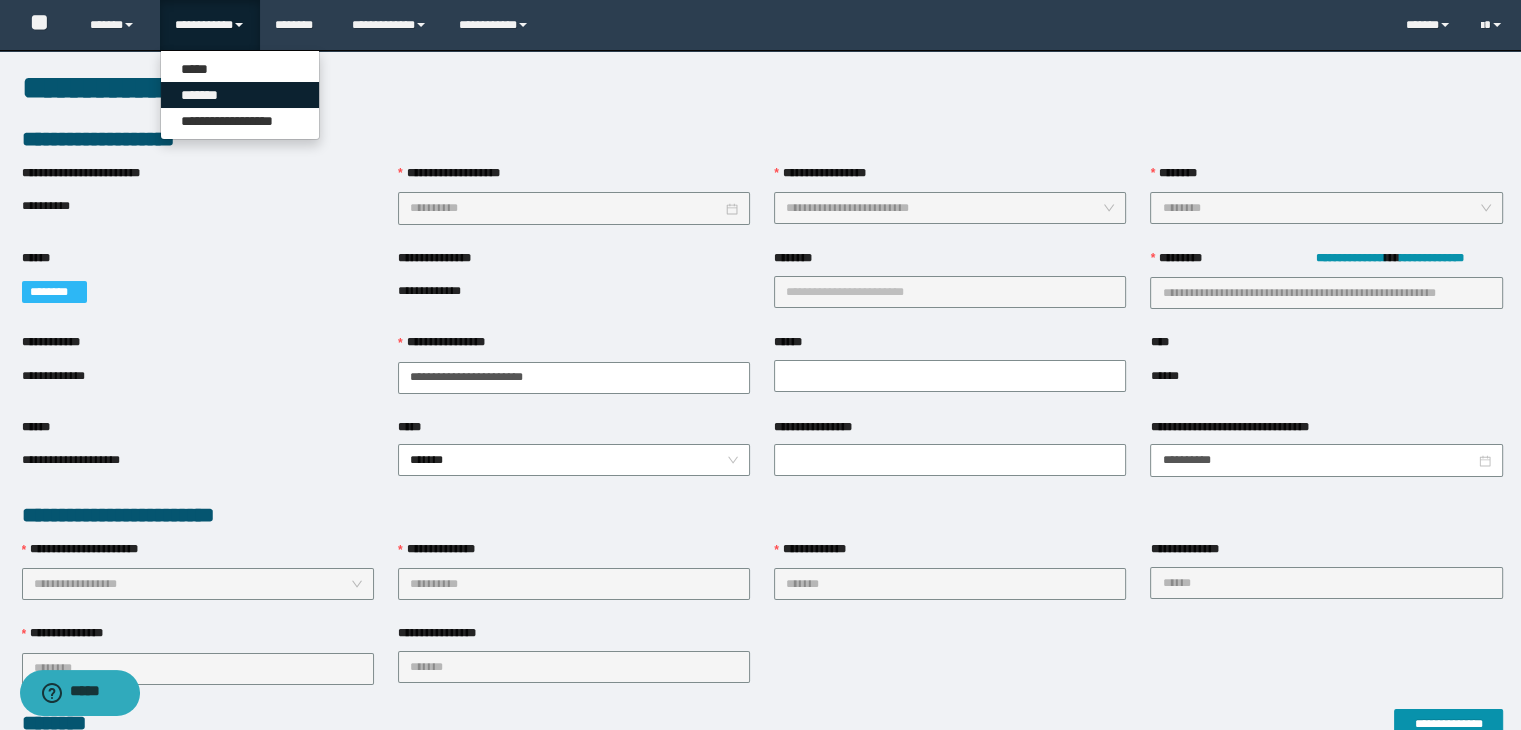 click on "*******" at bounding box center [240, 95] 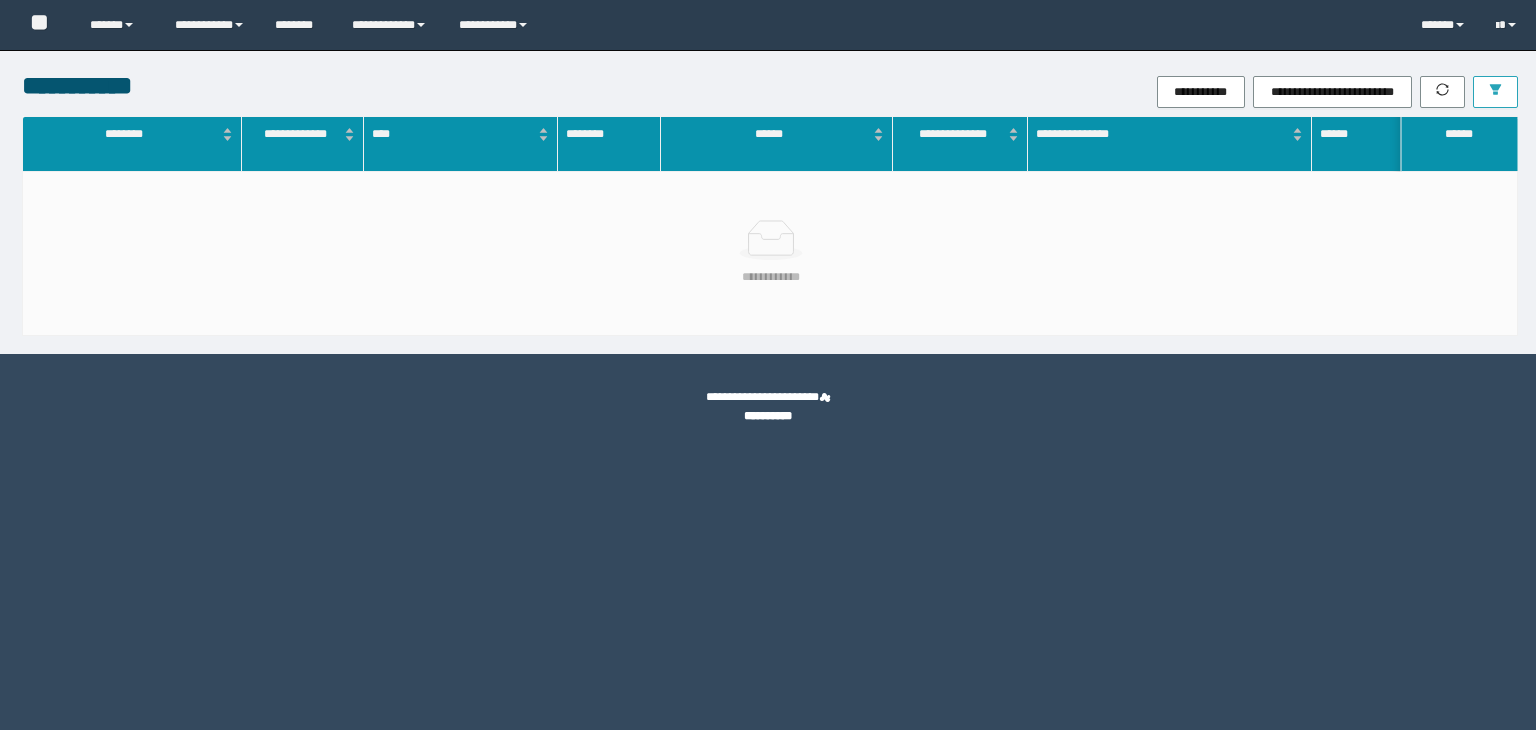 scroll, scrollTop: 0, scrollLeft: 0, axis: both 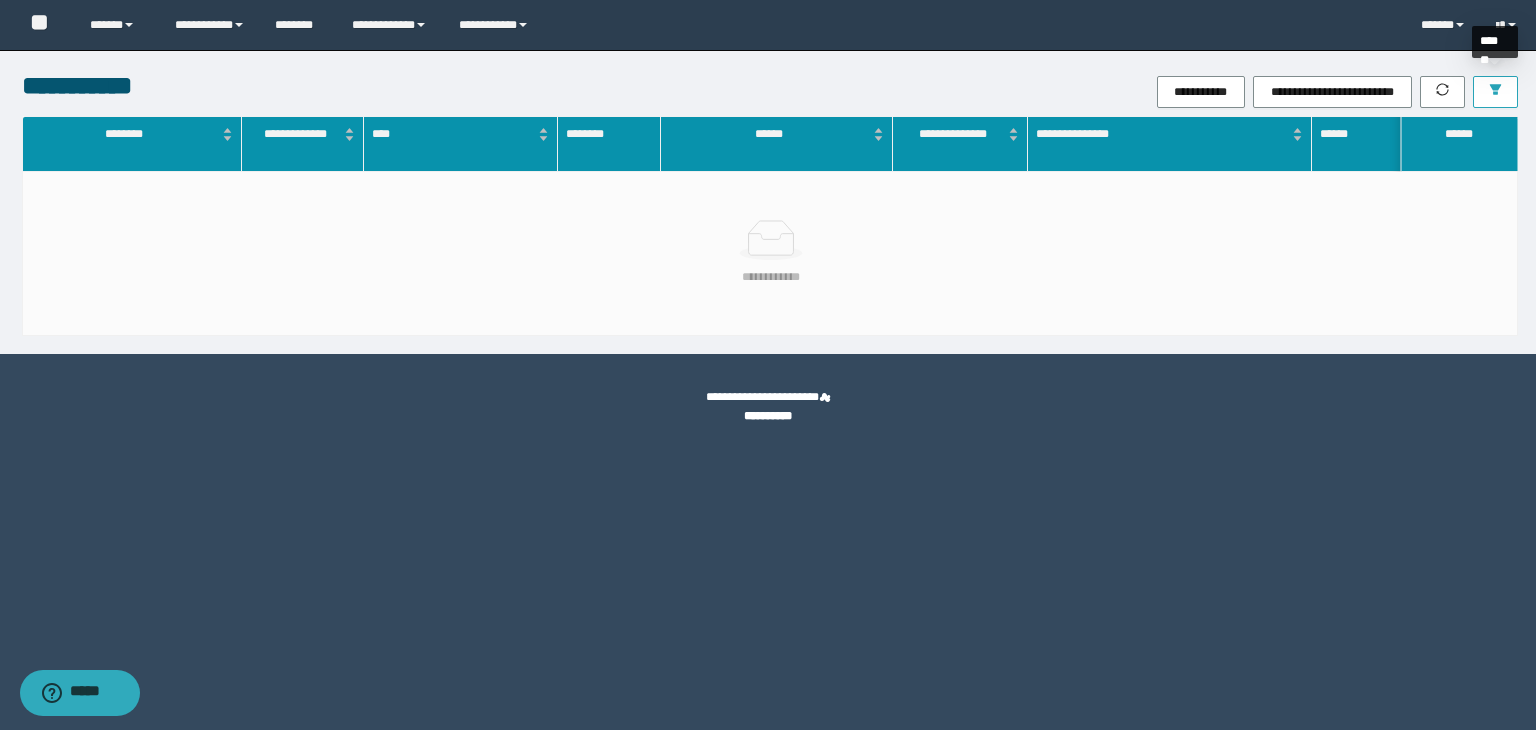 click 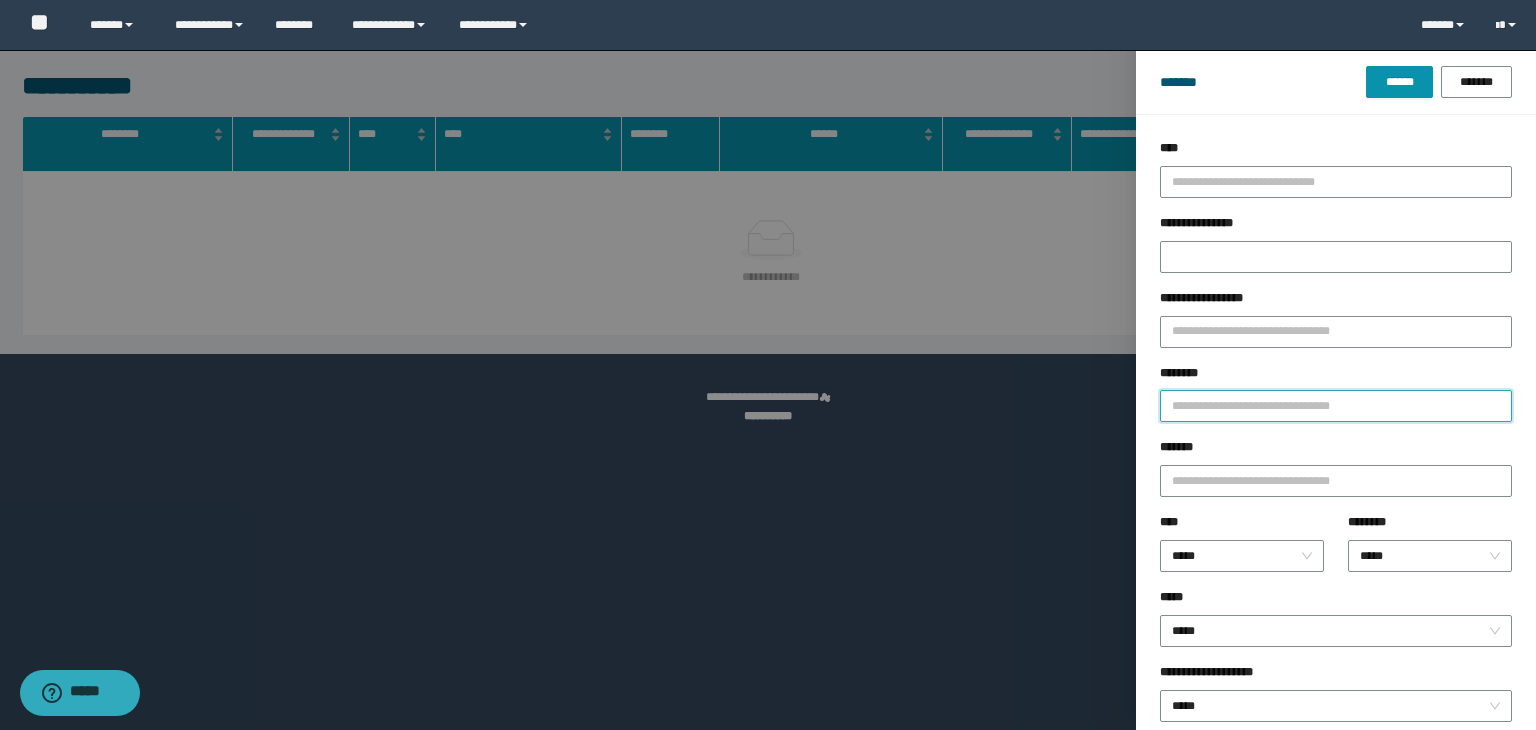 click on "********" at bounding box center [1336, 406] 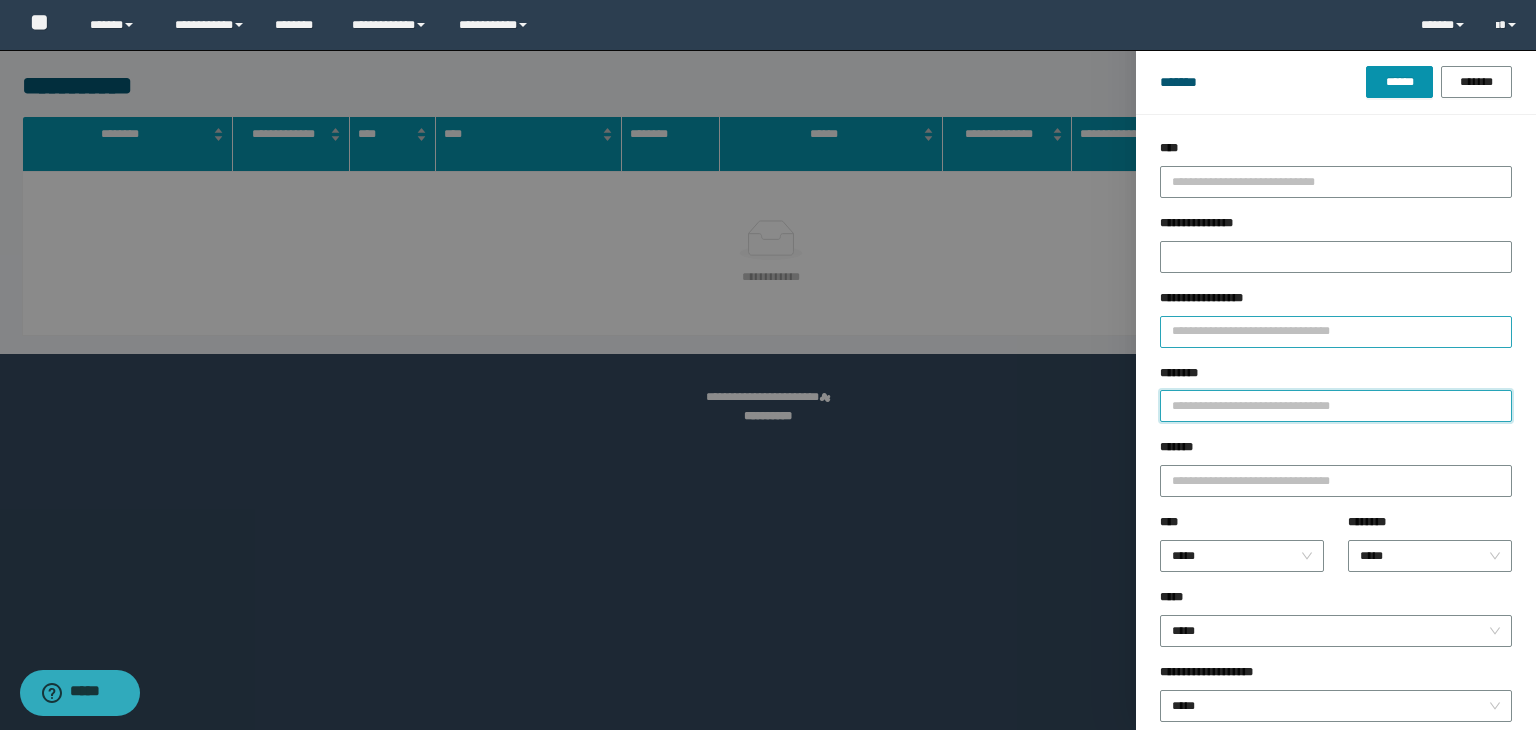 paste on "********" 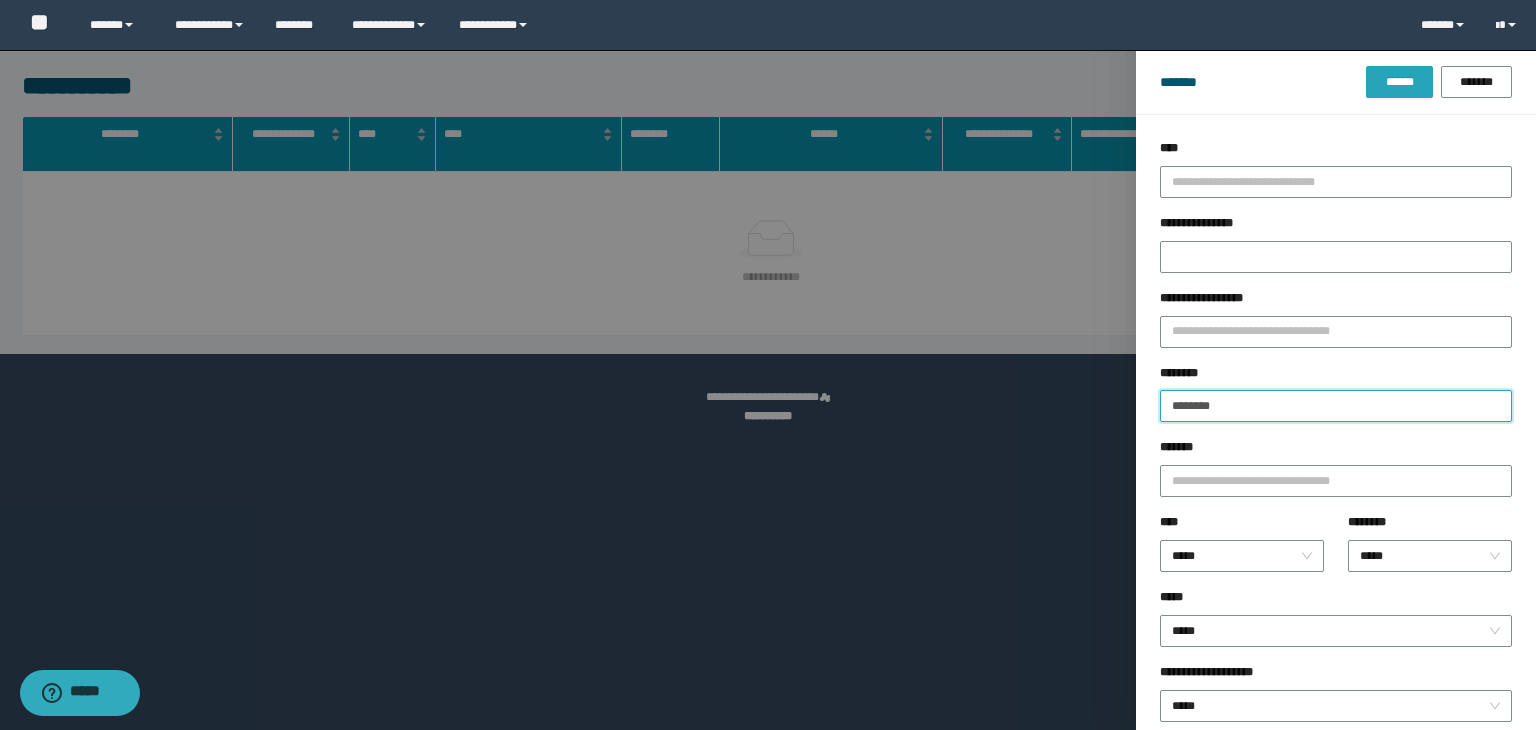 type on "********" 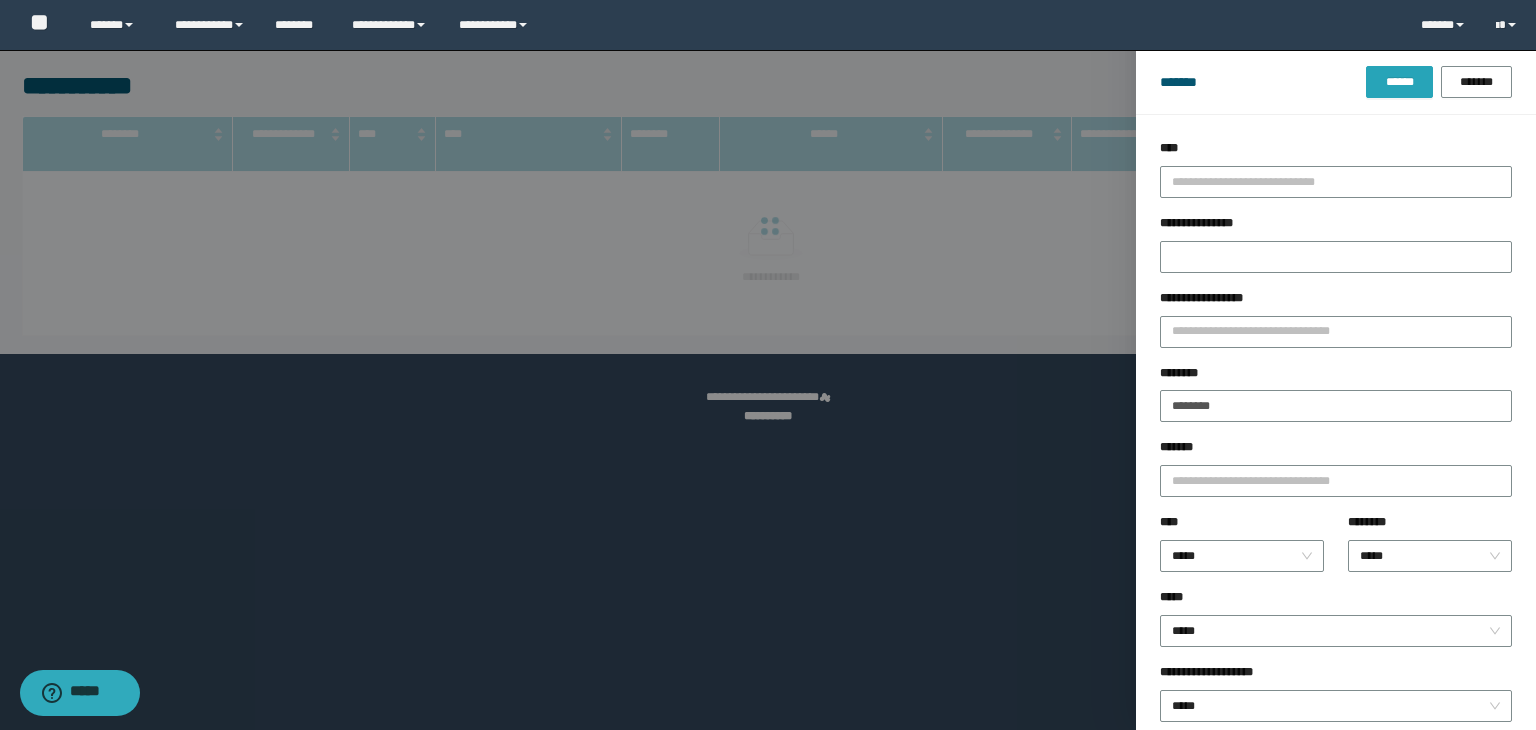 click on "******" at bounding box center [1399, 82] 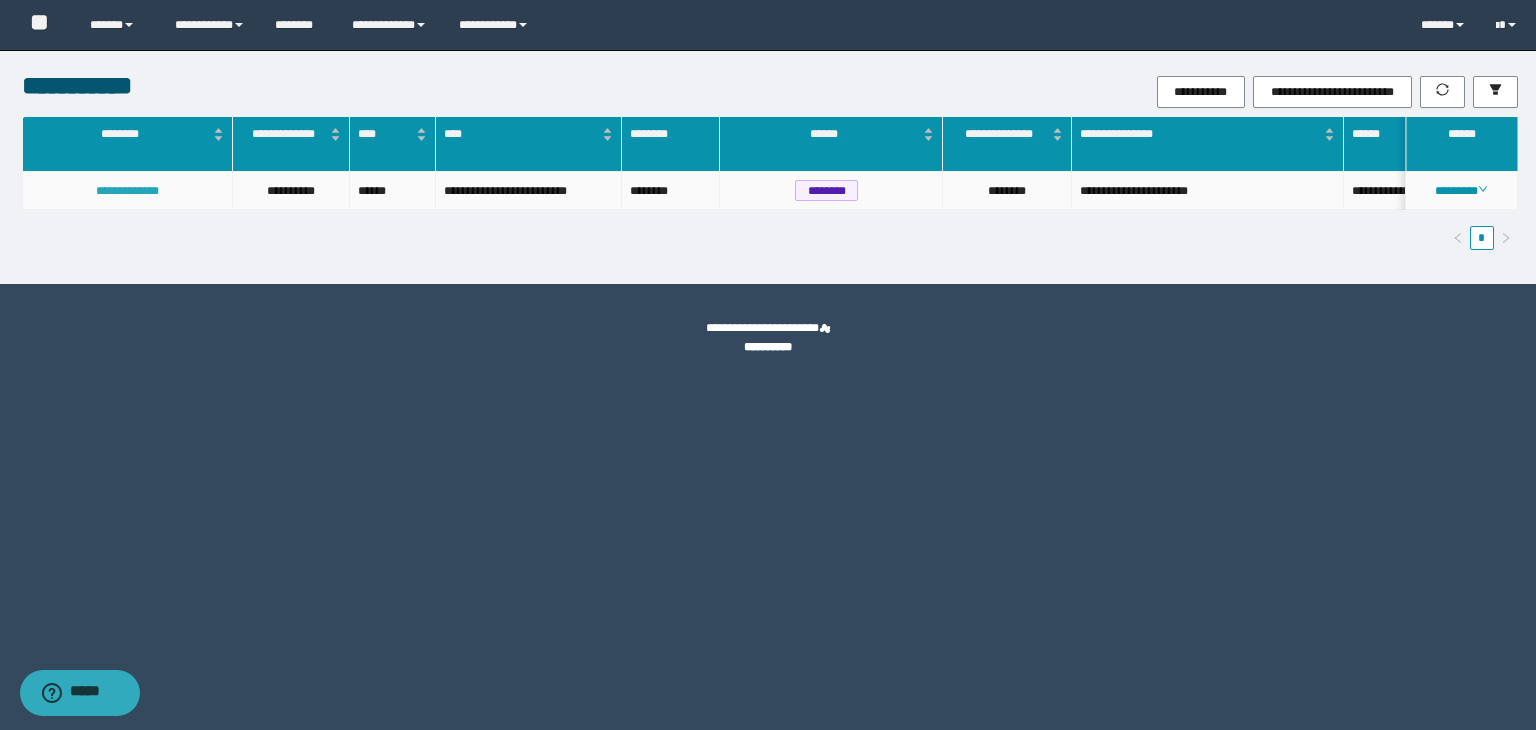 click on "**********" at bounding box center (127, 191) 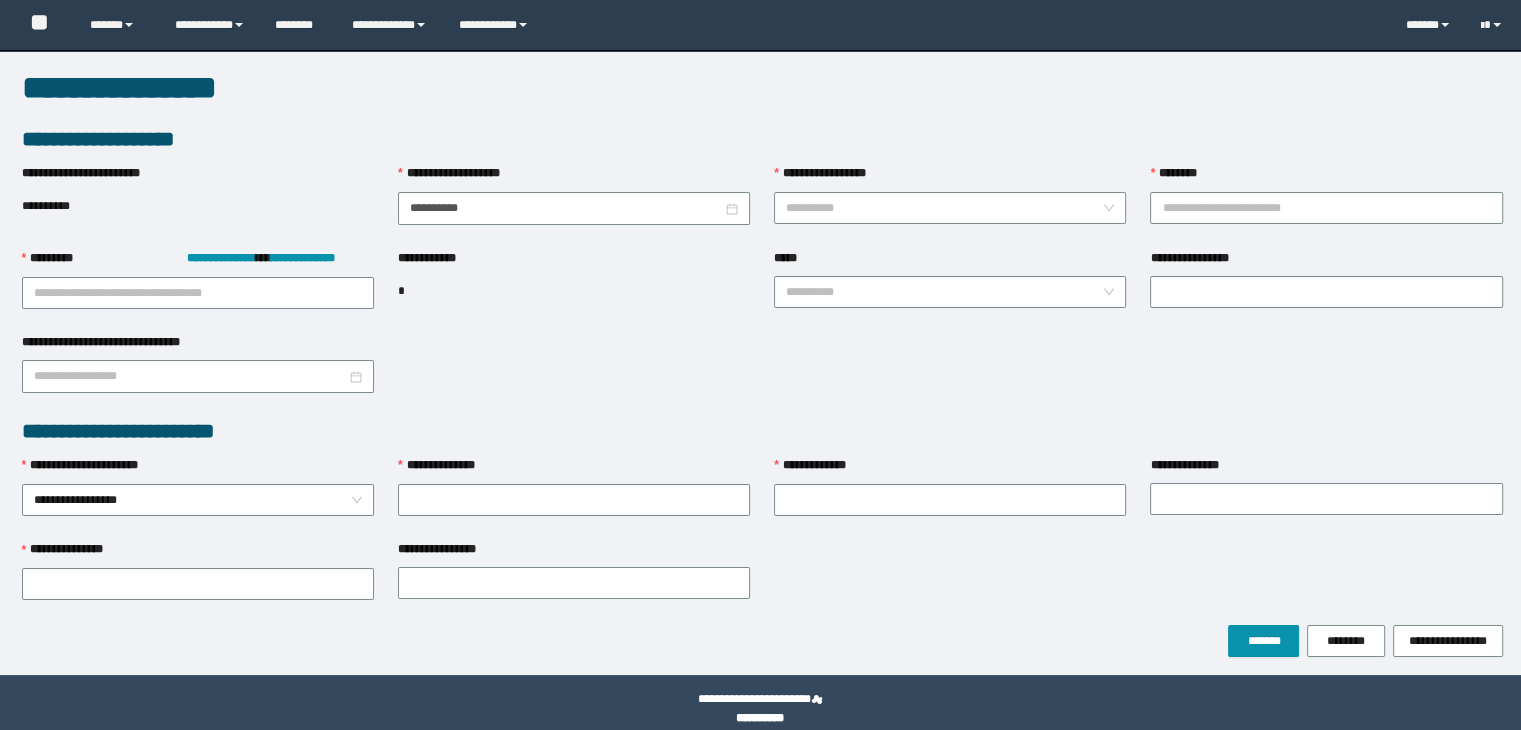 scroll, scrollTop: 4, scrollLeft: 0, axis: vertical 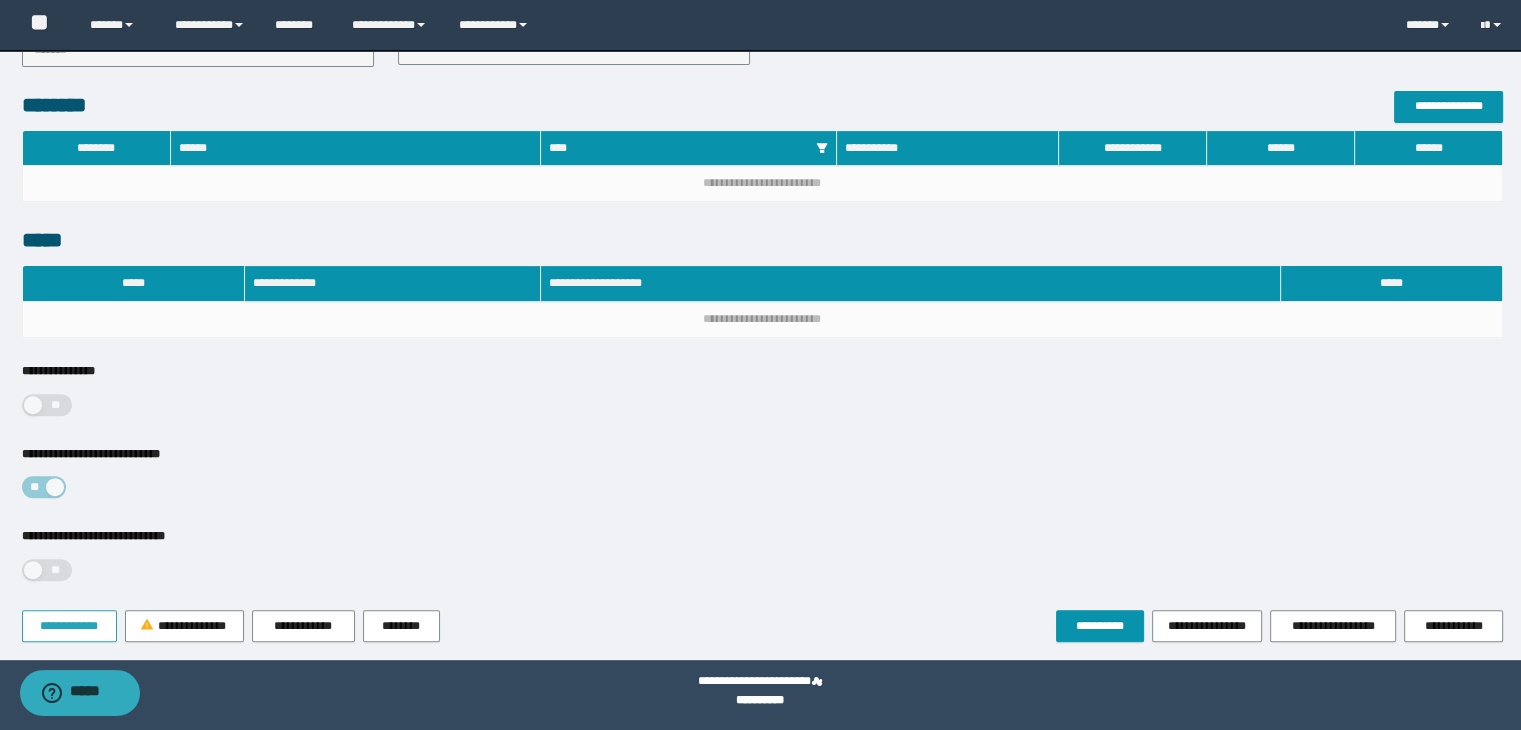 click on "**********" at bounding box center (69, 626) 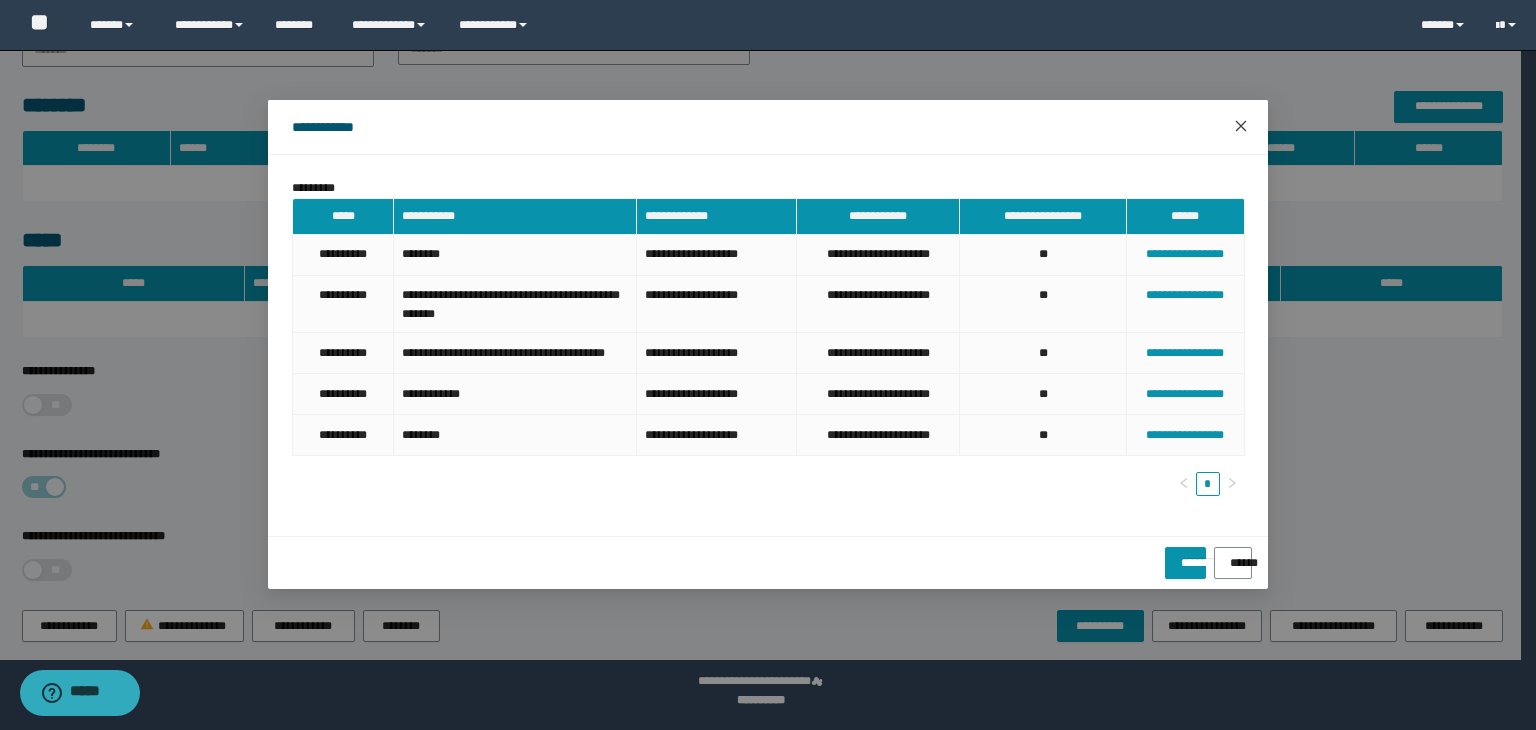 click 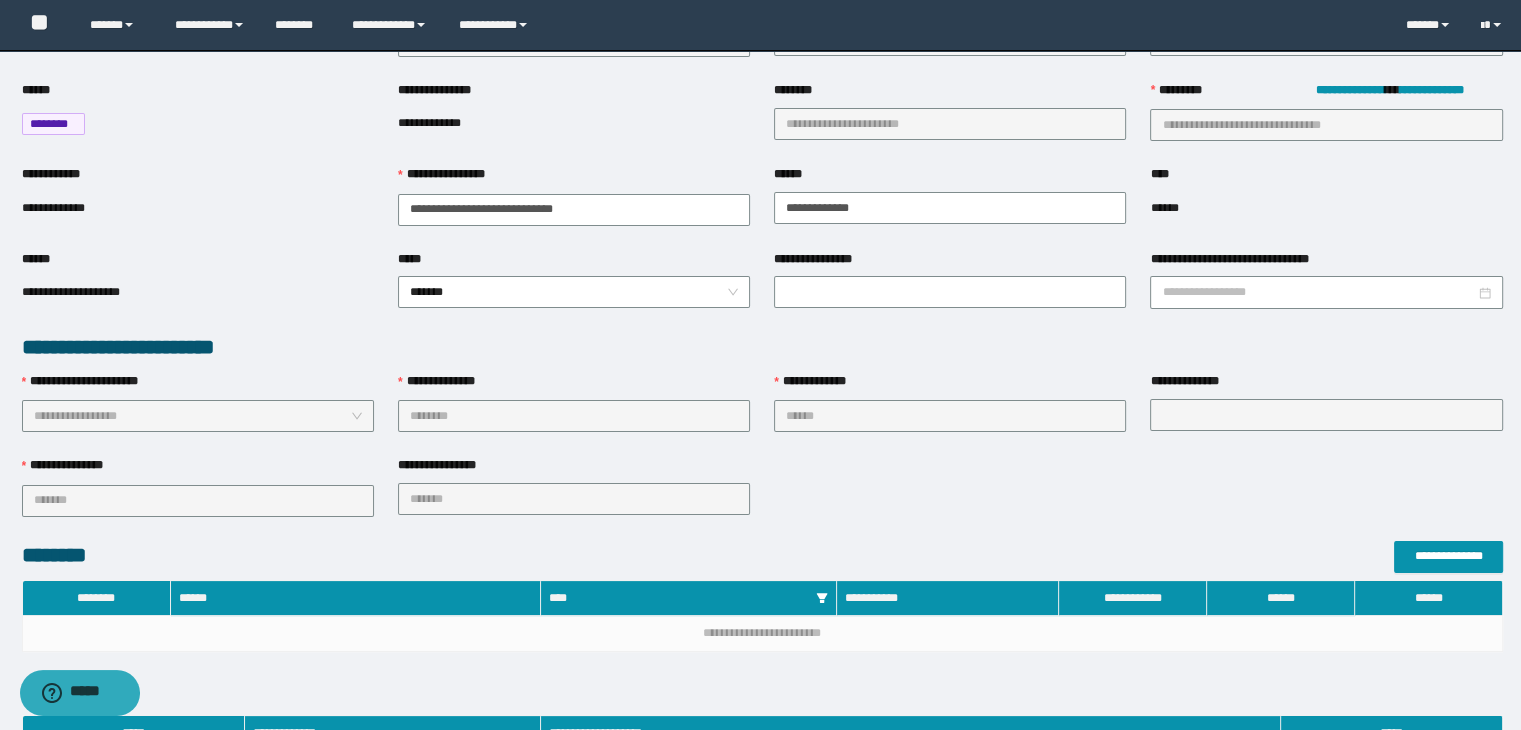 scroll, scrollTop: 400, scrollLeft: 0, axis: vertical 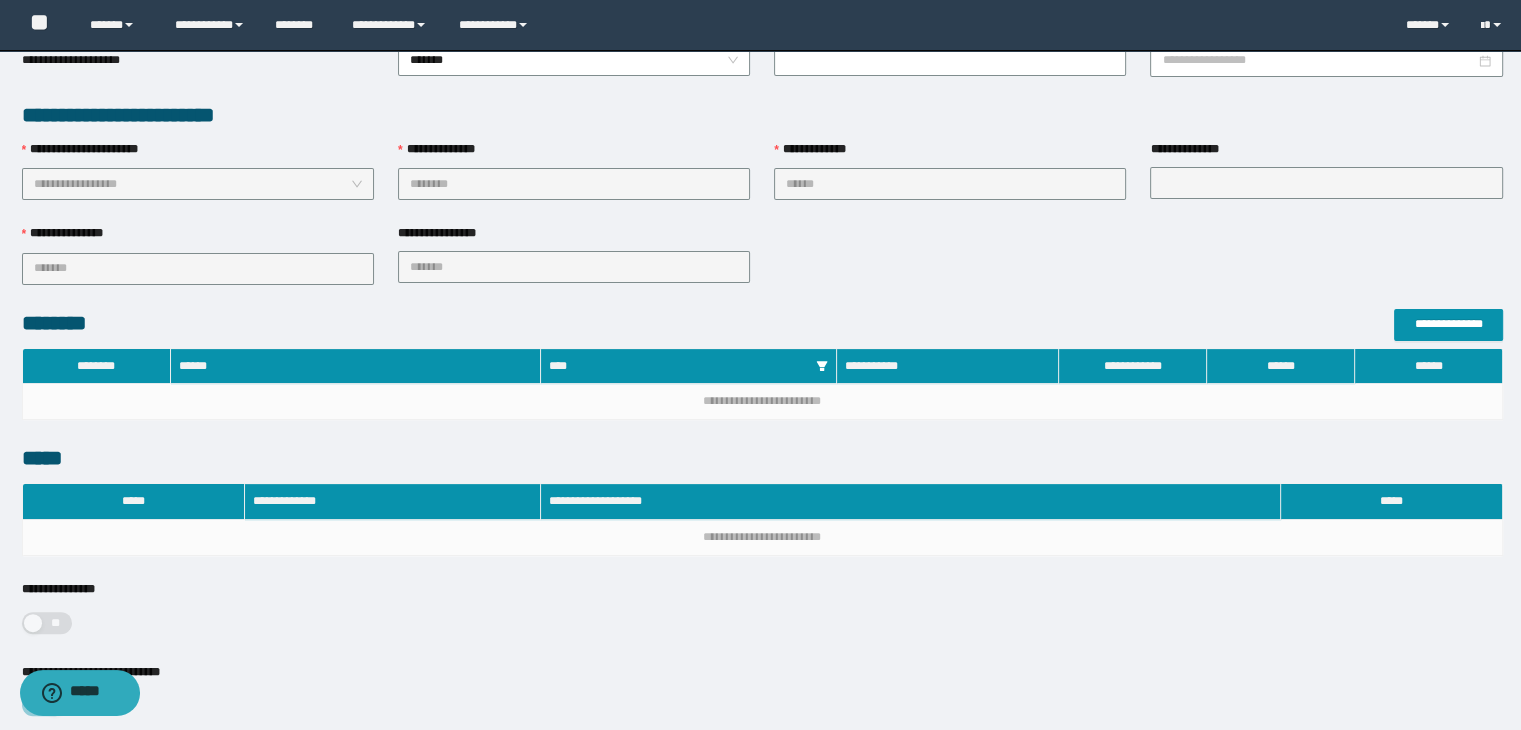 type 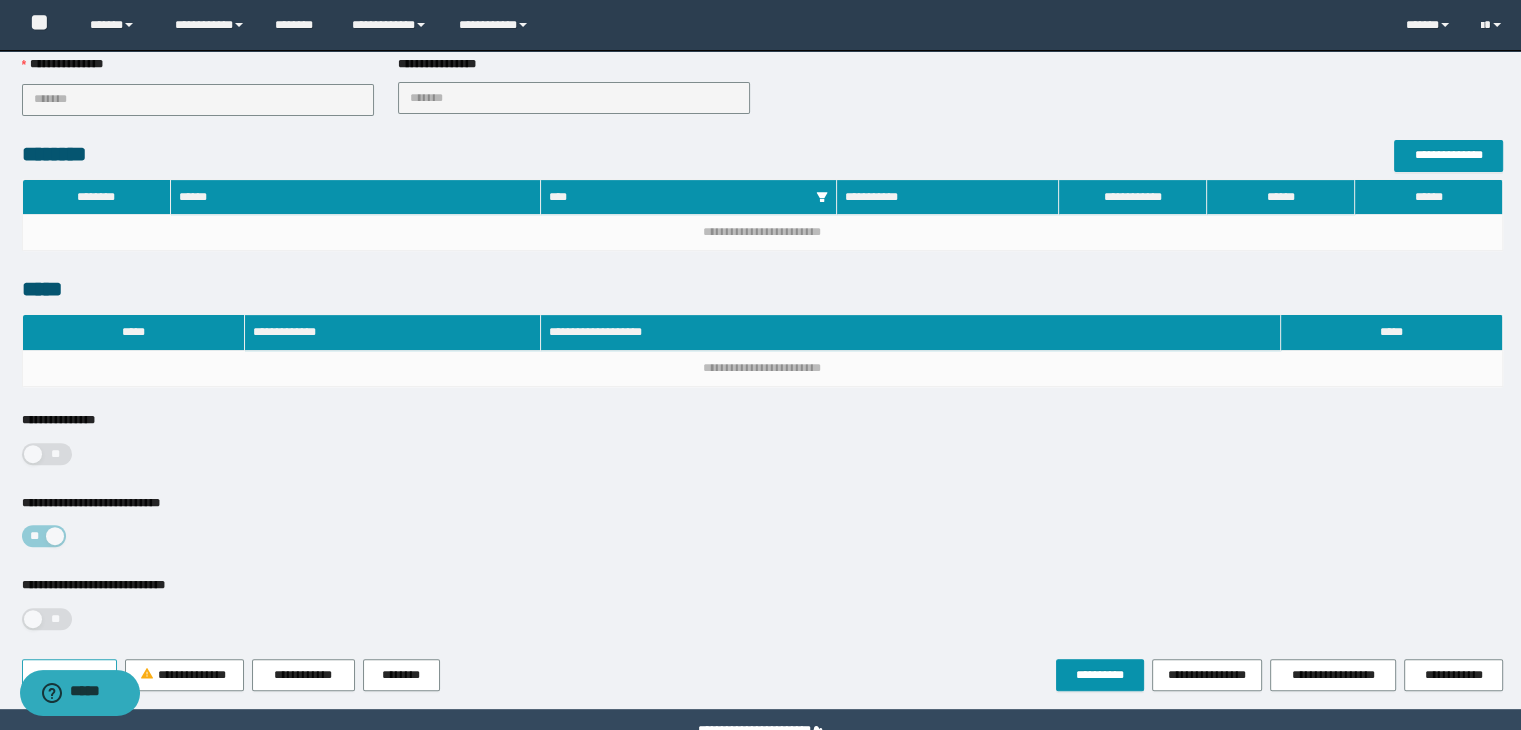 scroll, scrollTop: 618, scrollLeft: 0, axis: vertical 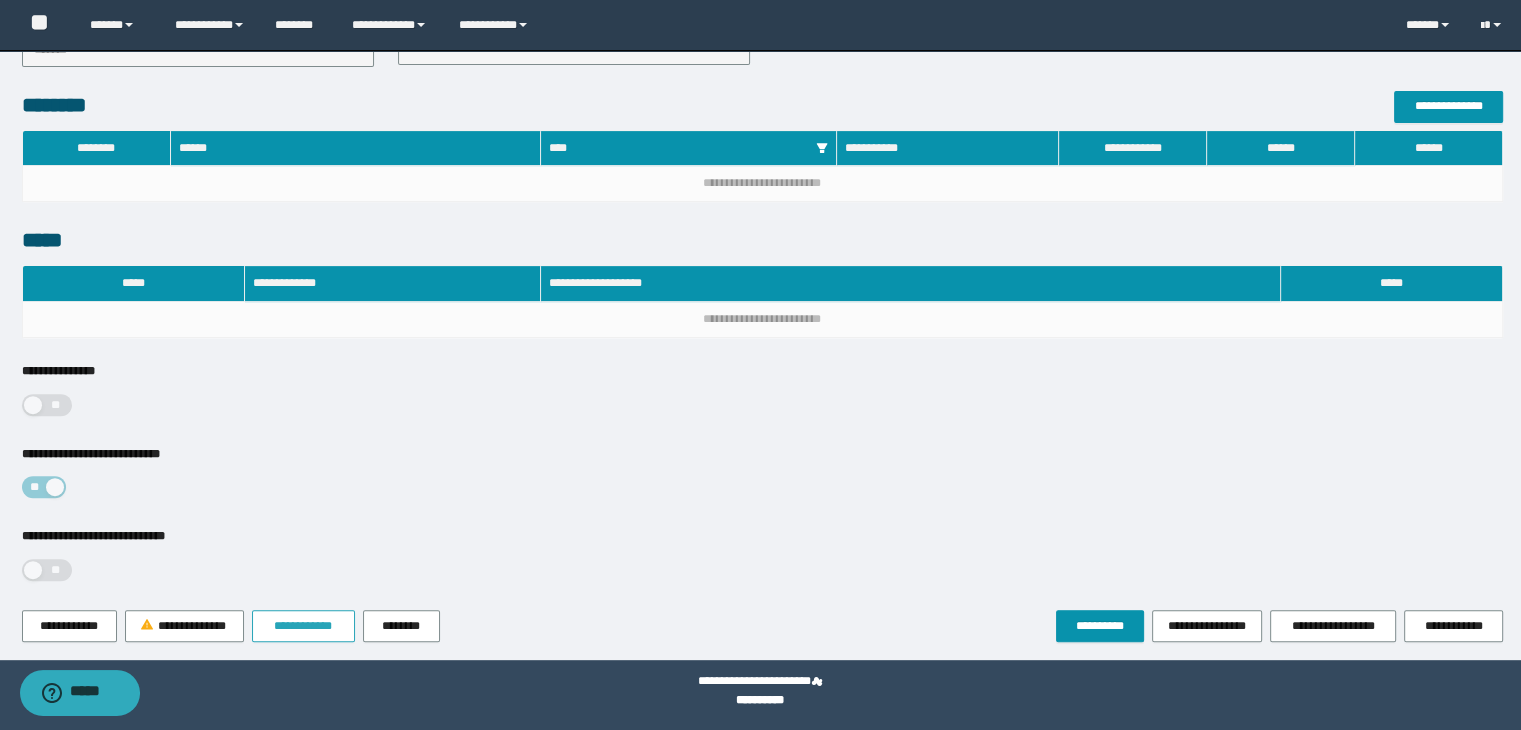 click on "**********" at bounding box center [303, 626] 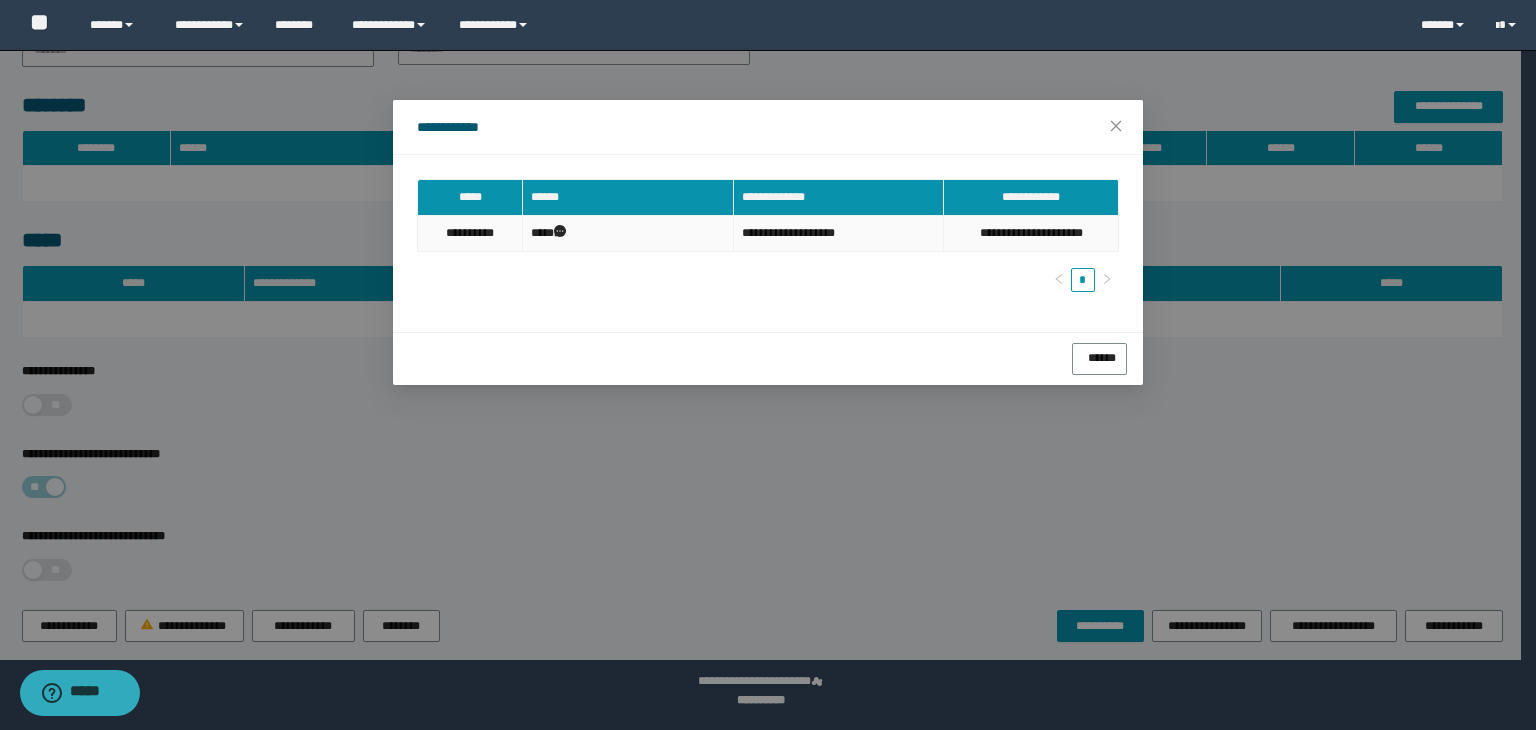 click 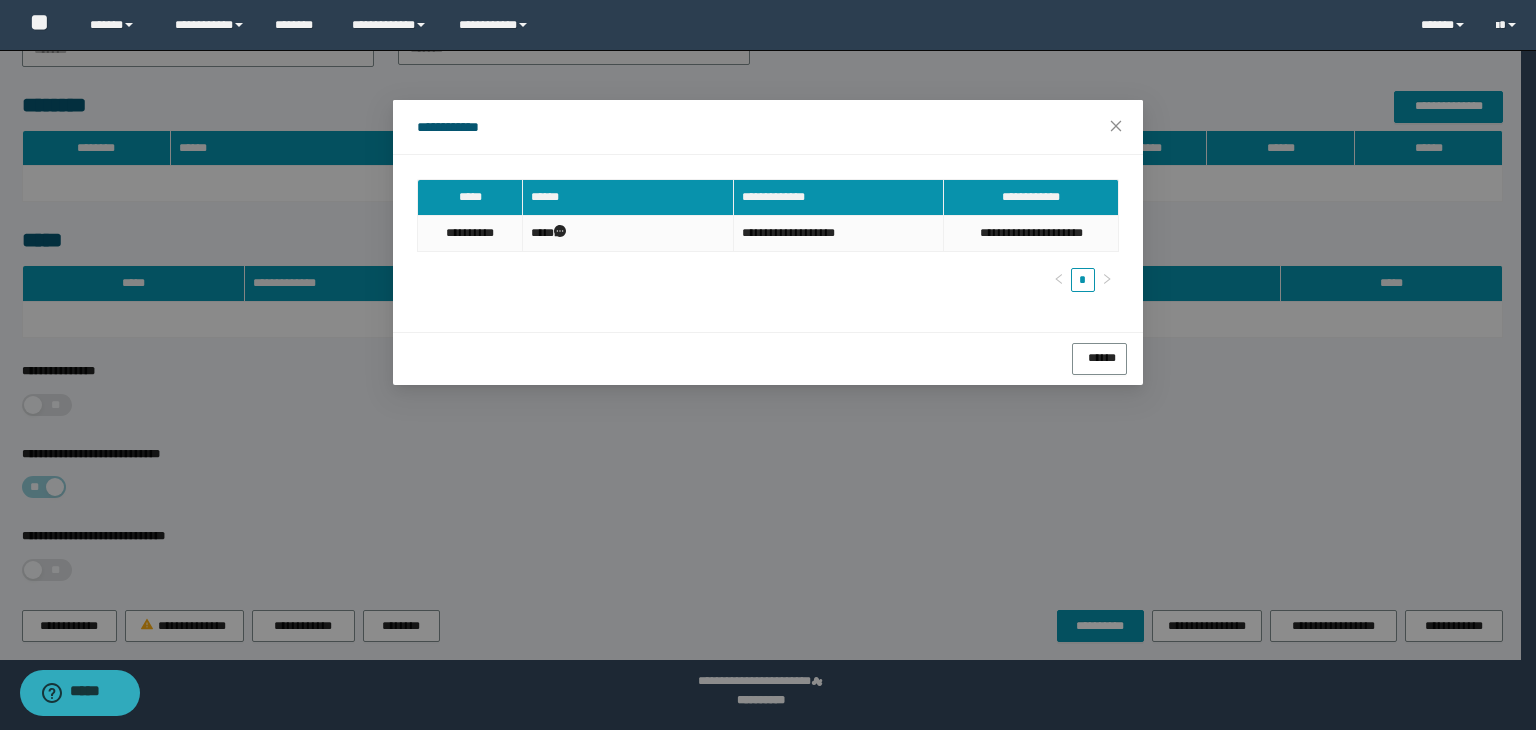 click on "******" at bounding box center (768, 358) 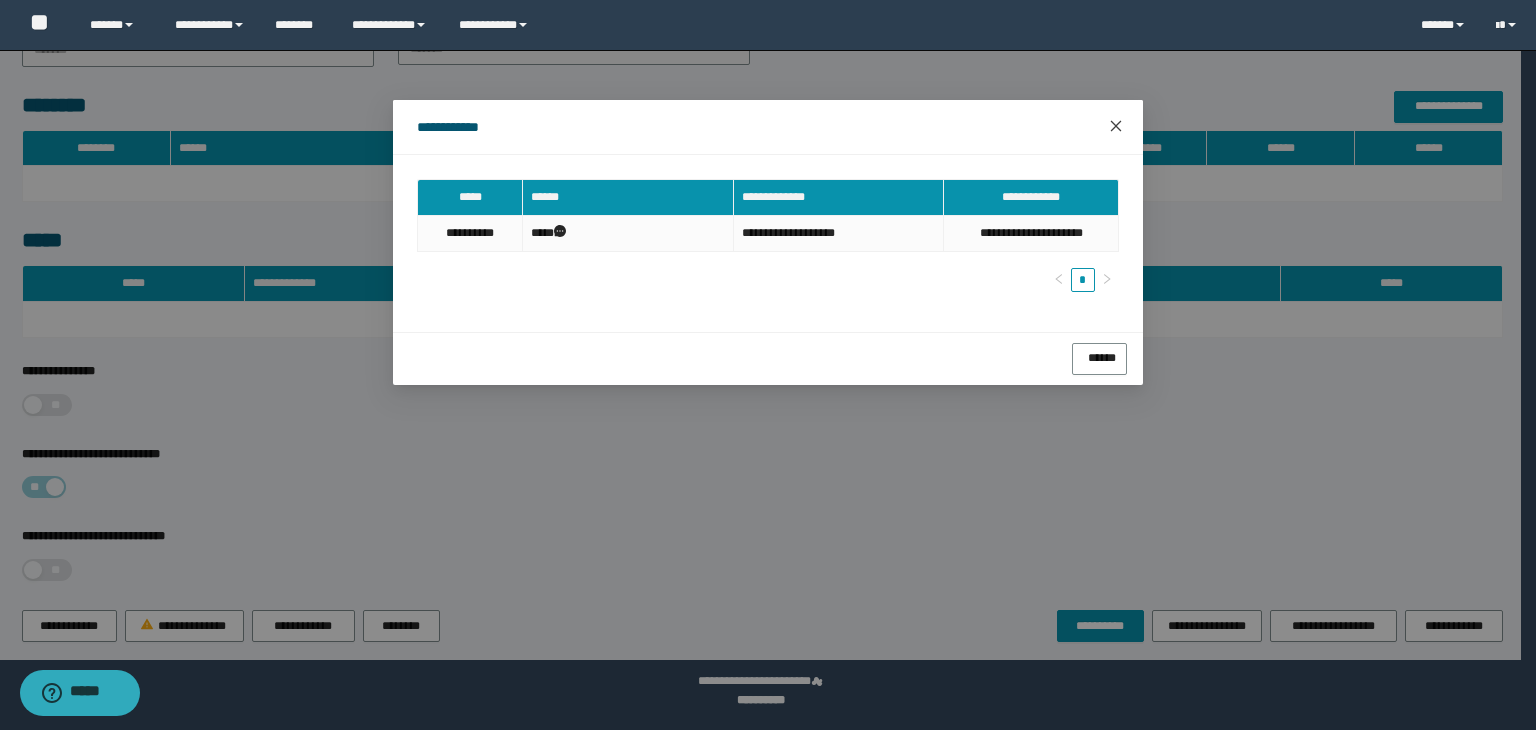 click at bounding box center [1116, 127] 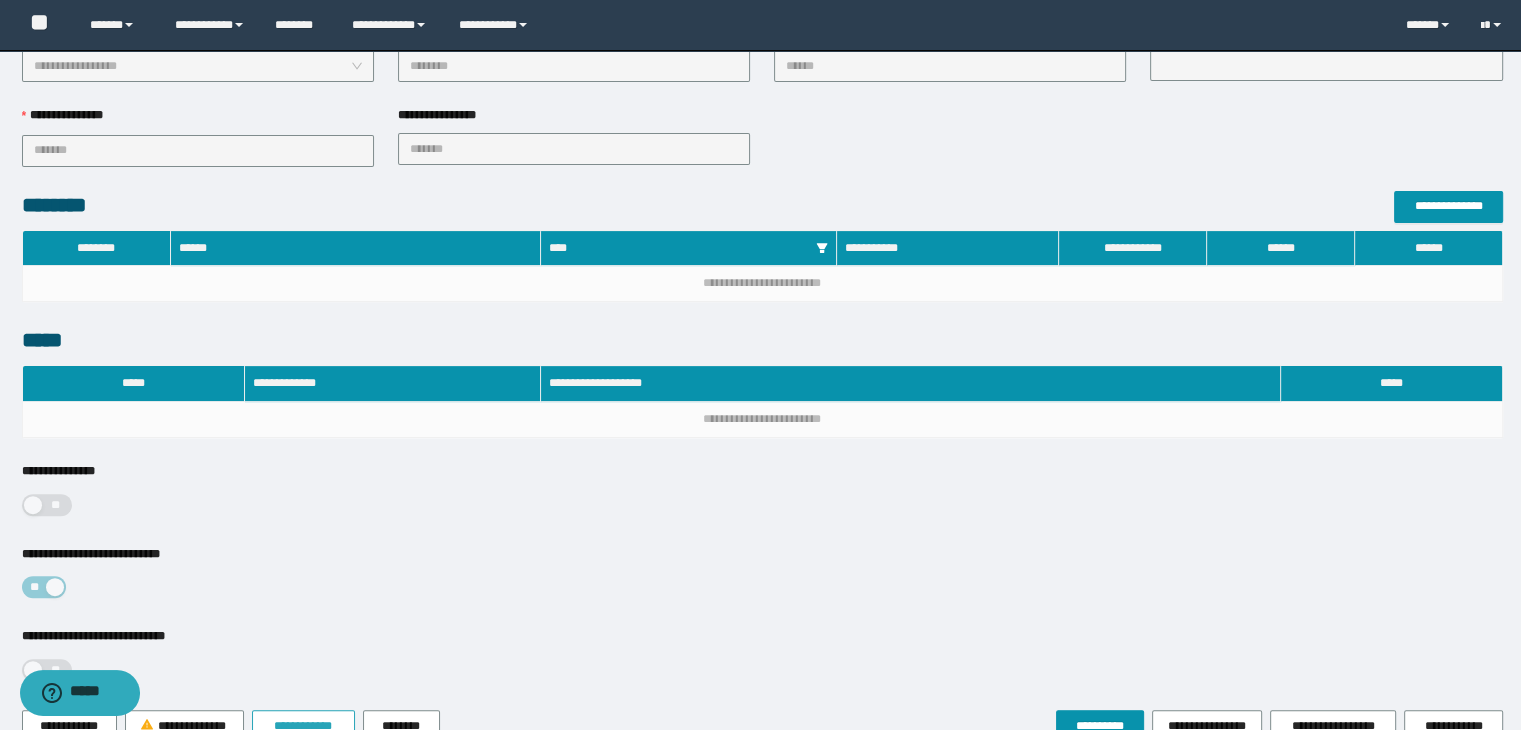 scroll, scrollTop: 618, scrollLeft: 0, axis: vertical 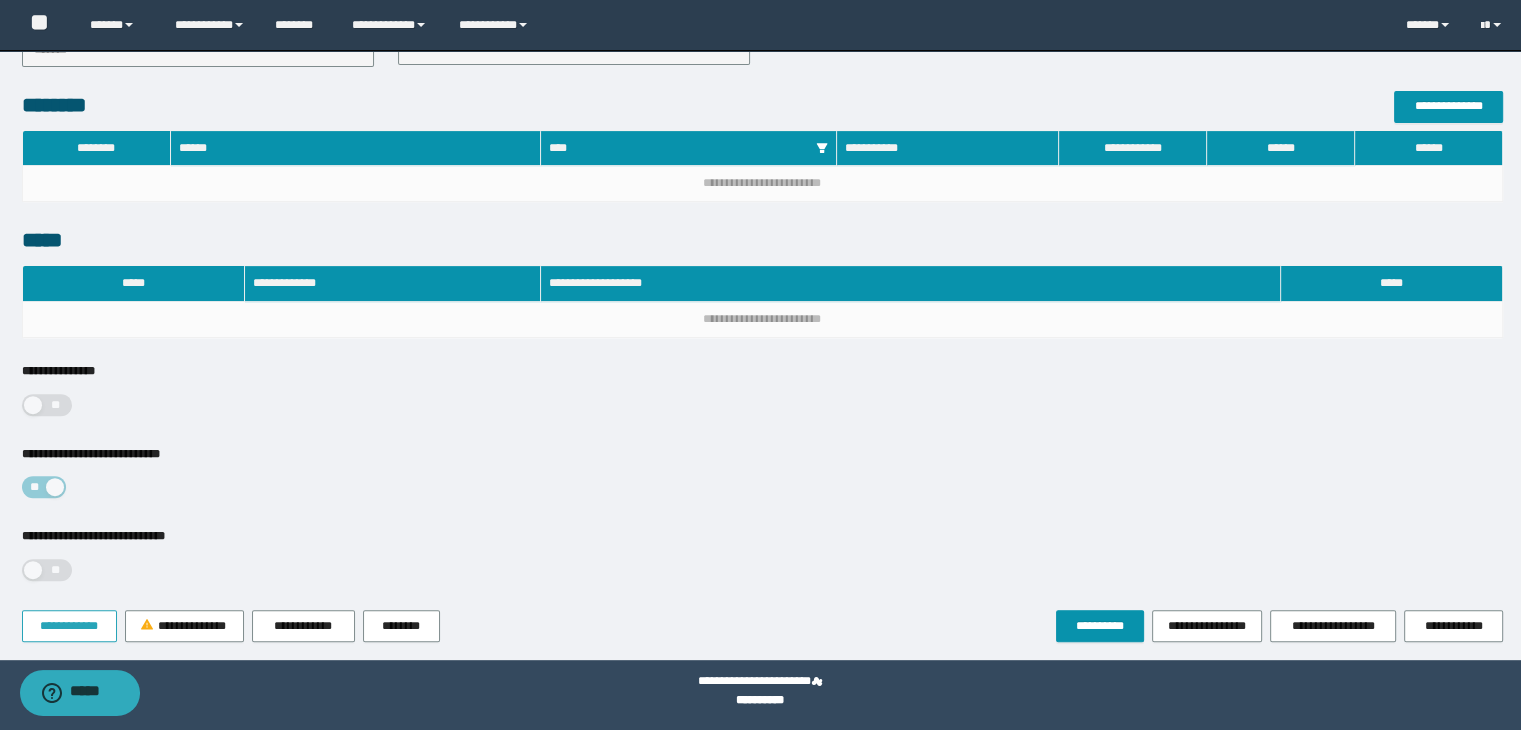click on "**********" at bounding box center (69, 626) 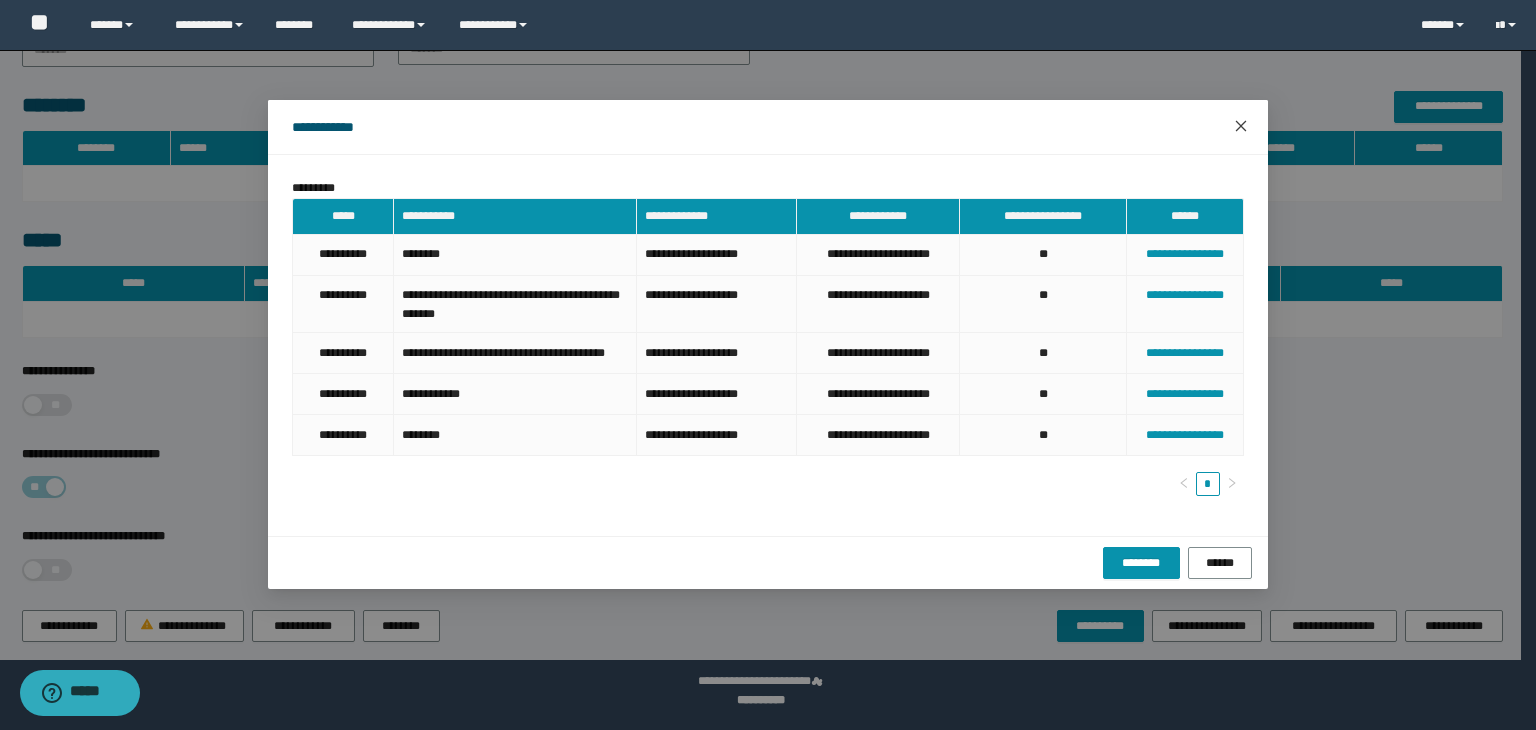 click 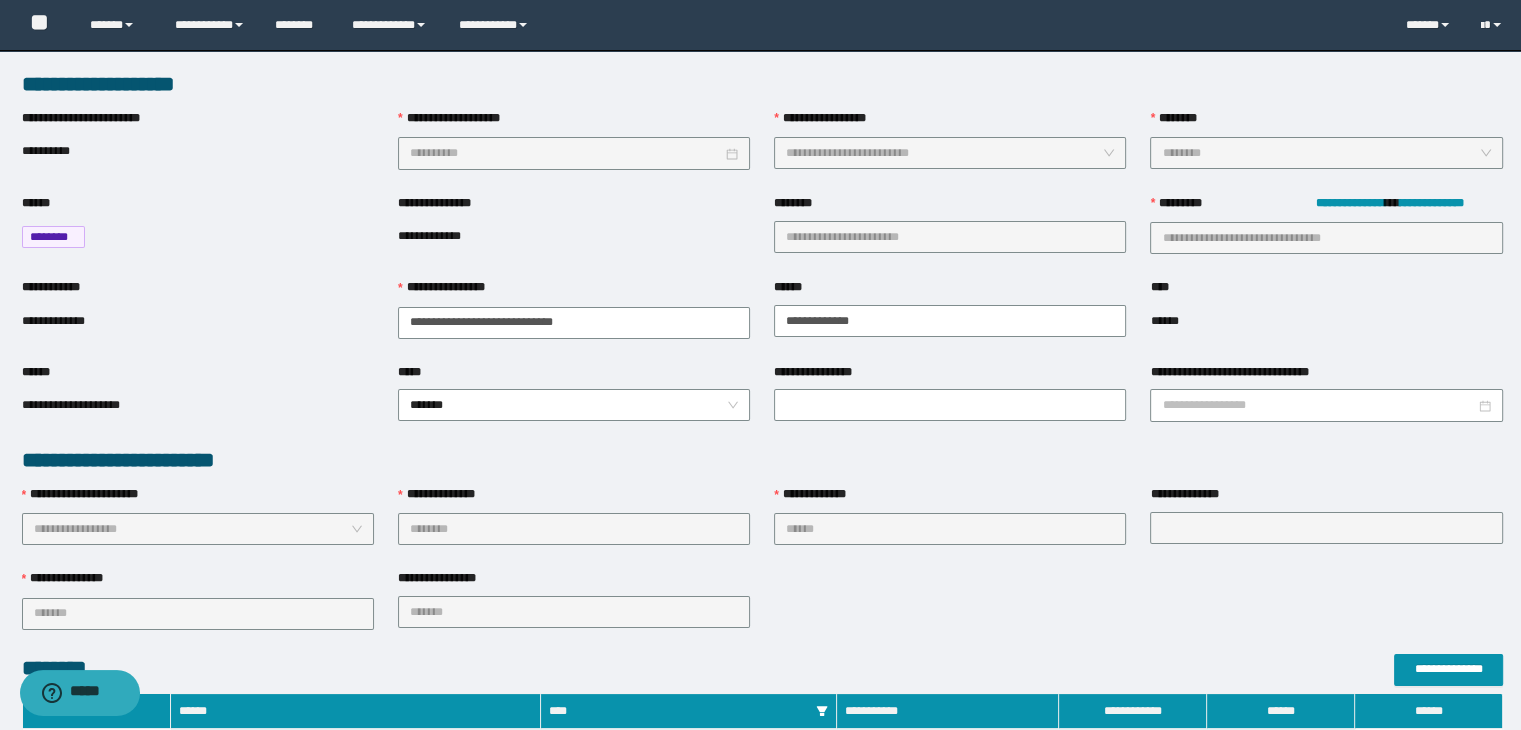 scroll, scrollTop: 0, scrollLeft: 0, axis: both 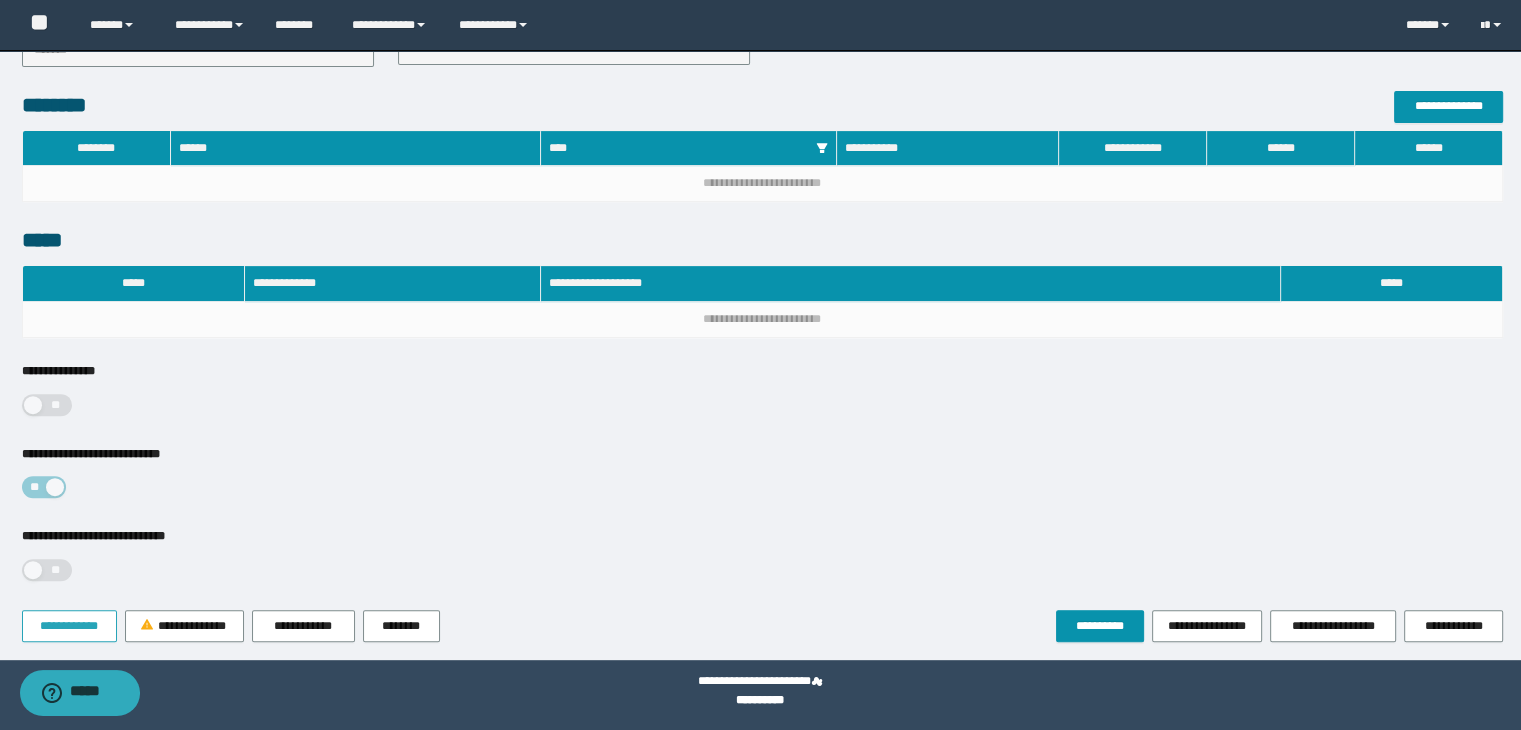 click on "**********" at bounding box center [69, 626] 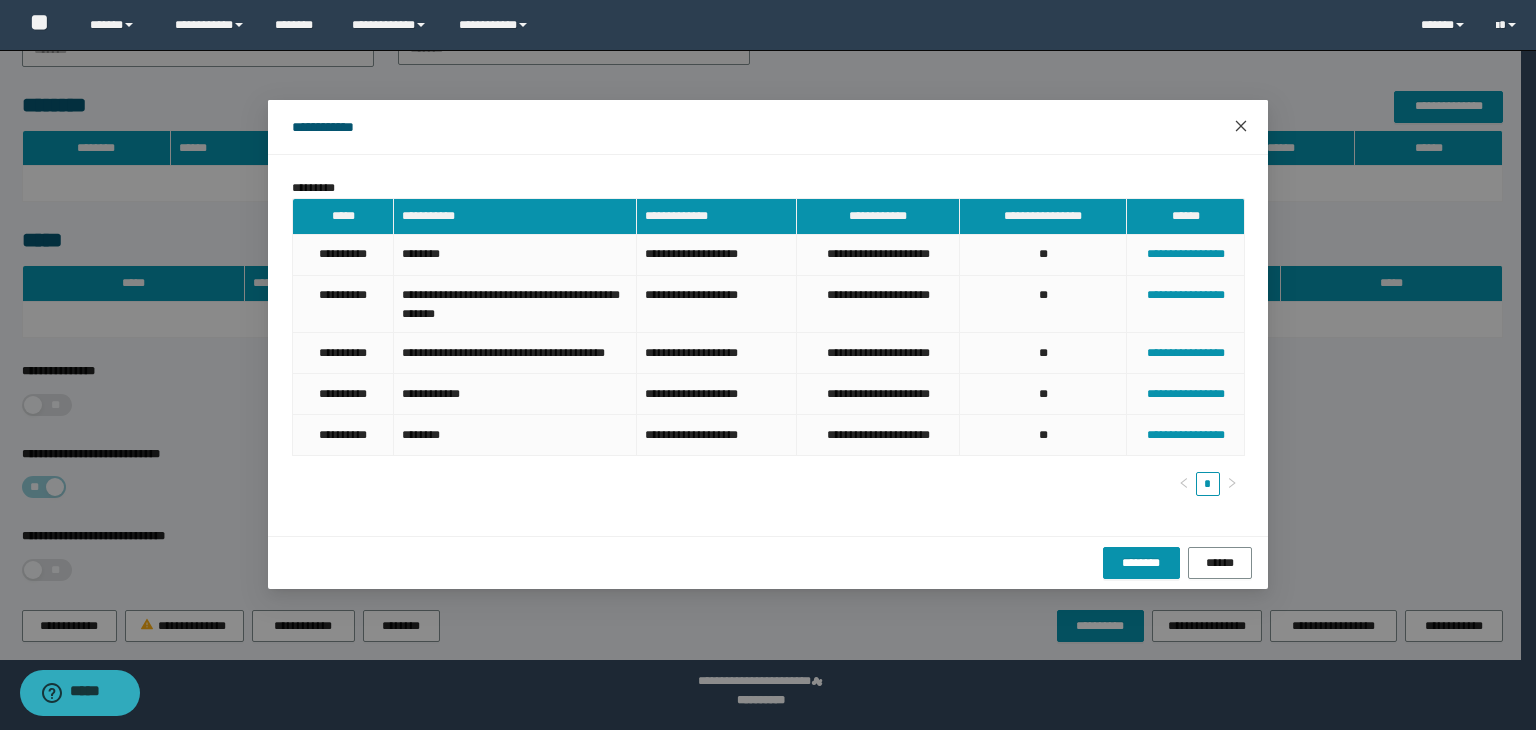 click at bounding box center [1241, 127] 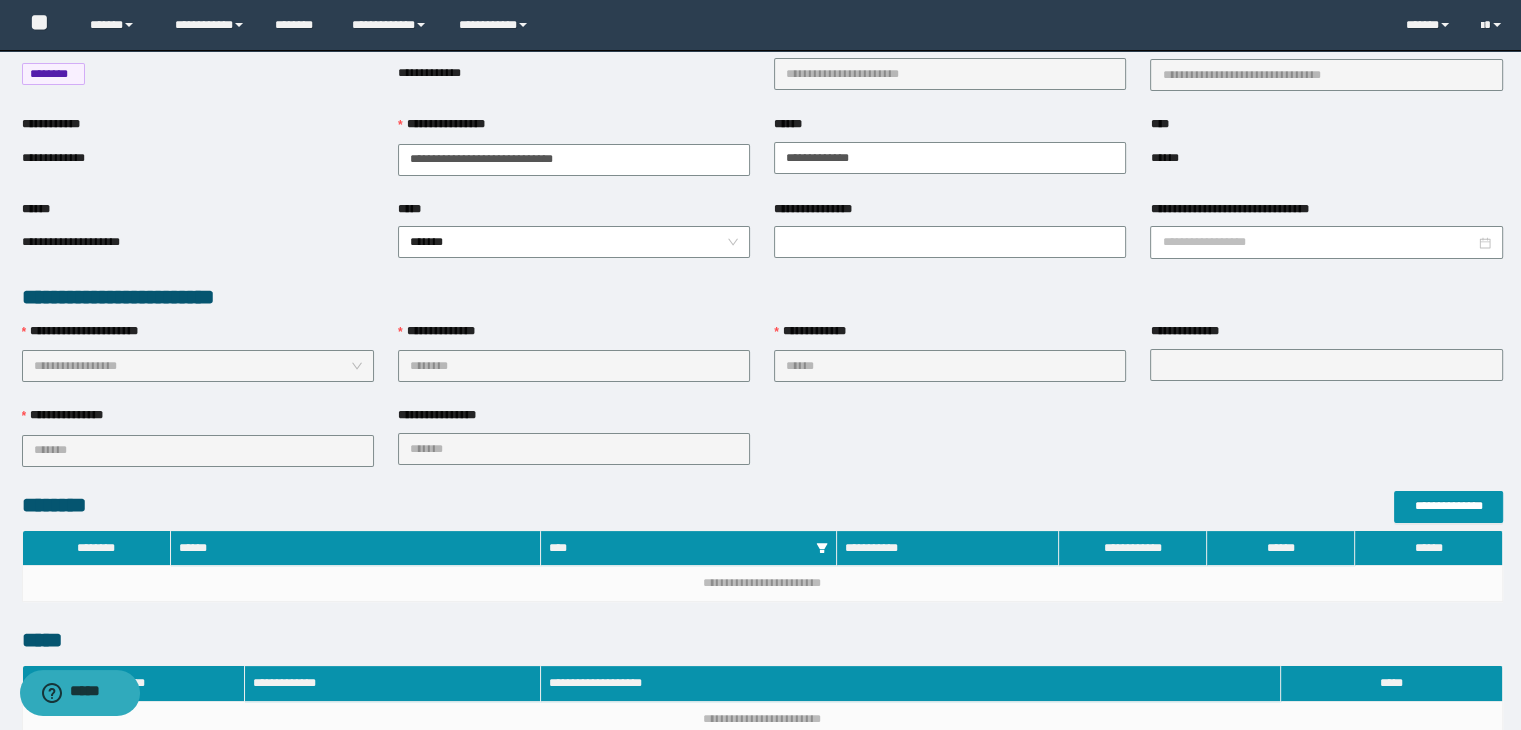 scroll, scrollTop: 0, scrollLeft: 0, axis: both 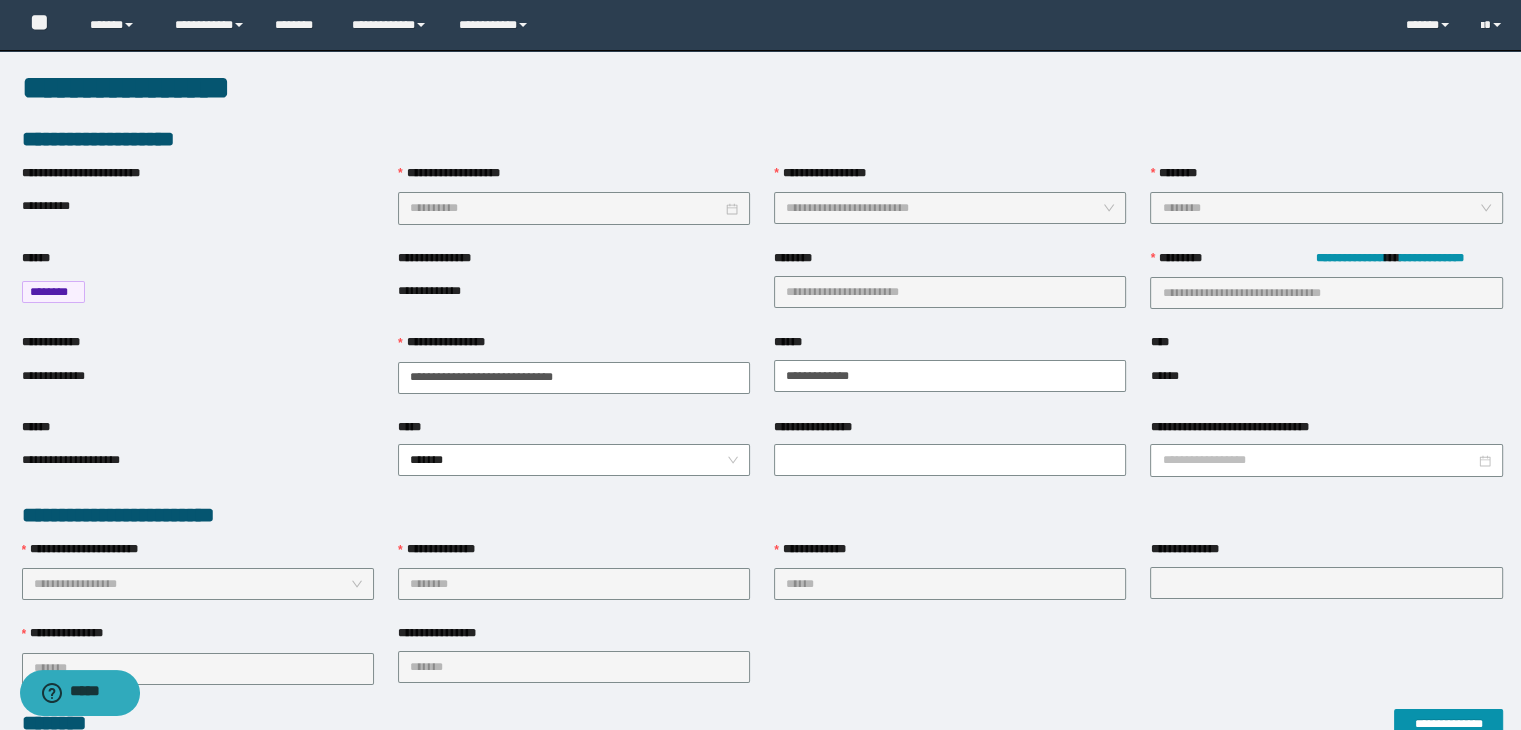 type 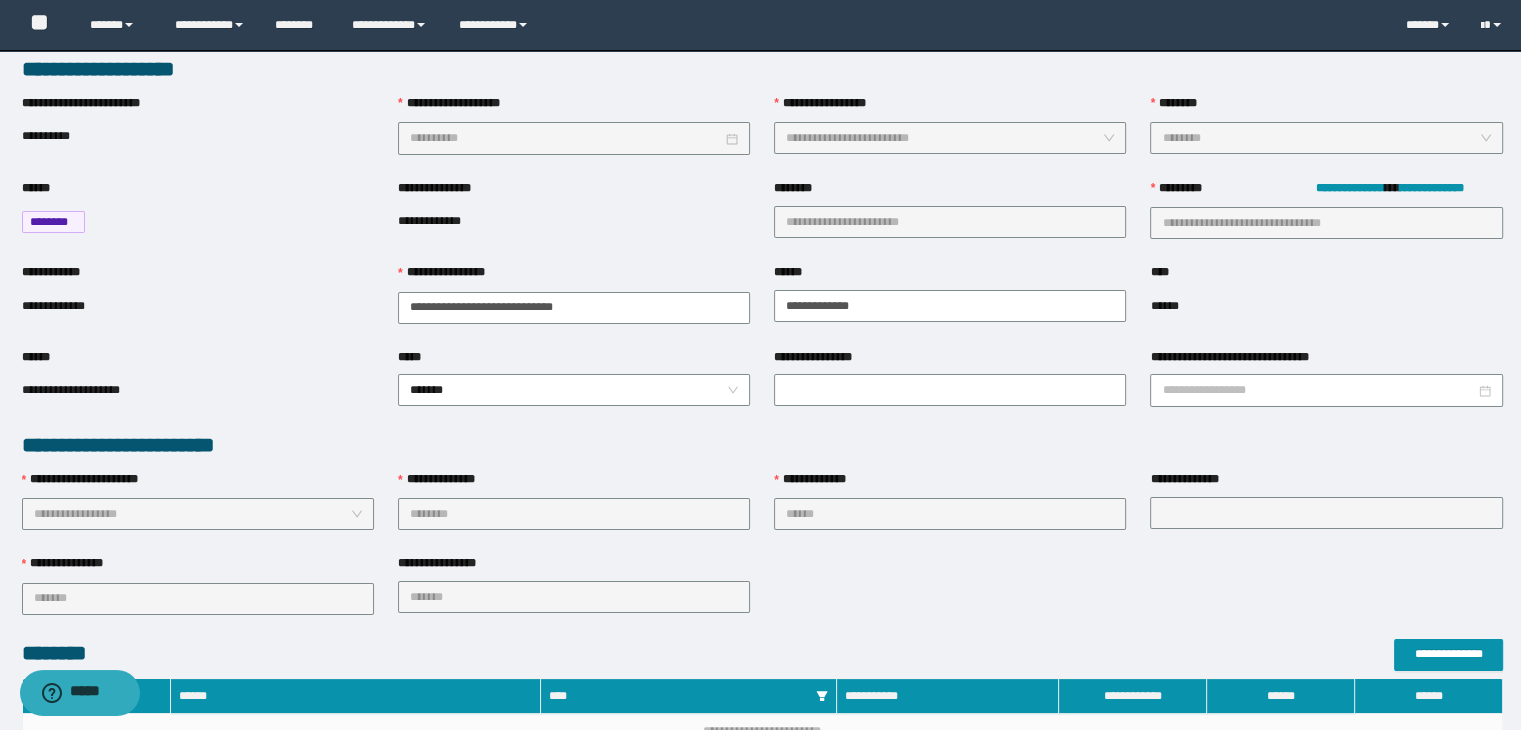 scroll, scrollTop: 0, scrollLeft: 0, axis: both 